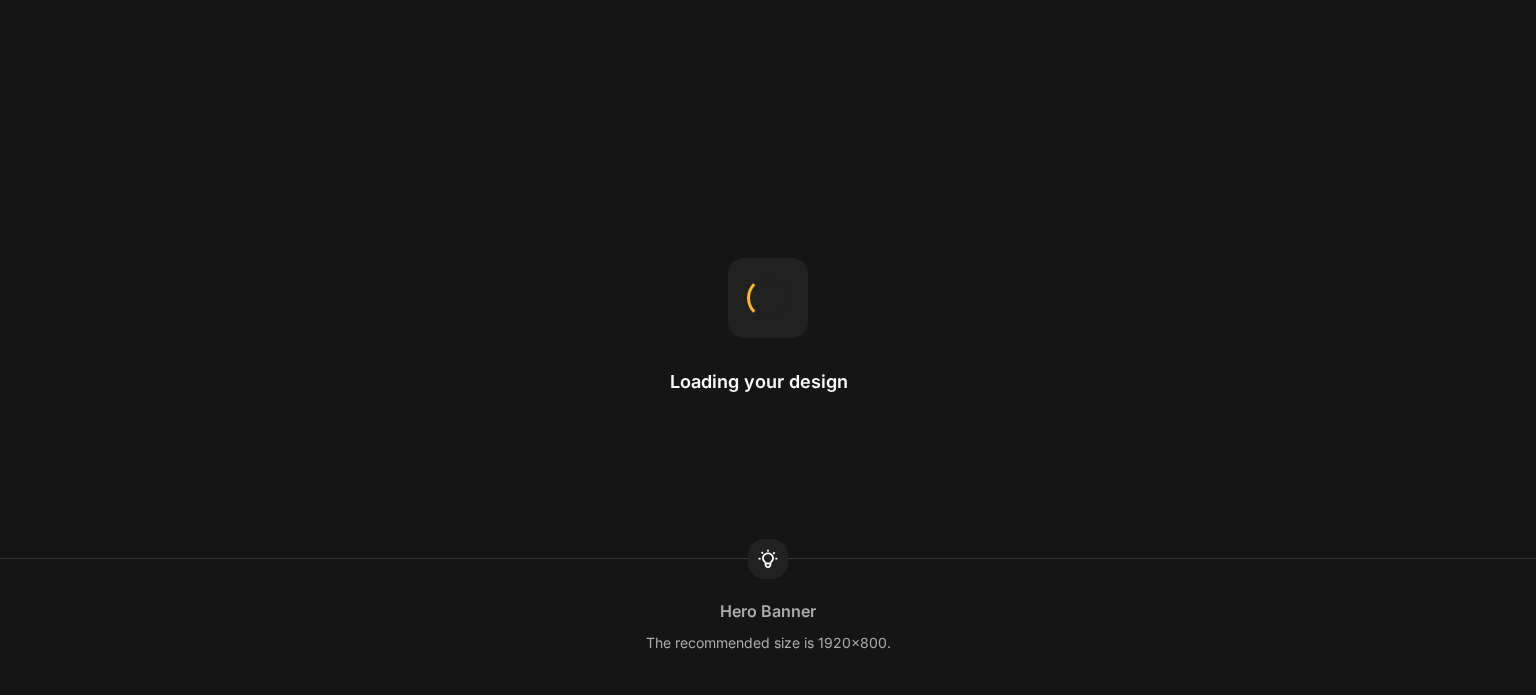 scroll, scrollTop: 0, scrollLeft: 0, axis: both 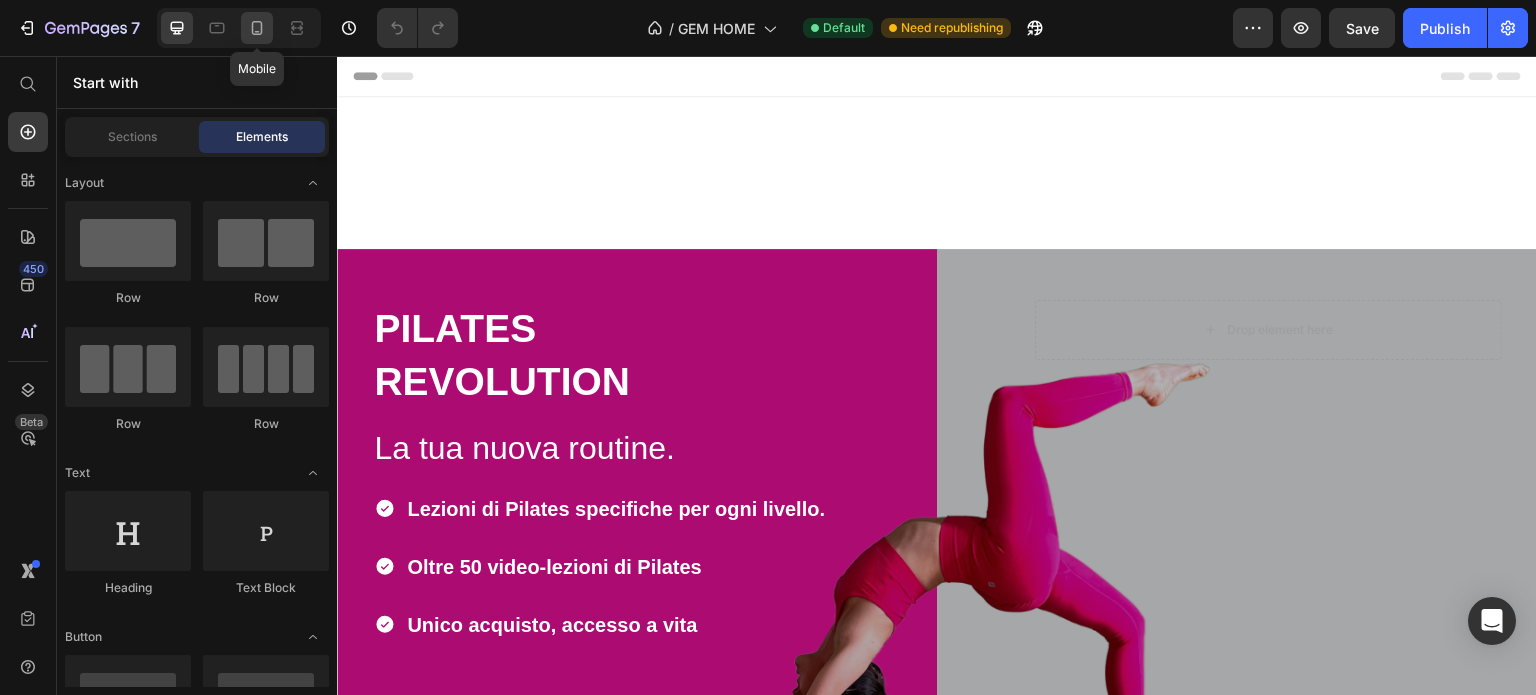click 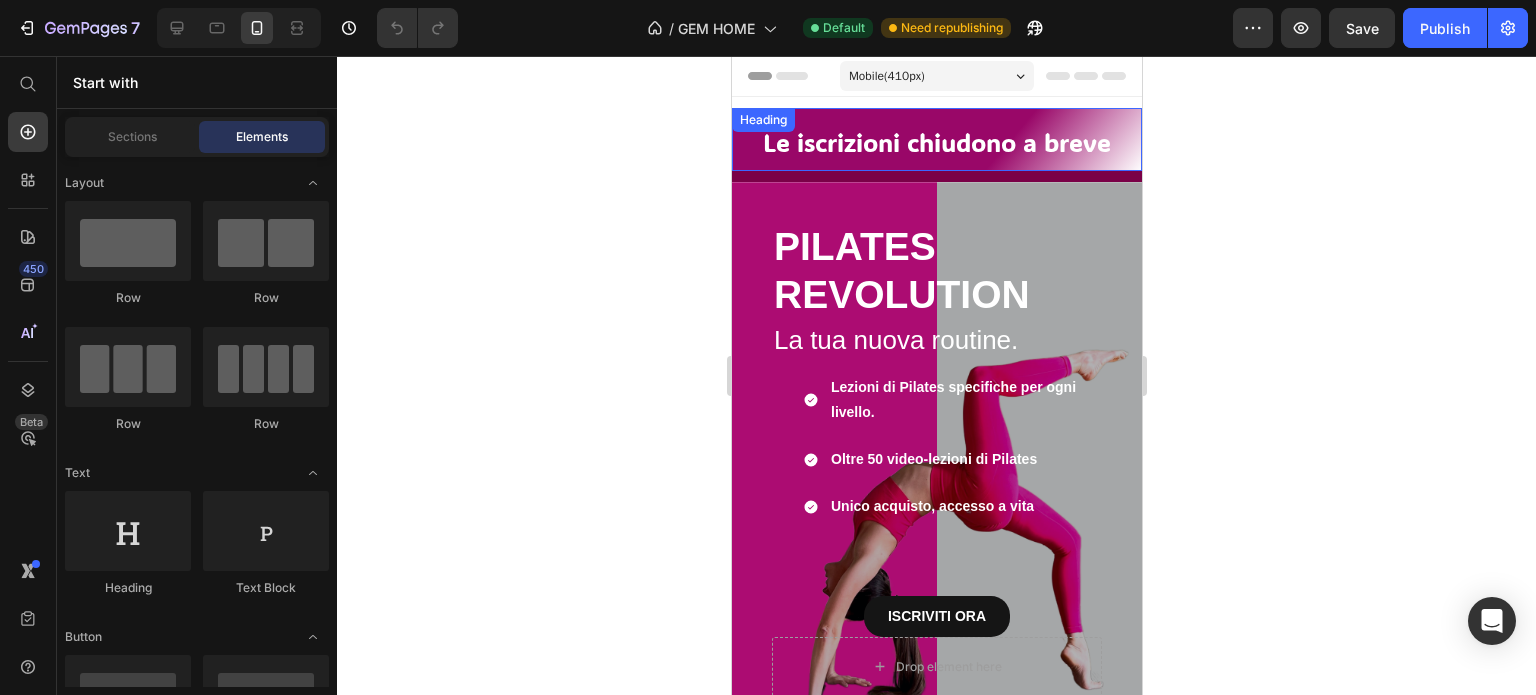 click on "Le iscrizioni chiudono a breve" at bounding box center (936, 139) 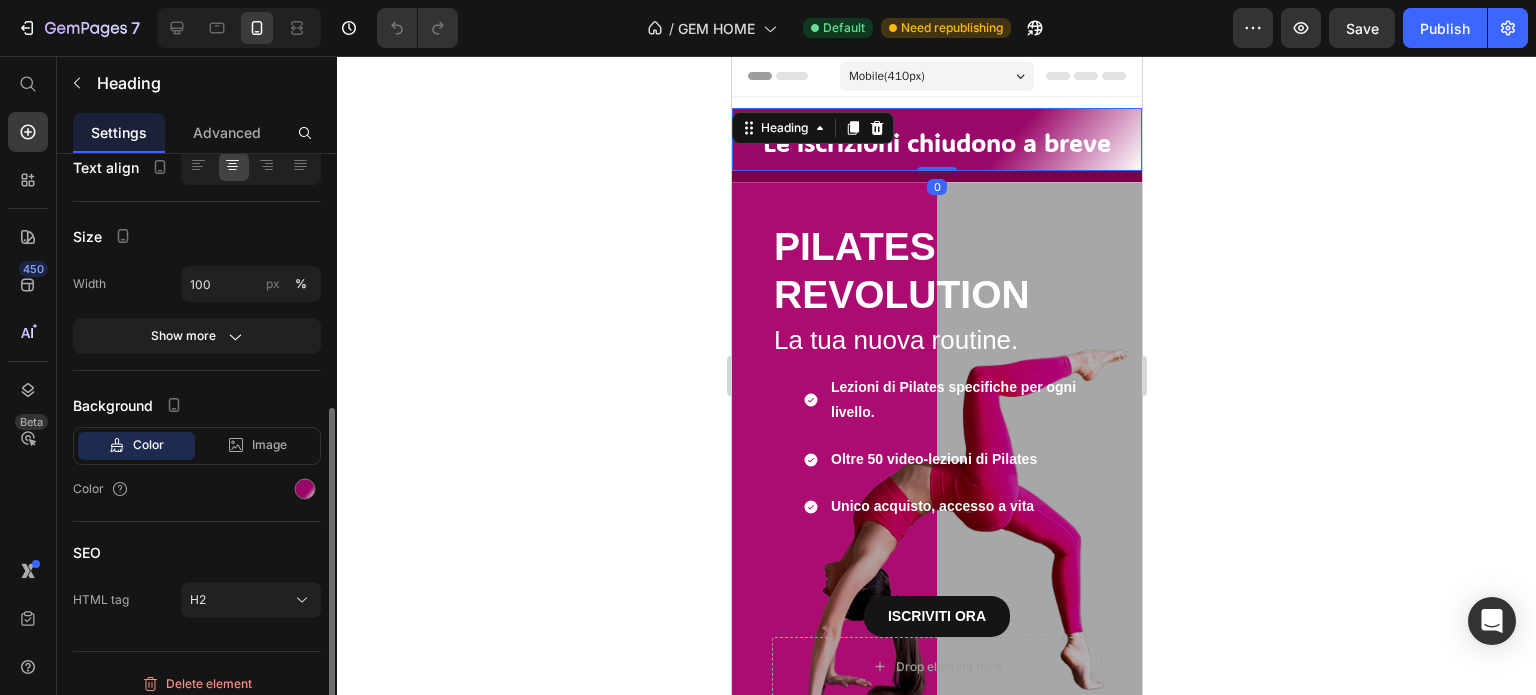scroll, scrollTop: 411, scrollLeft: 0, axis: vertical 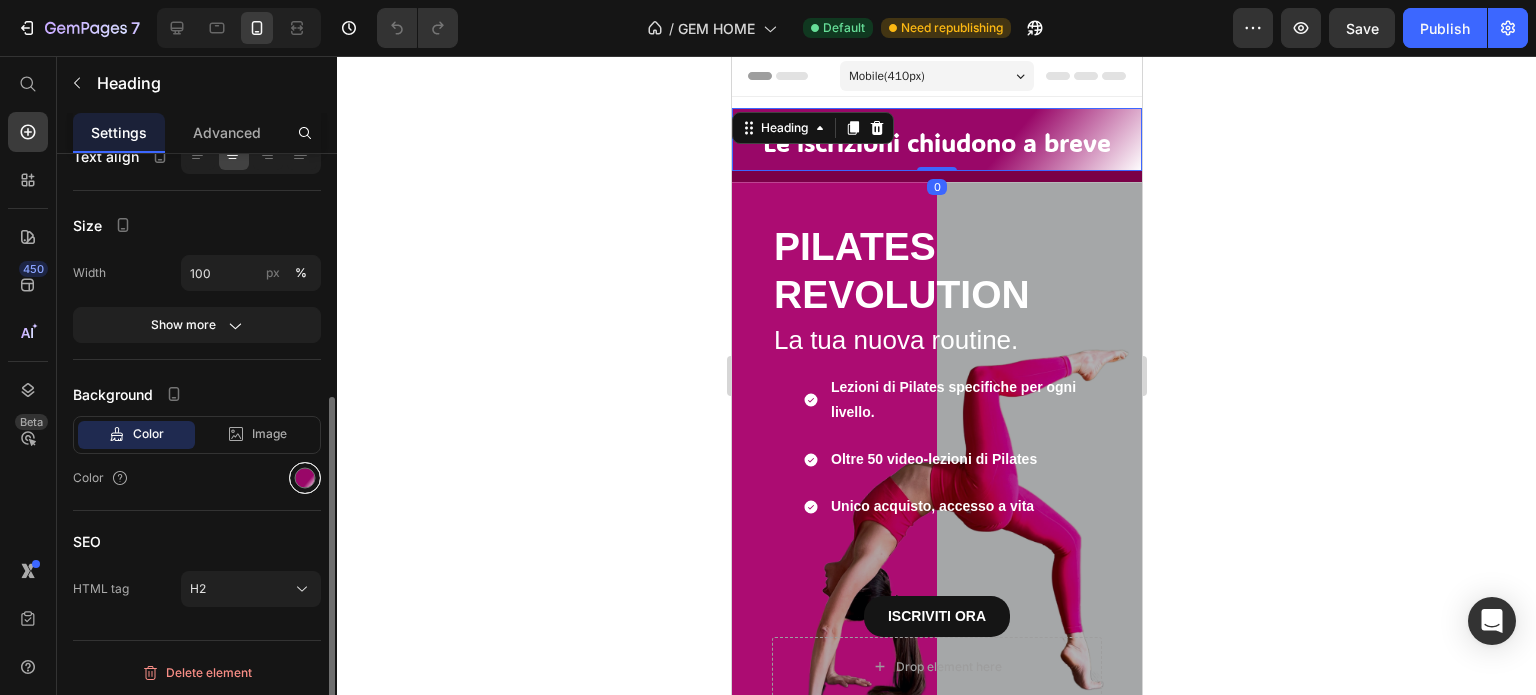 click at bounding box center [305, 478] 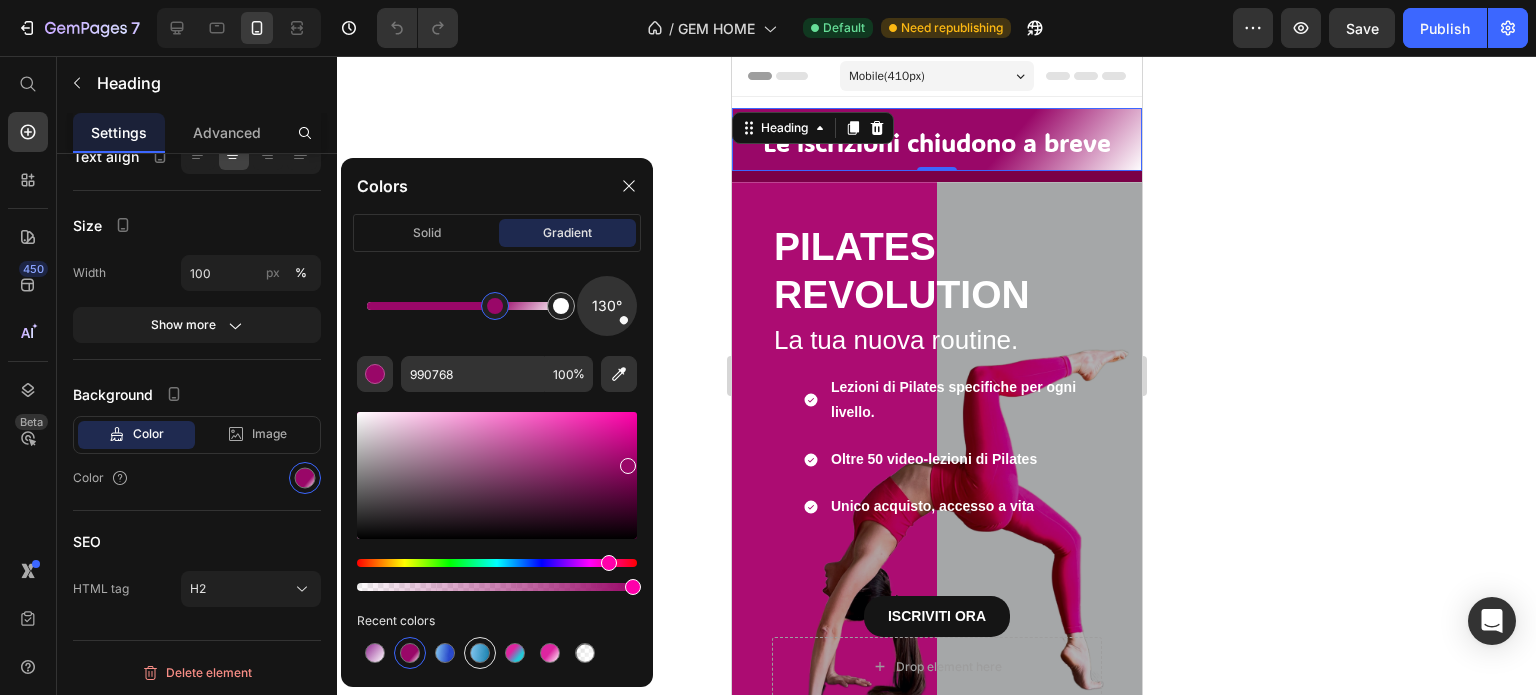 click at bounding box center [480, 653] 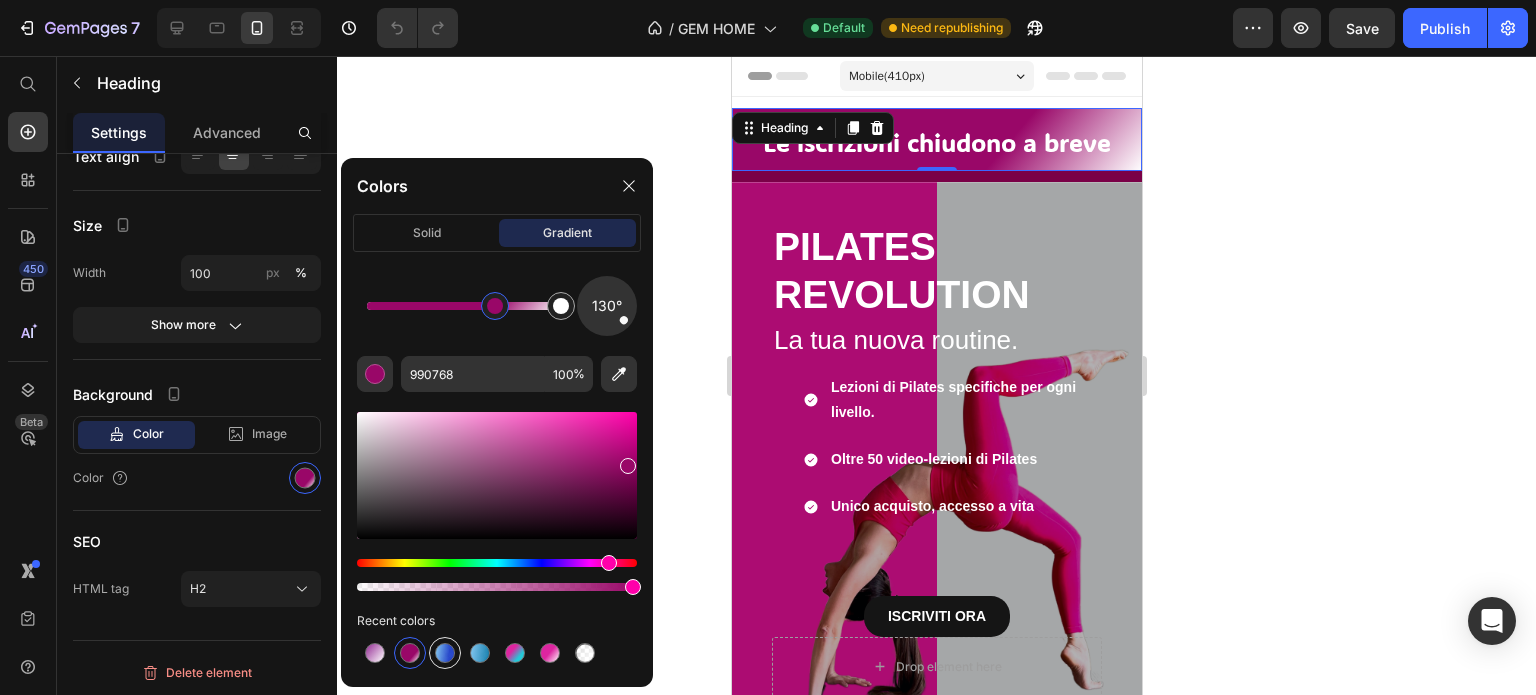 type on "0677A8" 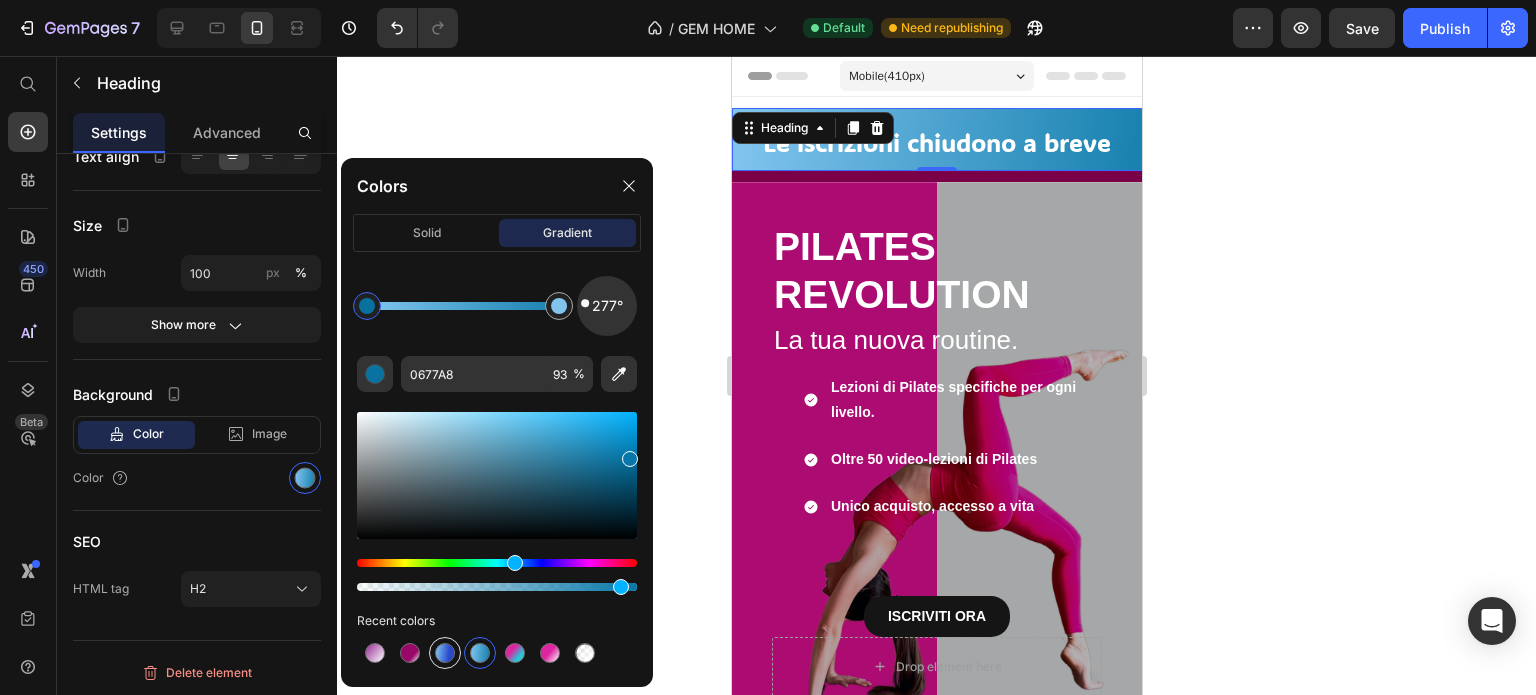 click at bounding box center (445, 653) 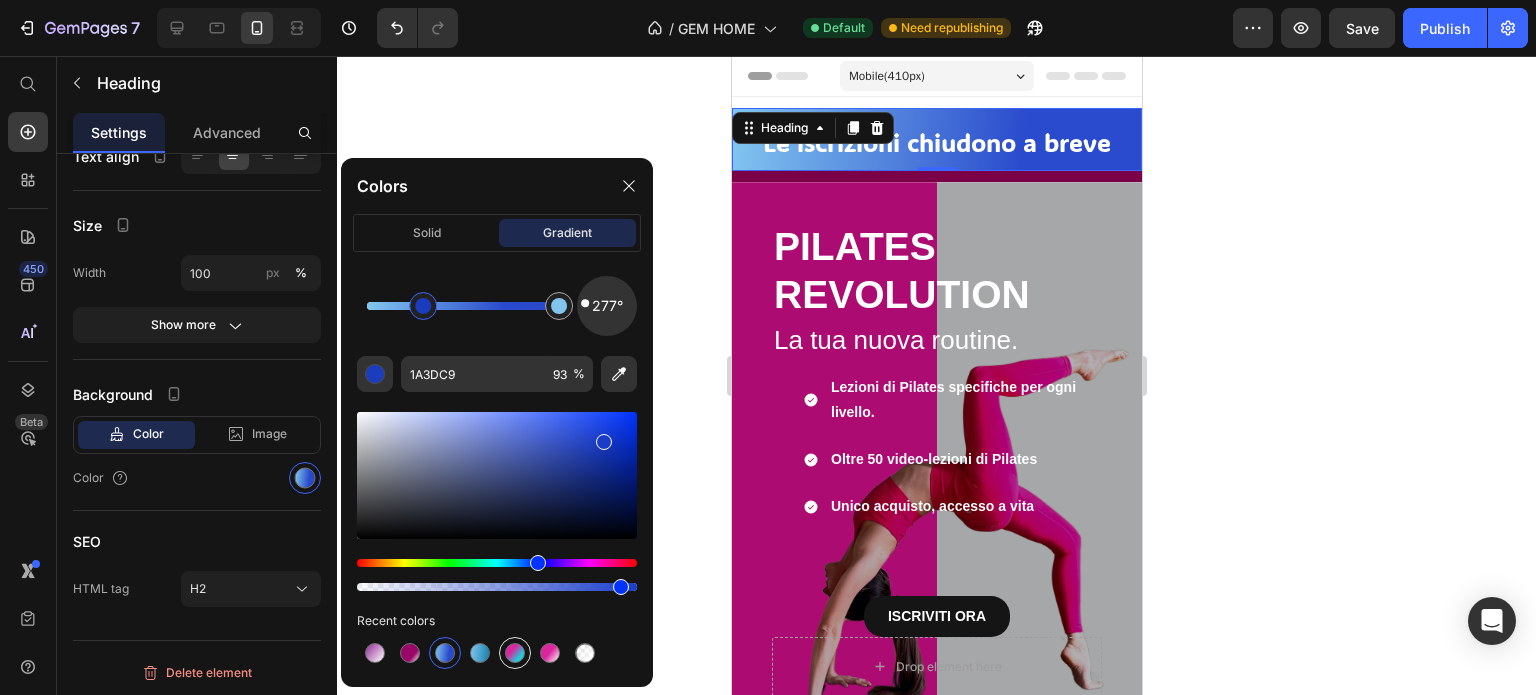 click at bounding box center (515, 653) 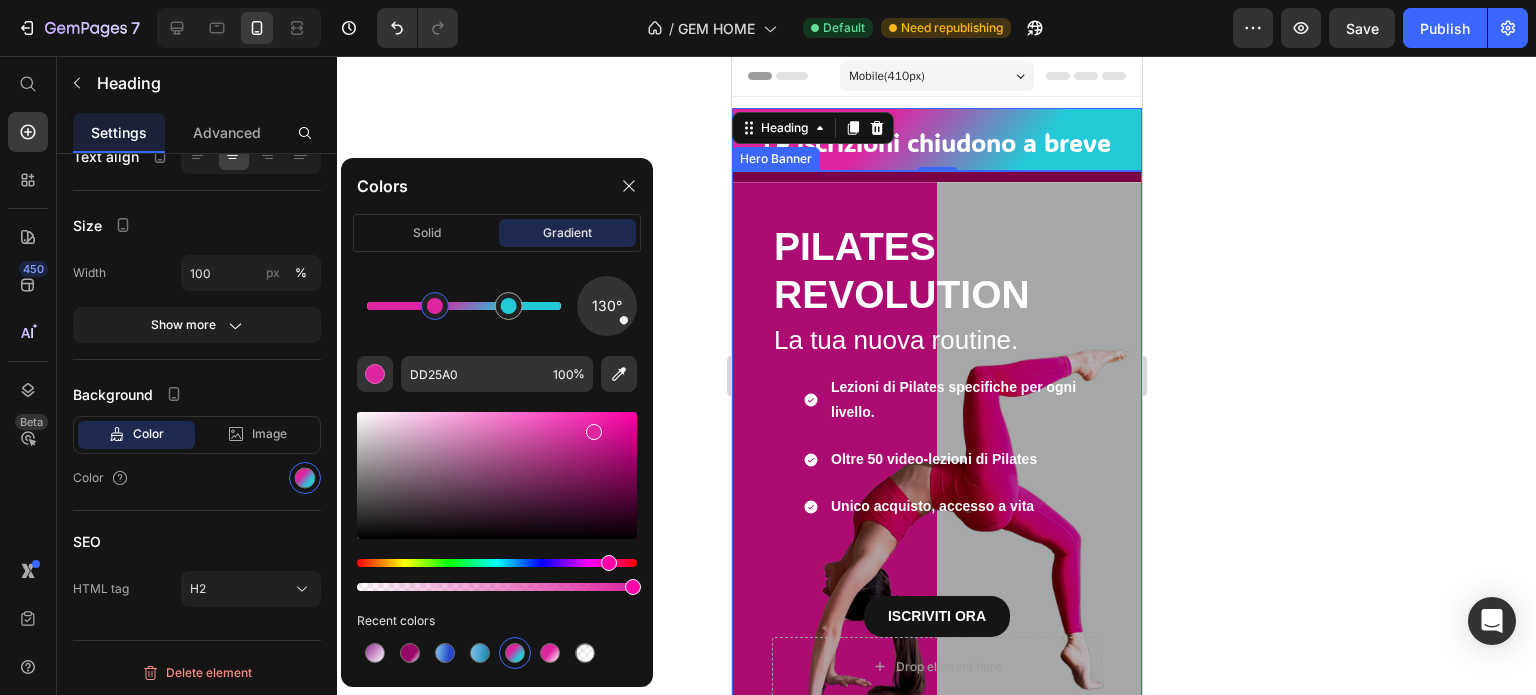 click on "PILATES REVOLUTION Heading La tua nuova routine. Heading Lezioni di Pilates specifiche per ogni livello. Oltre 50 video-lezioni di Pilates Unico acquisto, accesso a vita Item List ISCRIVITI ORA Button
Drop element here Row Row ISCRIVITI ORA Button" at bounding box center (936, 461) 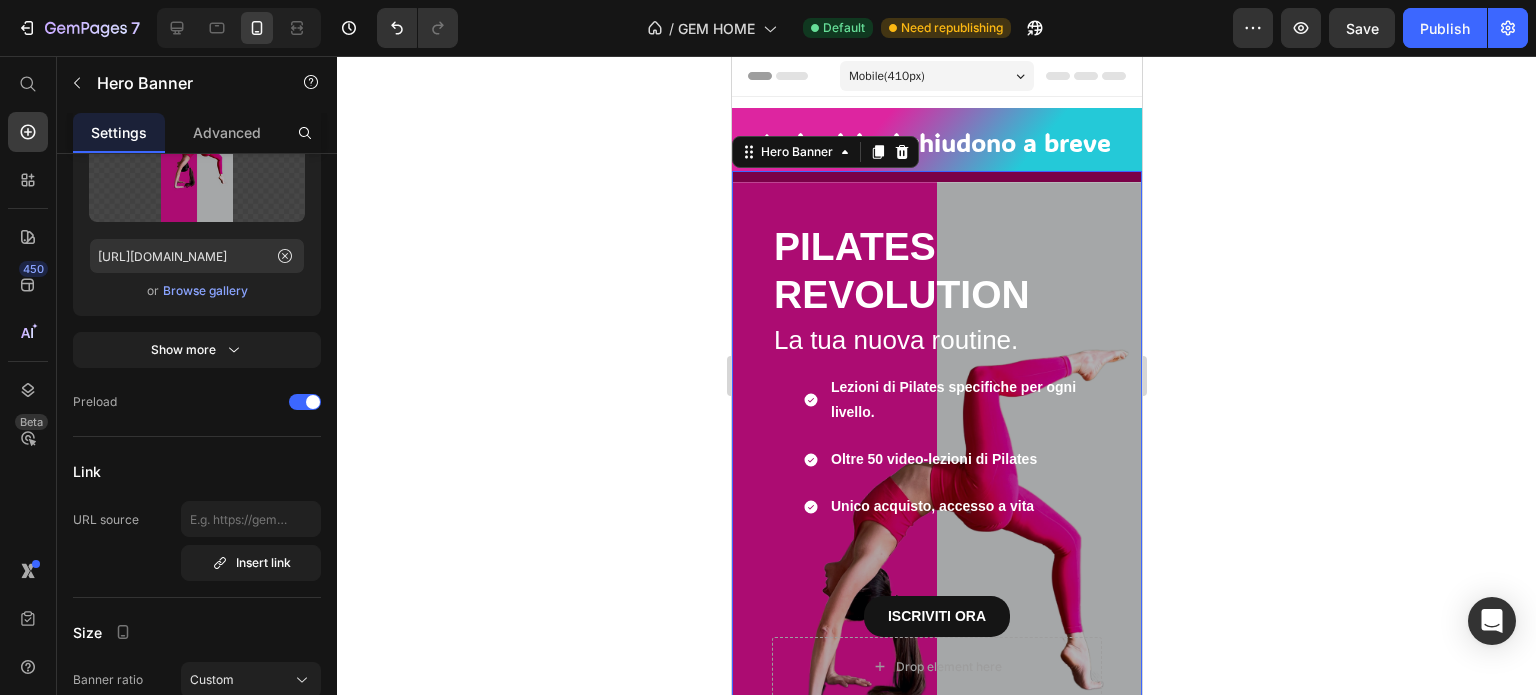 scroll, scrollTop: 0, scrollLeft: 0, axis: both 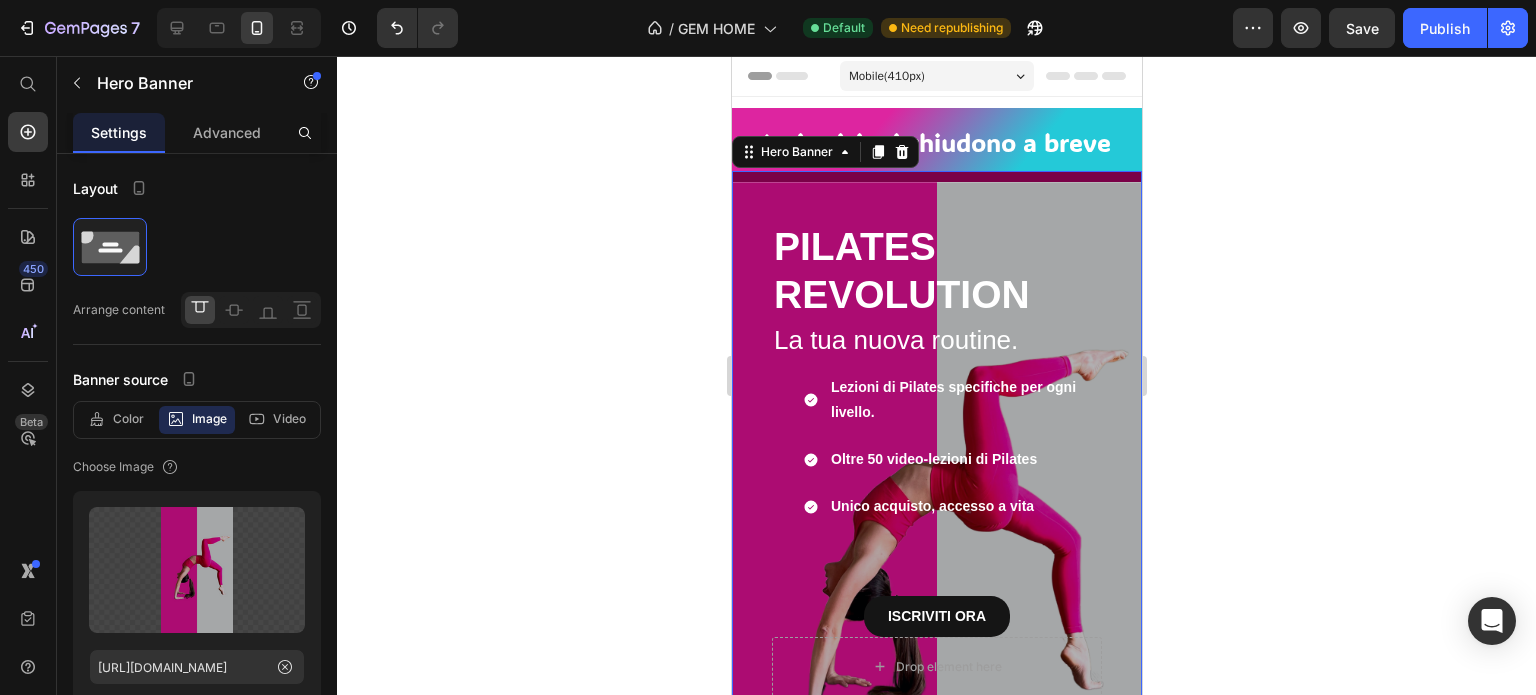 click on "PILATES REVOLUTION Heading La tua nuova routine. Heading Lezioni di Pilates specifiche per ogni livello. Oltre 50 video-lezioni di Pilates Unico acquisto, accesso a vita Item List ISCRIVITI ORA Button
Drop element here Row Row ISCRIVITI ORA Button Hero Banner   0" at bounding box center [936, 441] 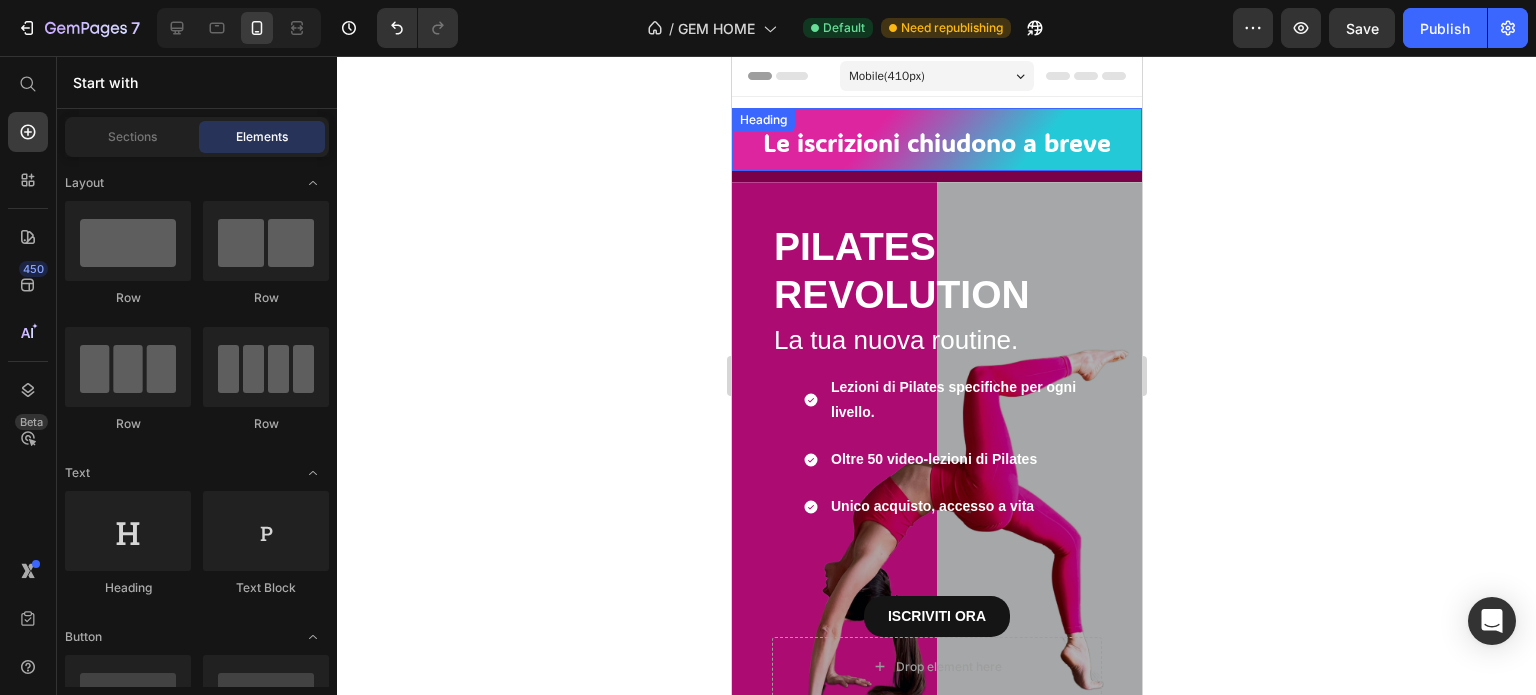 click on "Le iscrizioni chiudono a breve" at bounding box center (936, 142) 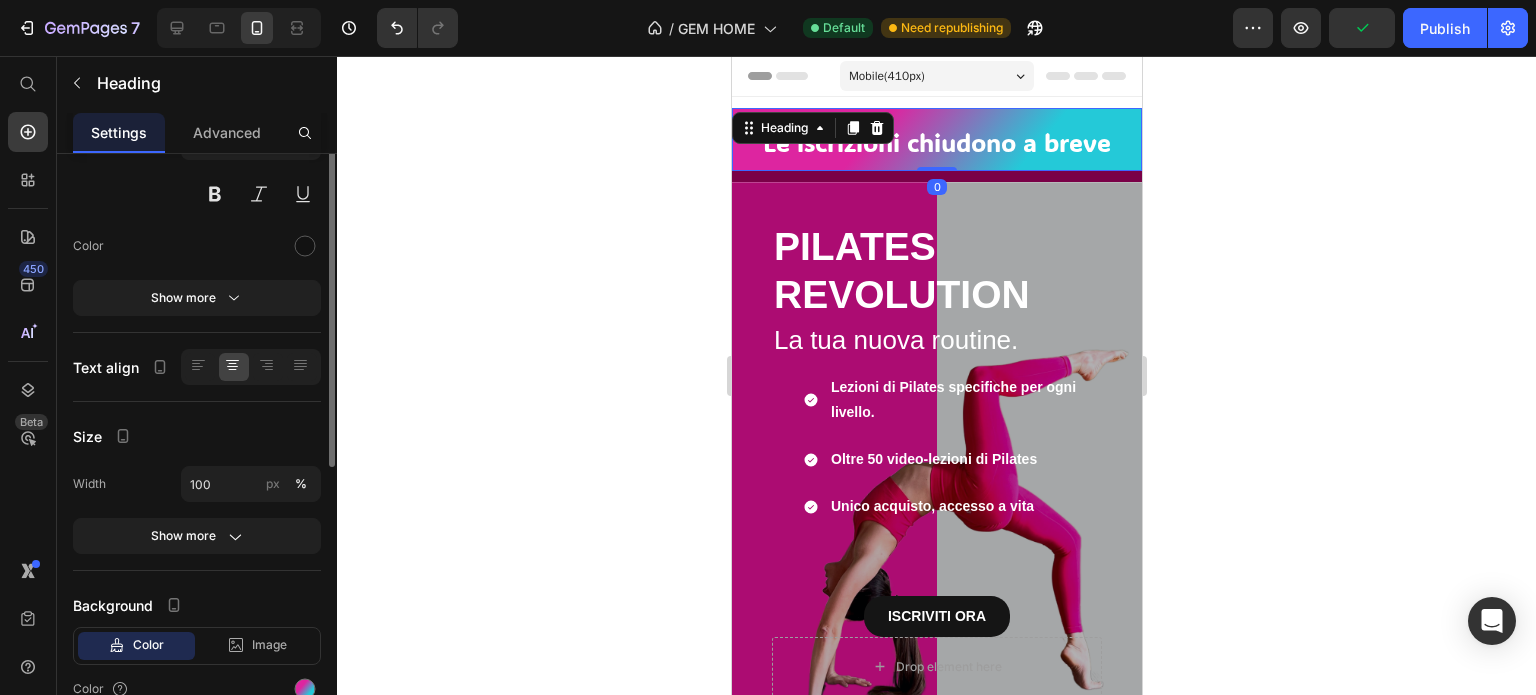 scroll, scrollTop: 100, scrollLeft: 0, axis: vertical 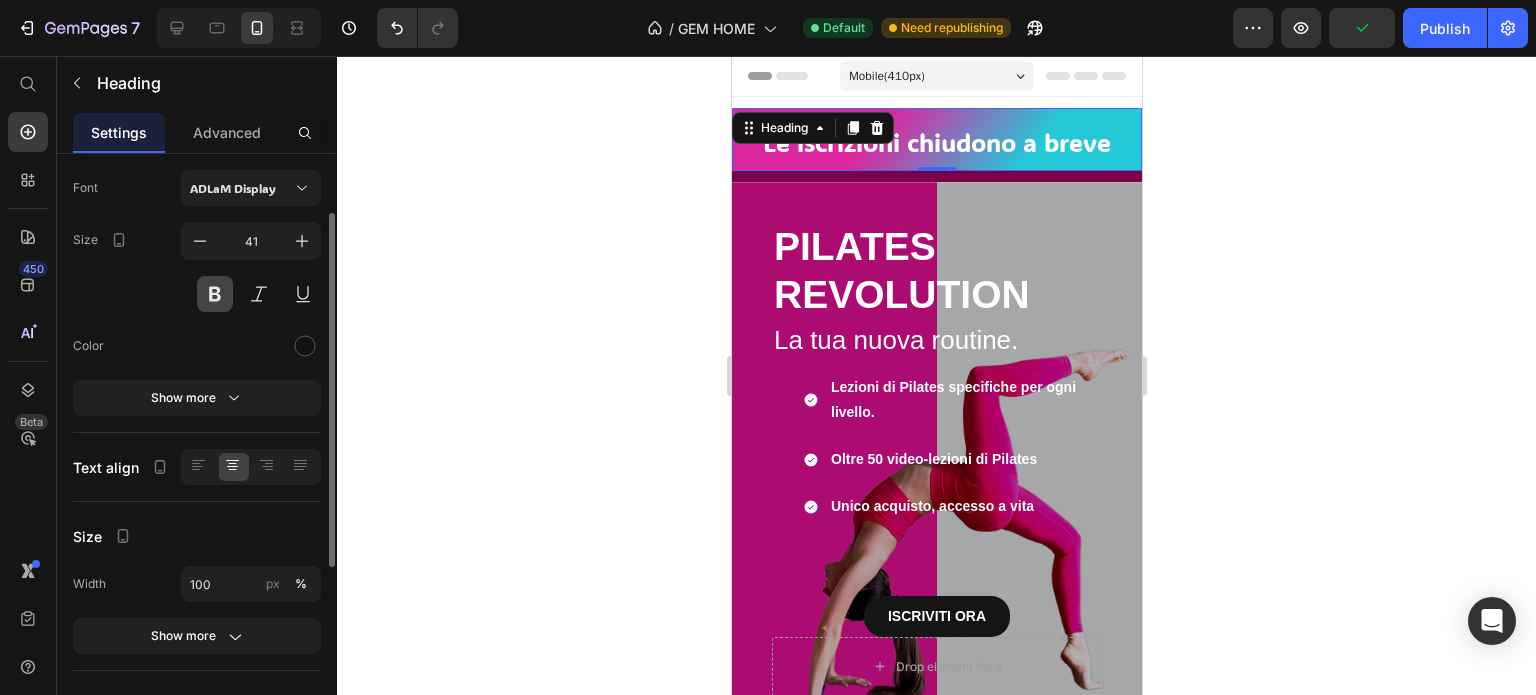 click at bounding box center (215, 294) 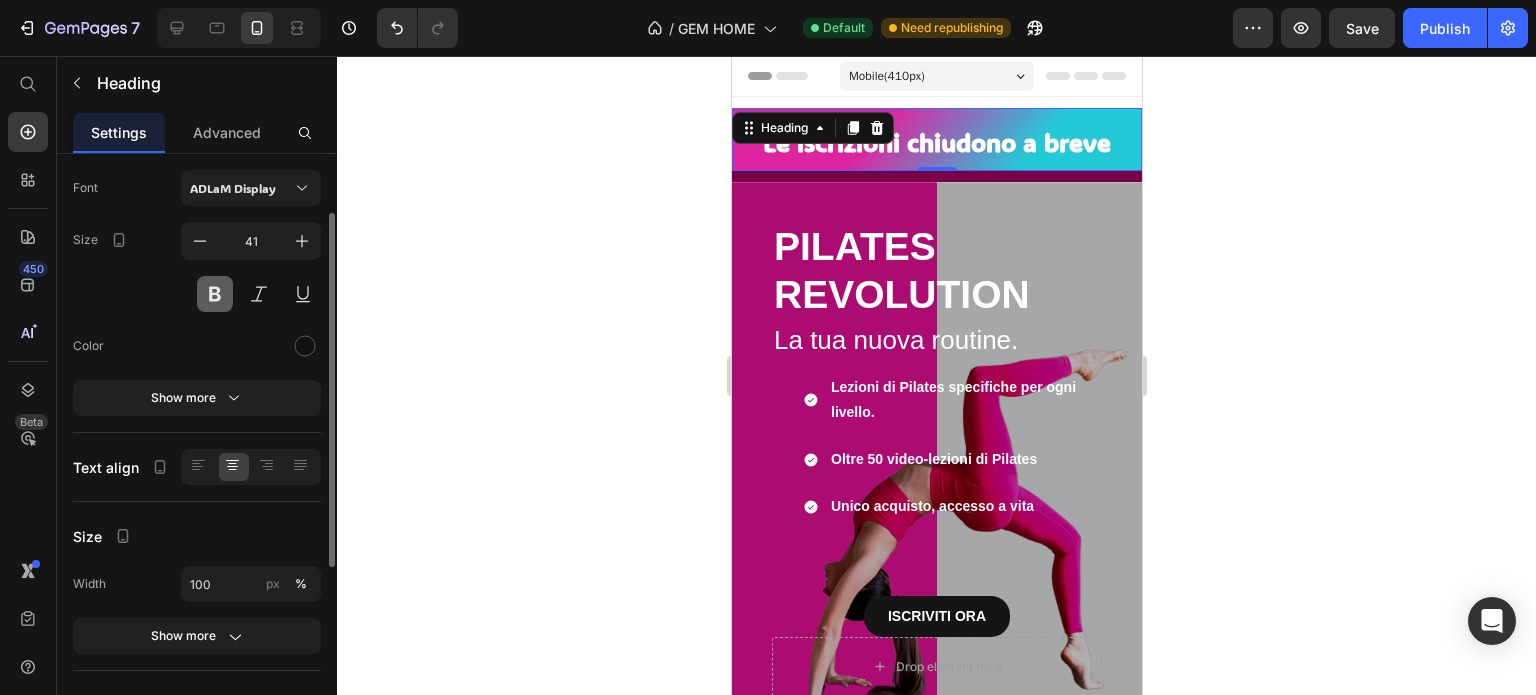 click at bounding box center [215, 294] 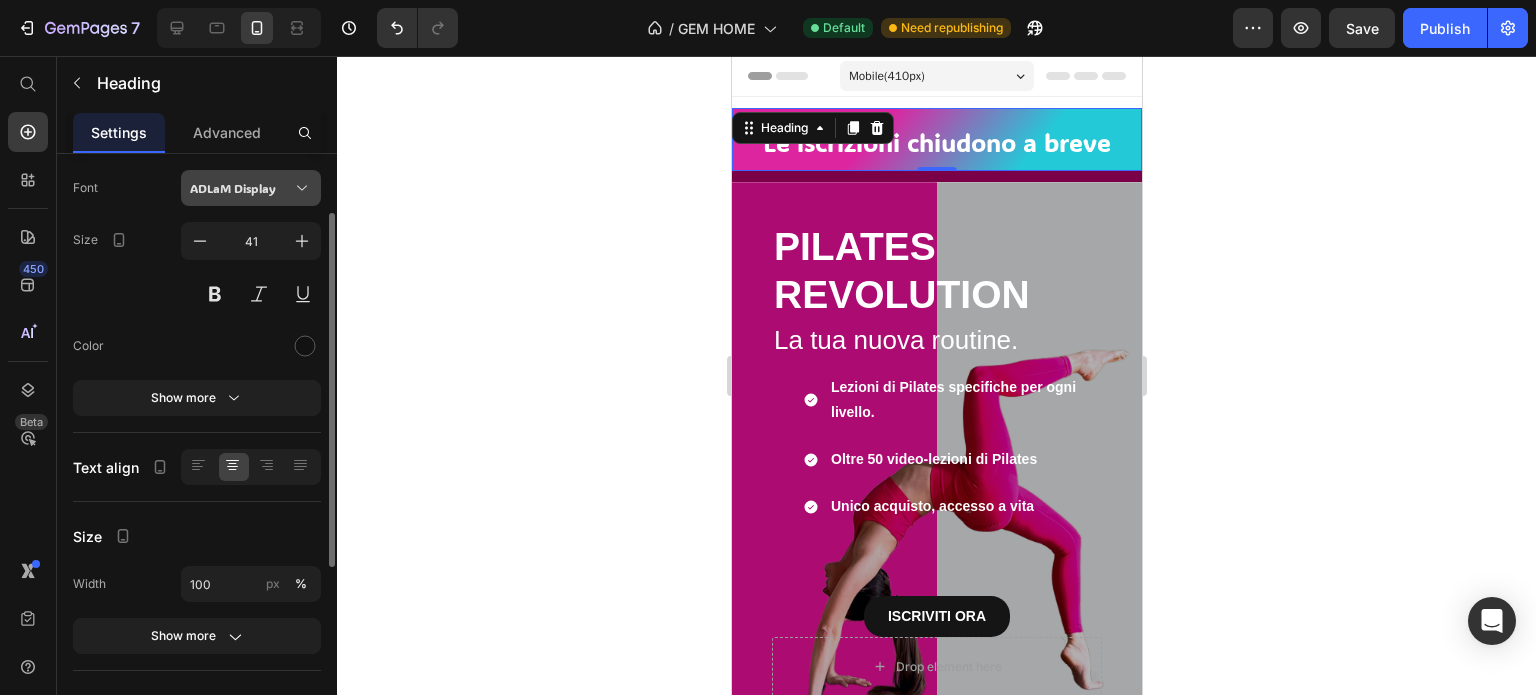 drag, startPoint x: 248, startPoint y: 171, endPoint x: 244, endPoint y: 182, distance: 11.7046995 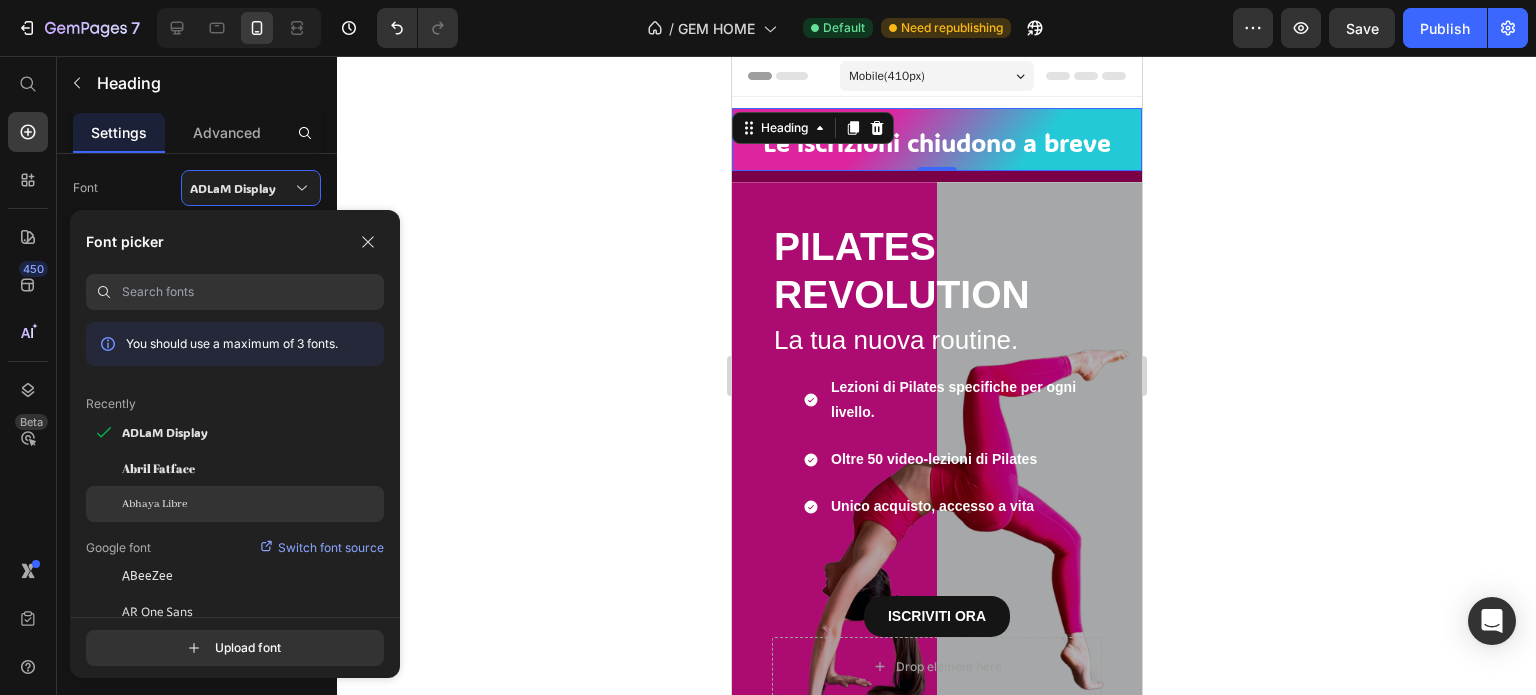 click on "Abhaya Libre" at bounding box center [154, 504] 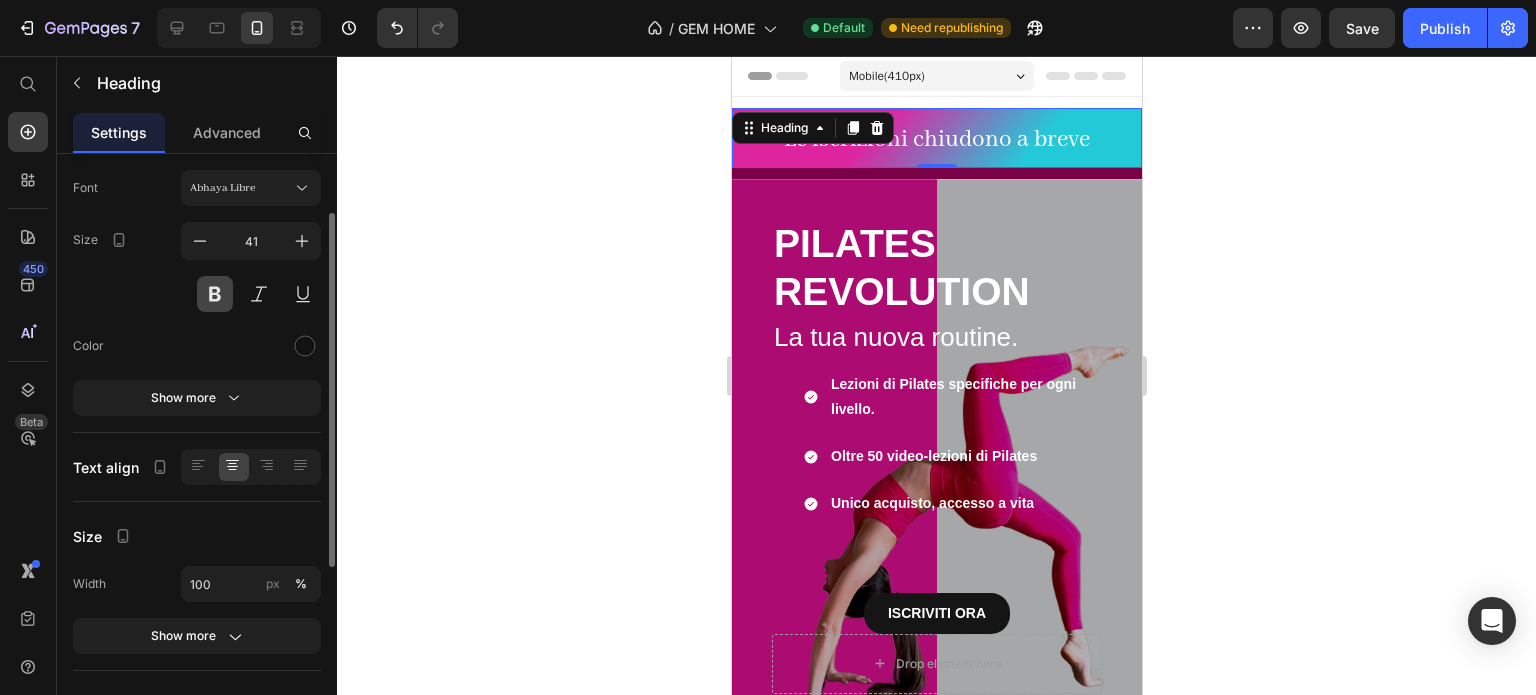 click at bounding box center [215, 294] 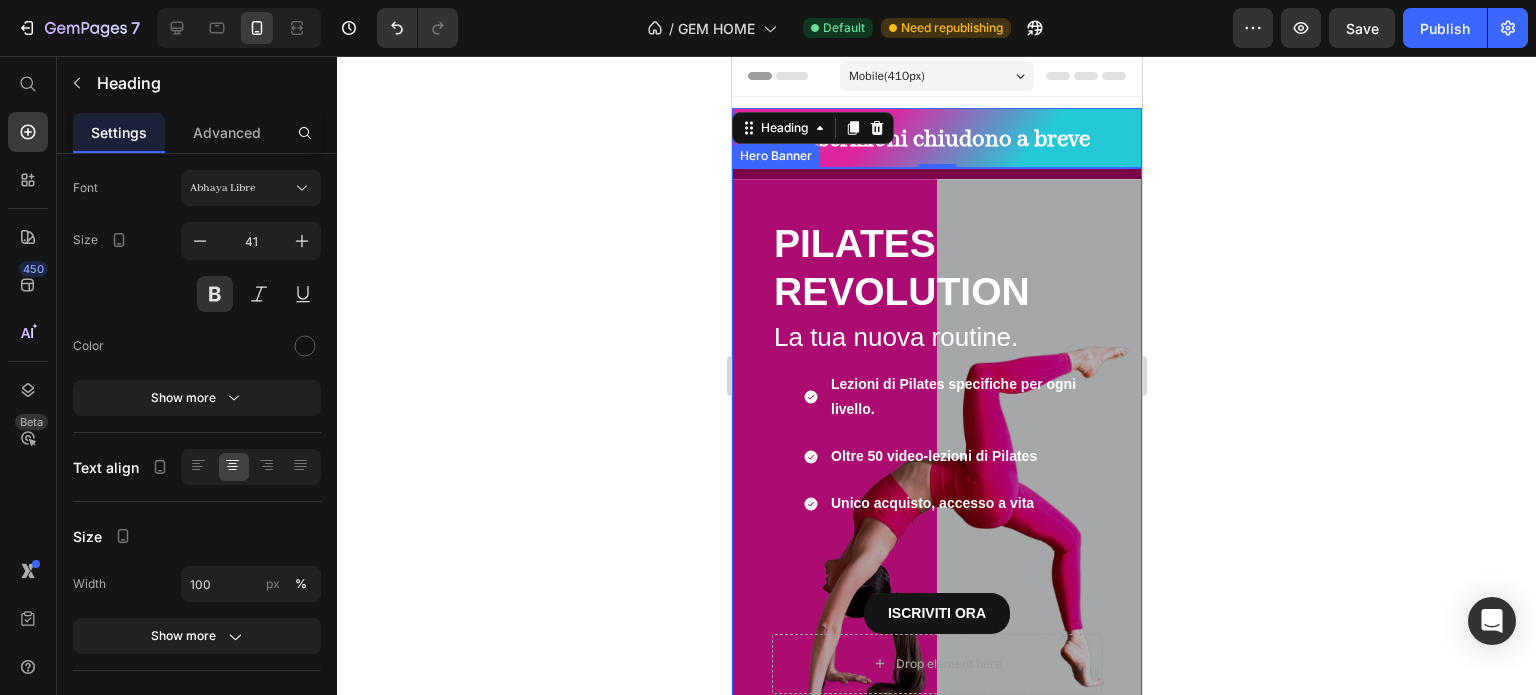 click 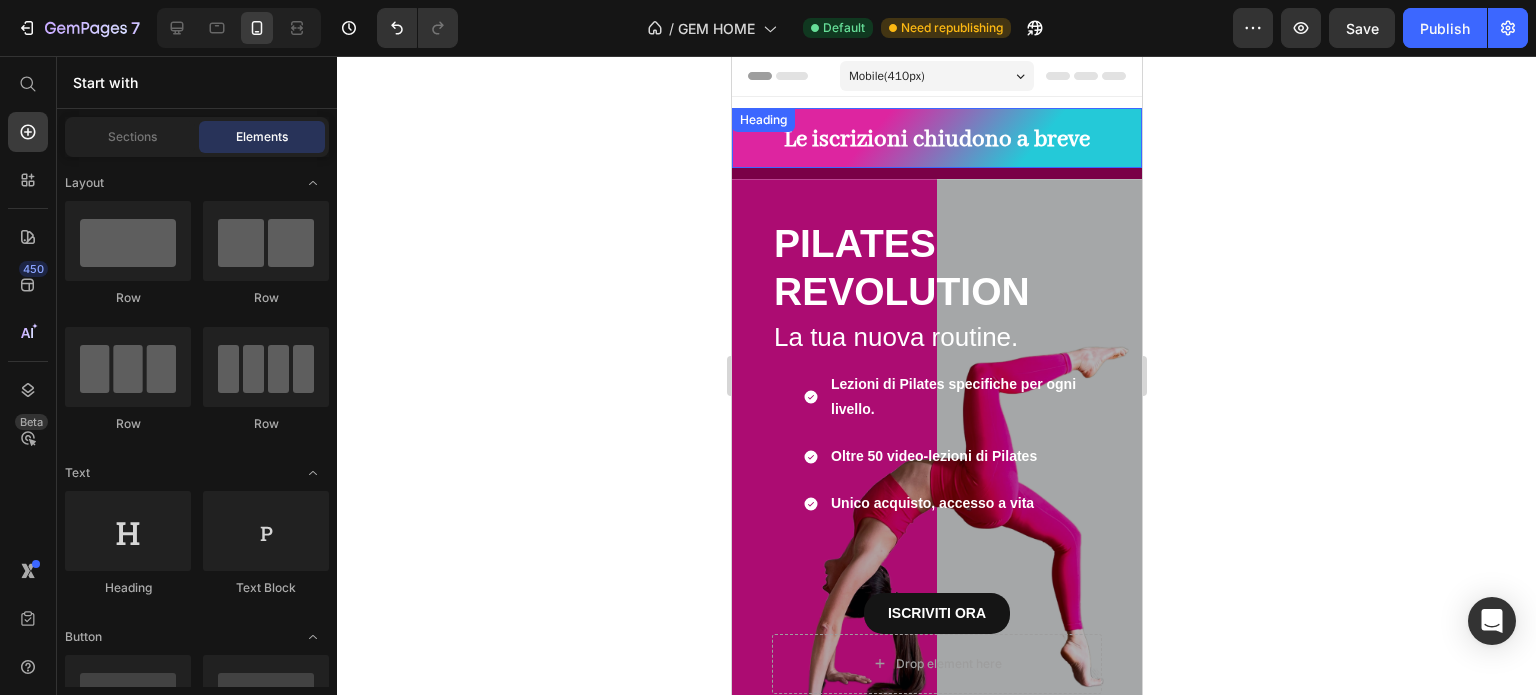 click on "Le iscrizioni chiudono a breve" at bounding box center (936, 138) 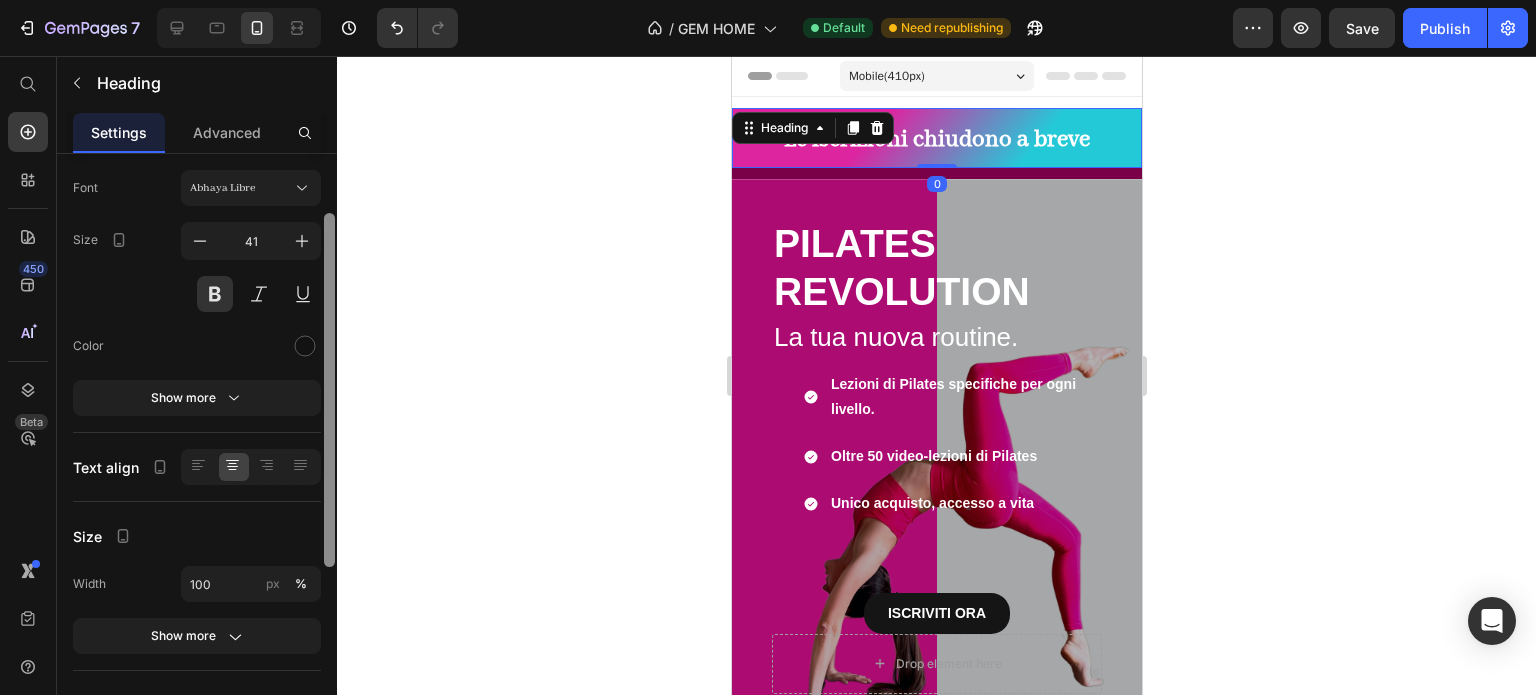 scroll, scrollTop: 300, scrollLeft: 0, axis: vertical 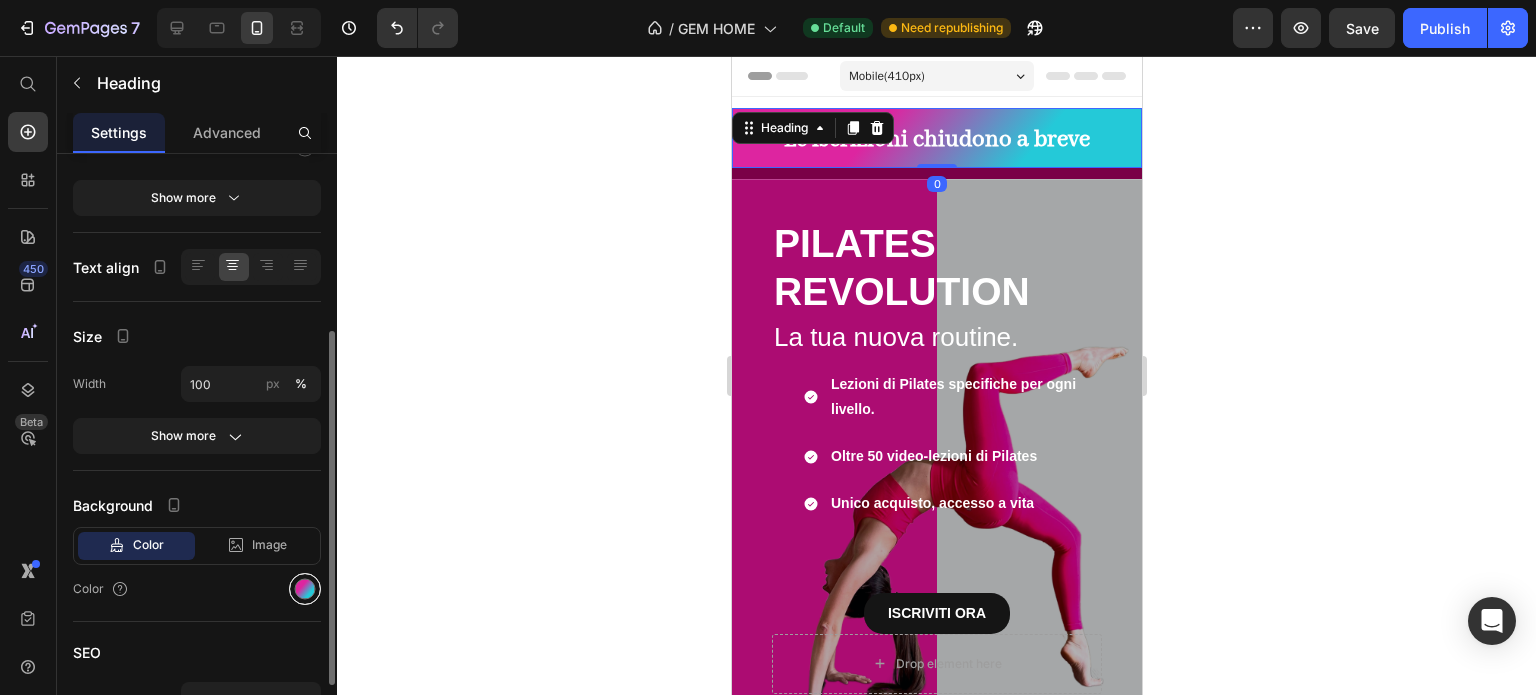 click at bounding box center [305, 589] 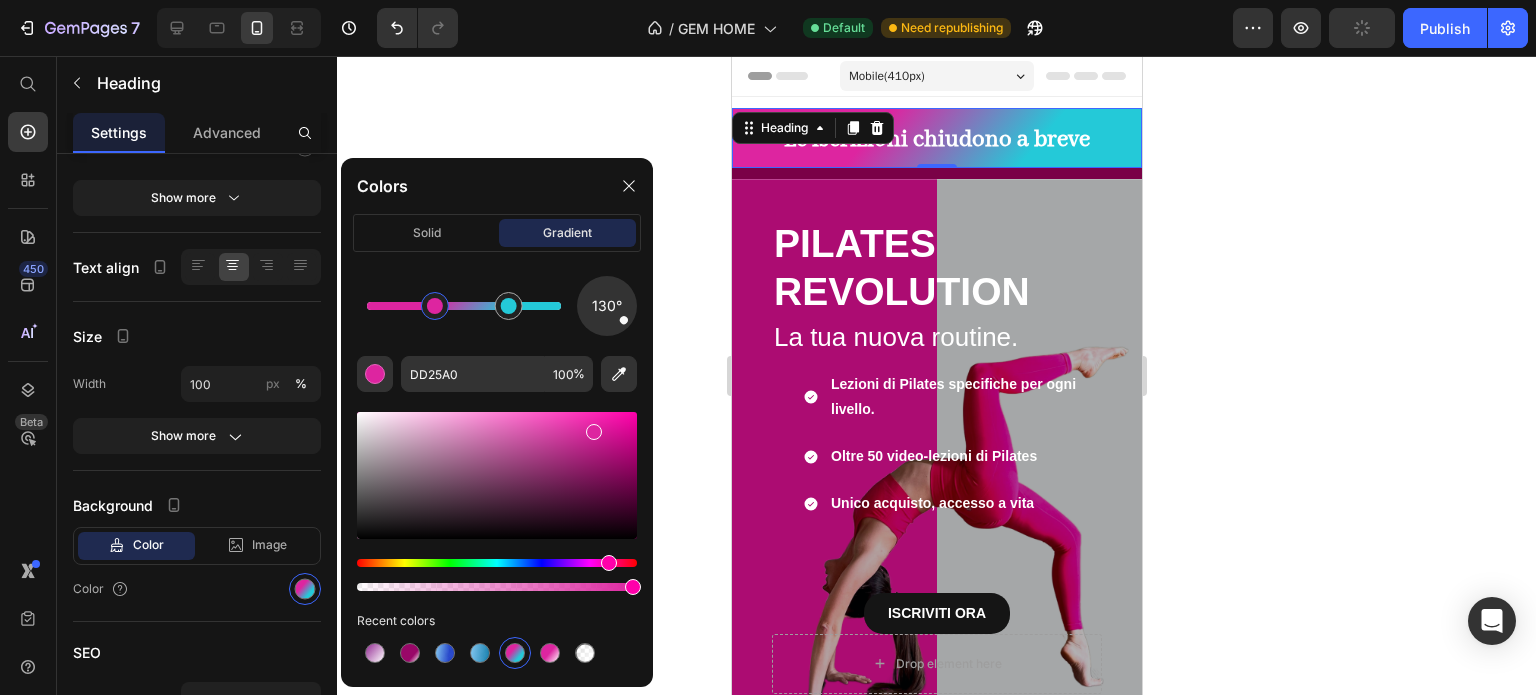 click at bounding box center [497, 563] 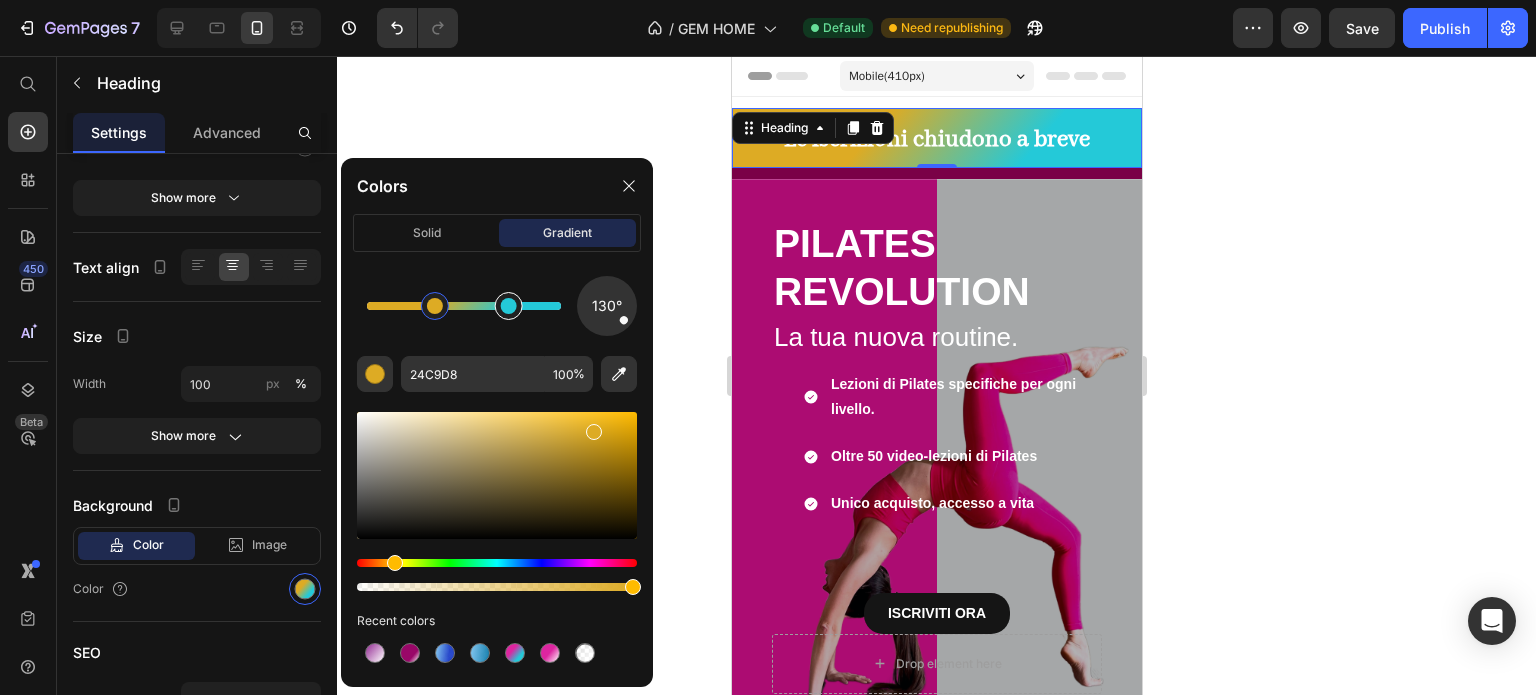 click at bounding box center (509, 306) 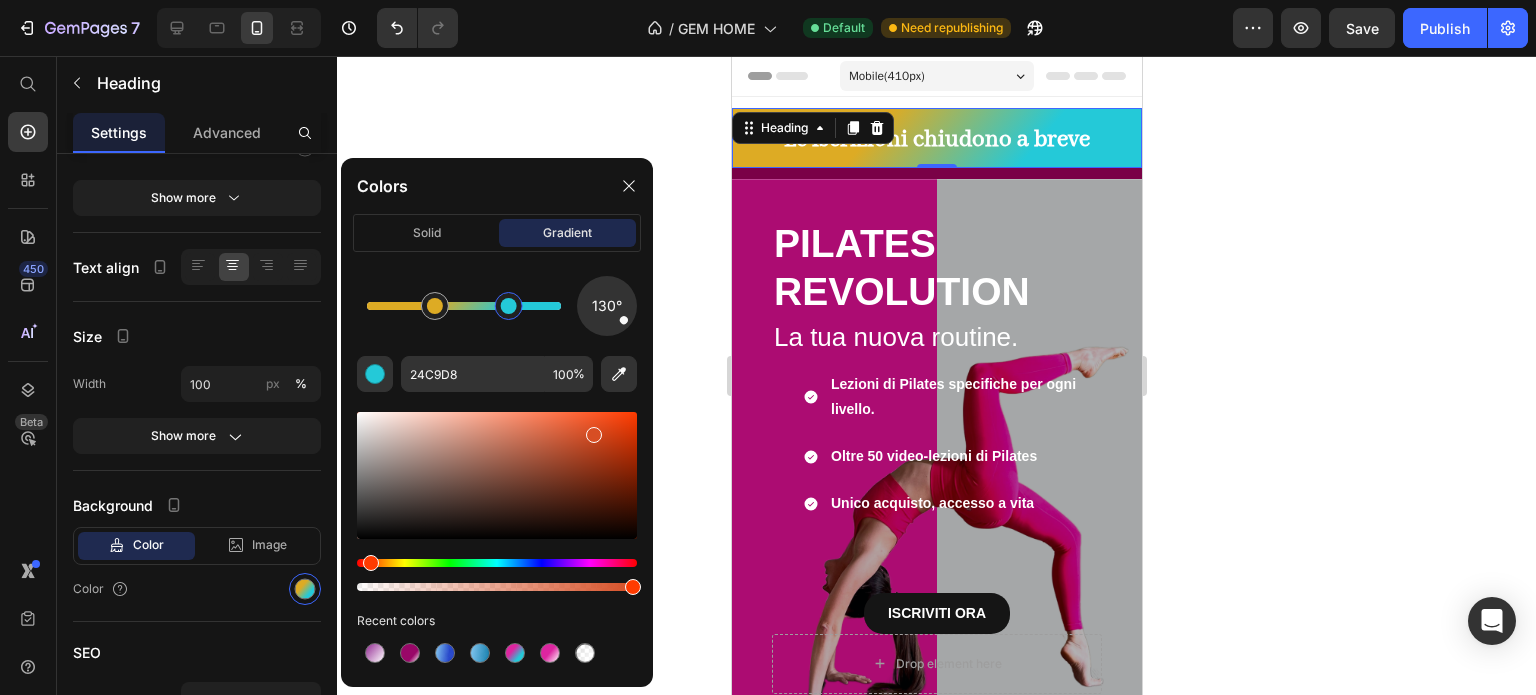 click at bounding box center [497, 563] 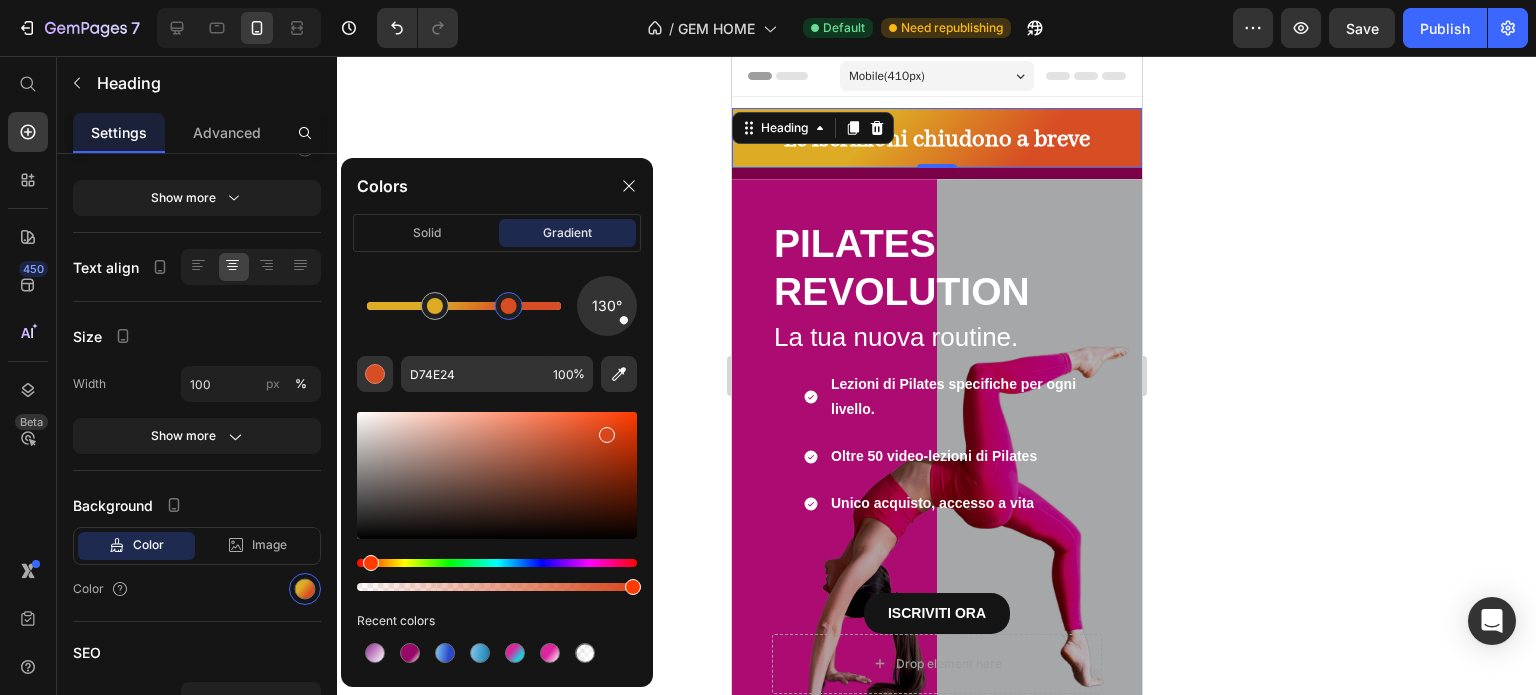 type on "D8461A" 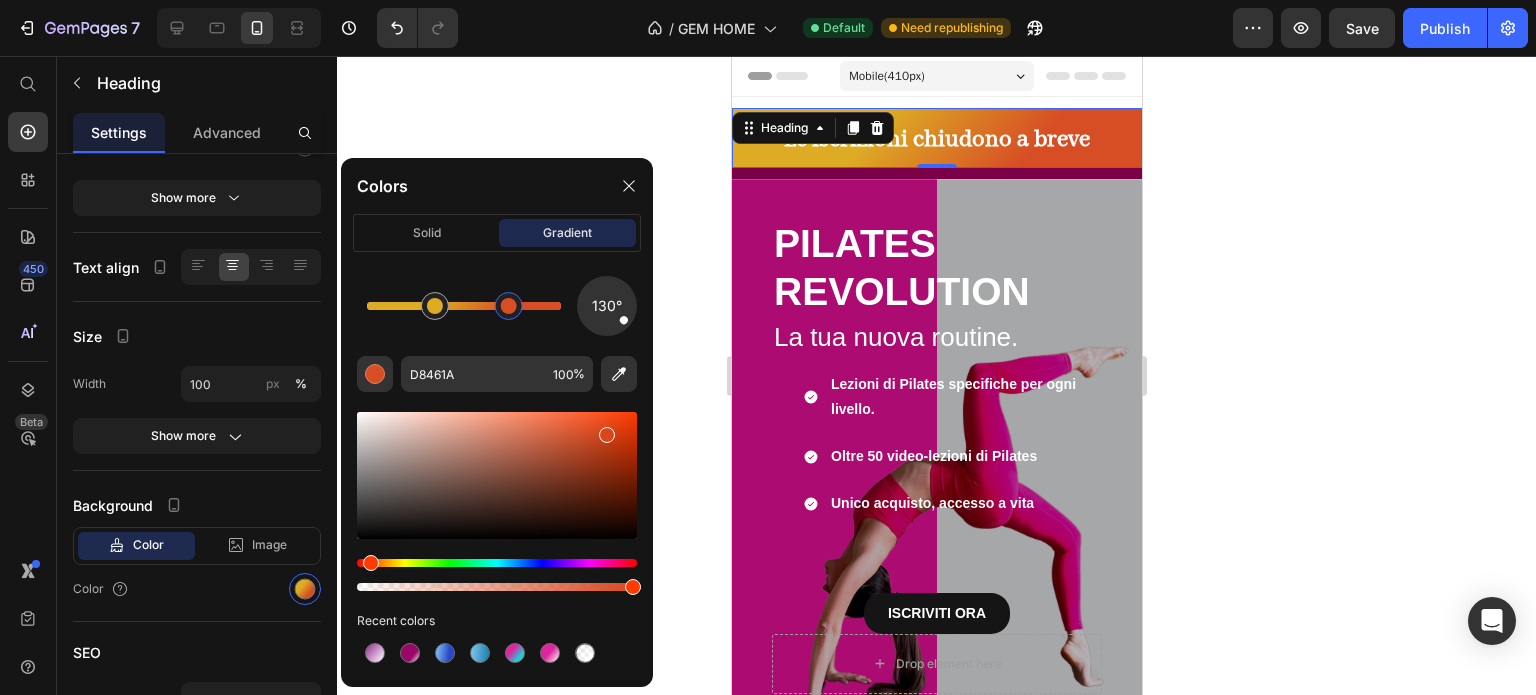 click at bounding box center [607, 435] 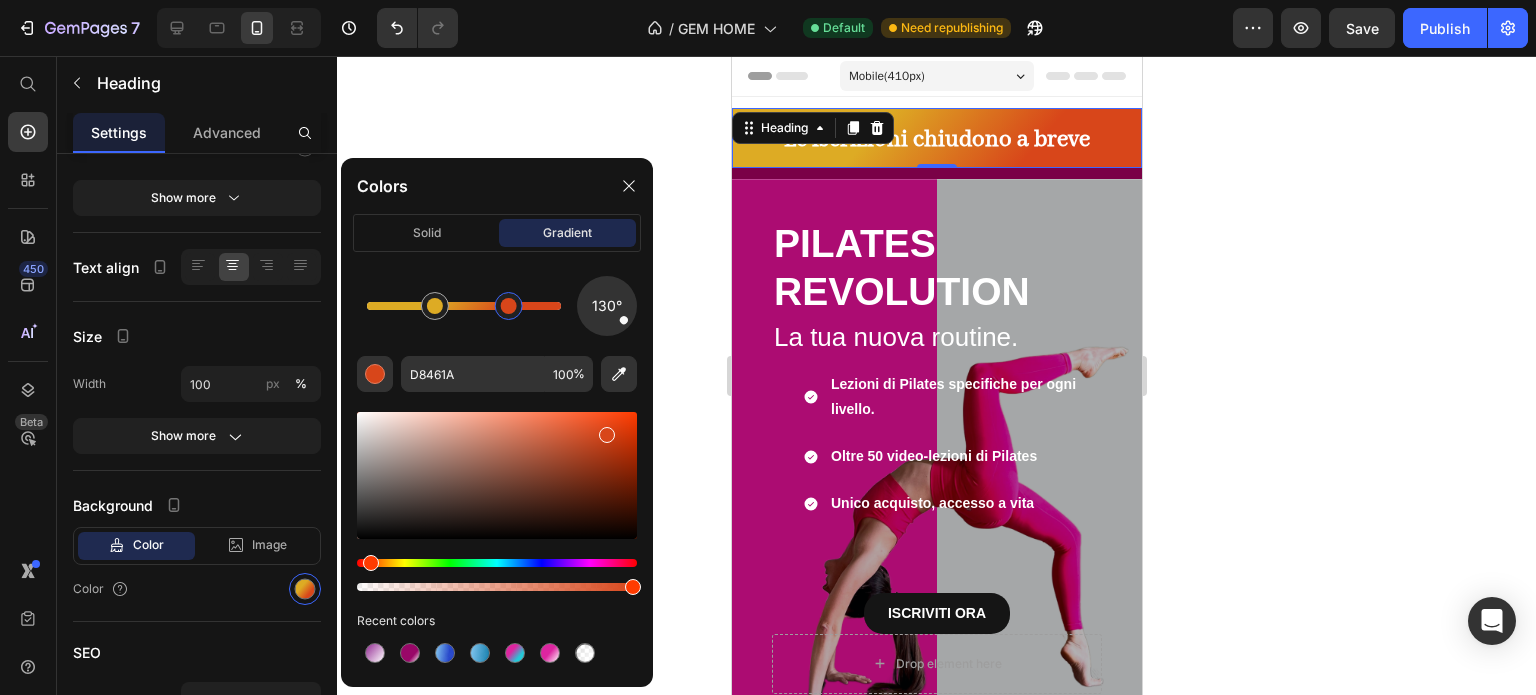 click 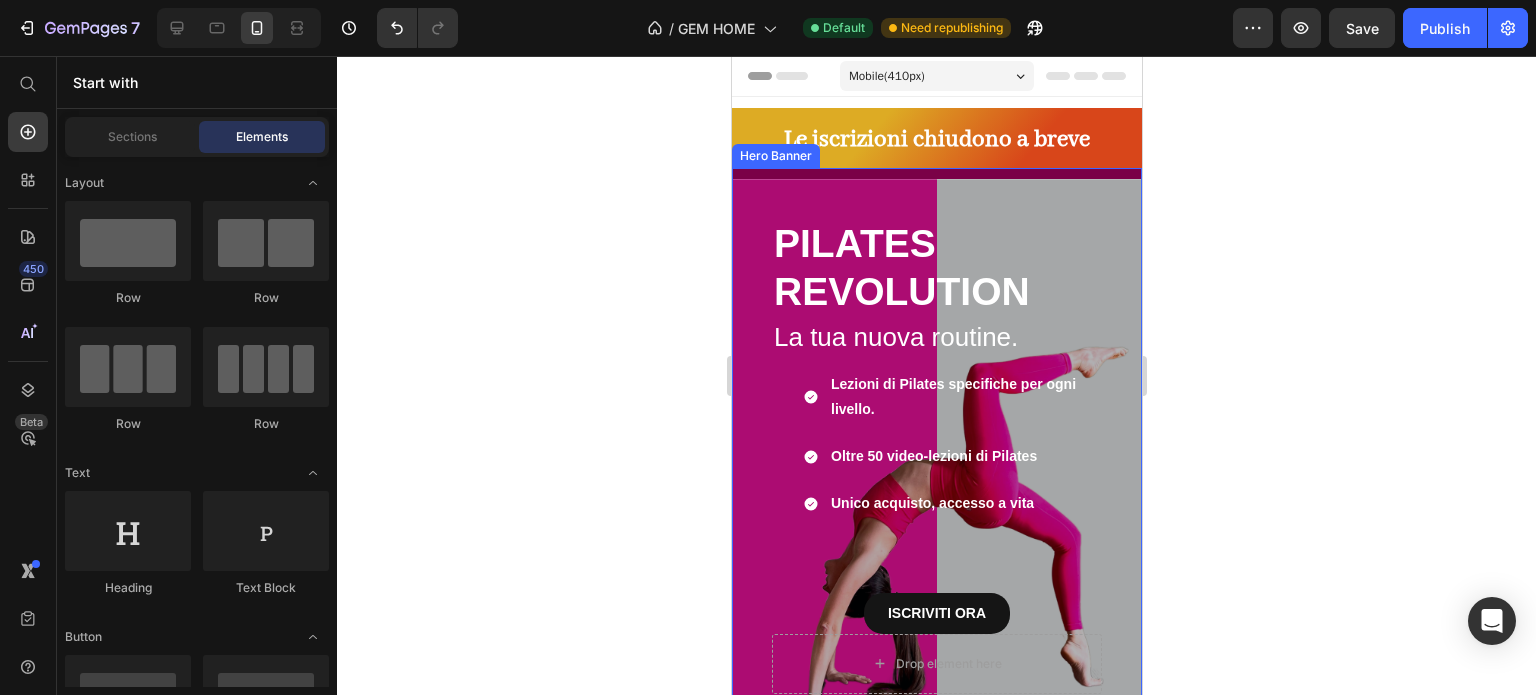 click on "PILATES REVOLUTION Heading La tua nuova routine. Heading Lezioni di Pilates specifiche per ogni livello. Oltre 50 video-lezioni di Pilates Unico acquisto, accesso a vita Item List ISCRIVITI ORA Button
Drop element here Row Row ISCRIVITI ORA Button" at bounding box center (936, 458) 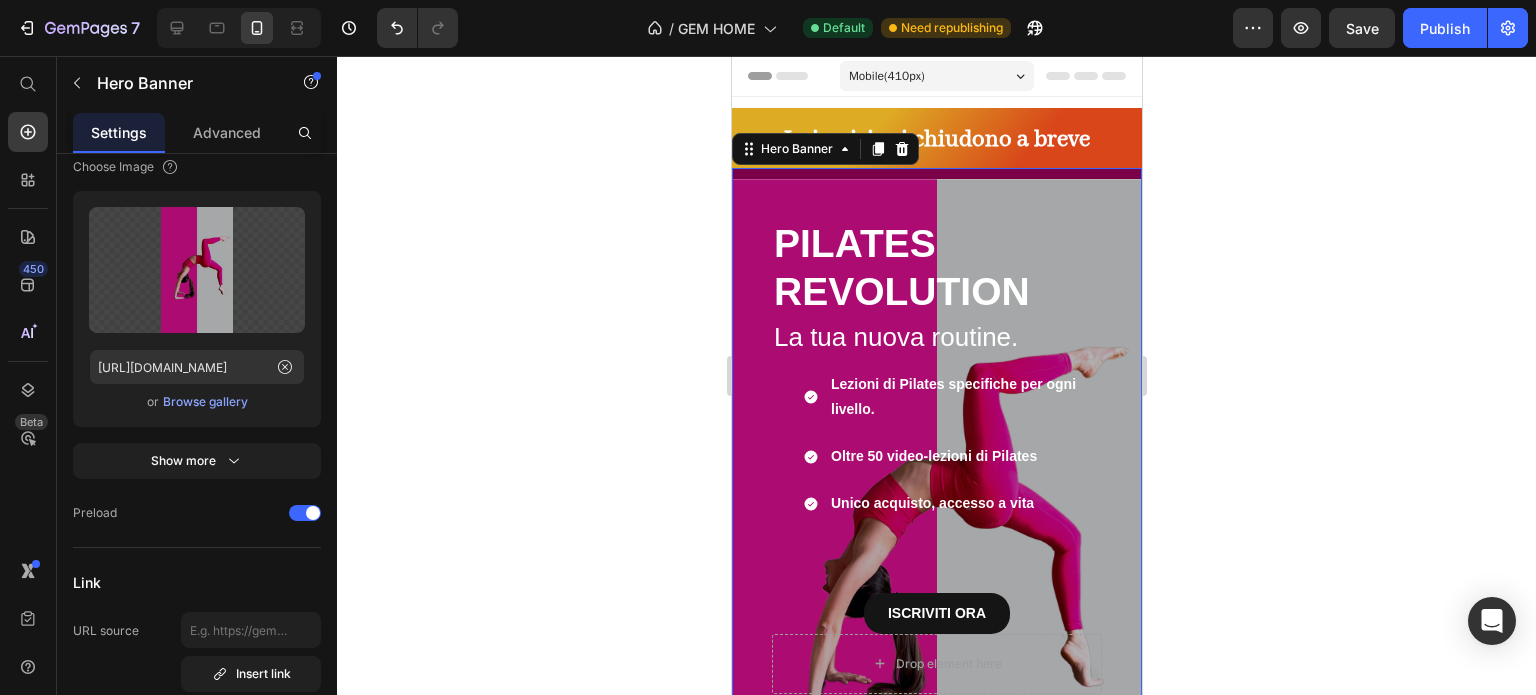 scroll, scrollTop: 0, scrollLeft: 0, axis: both 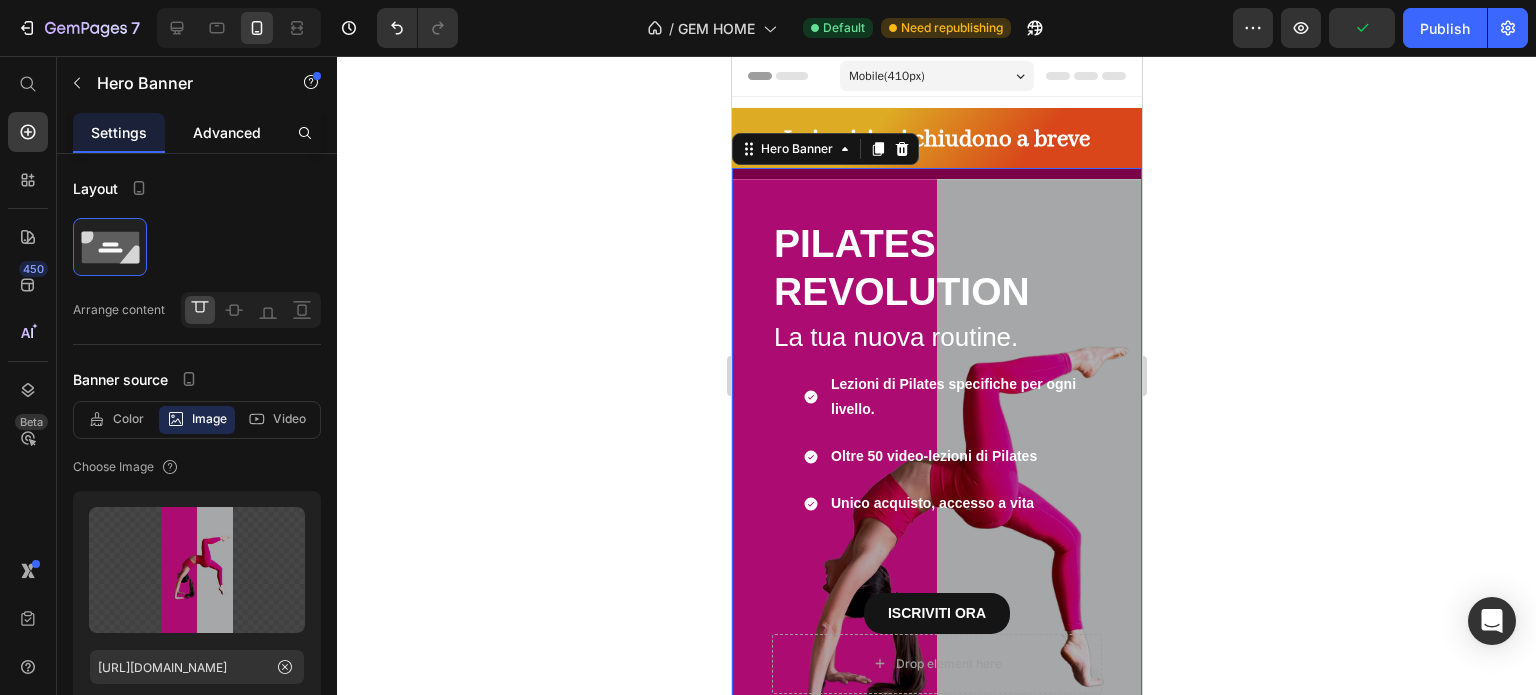 click on "Advanced" at bounding box center [227, 132] 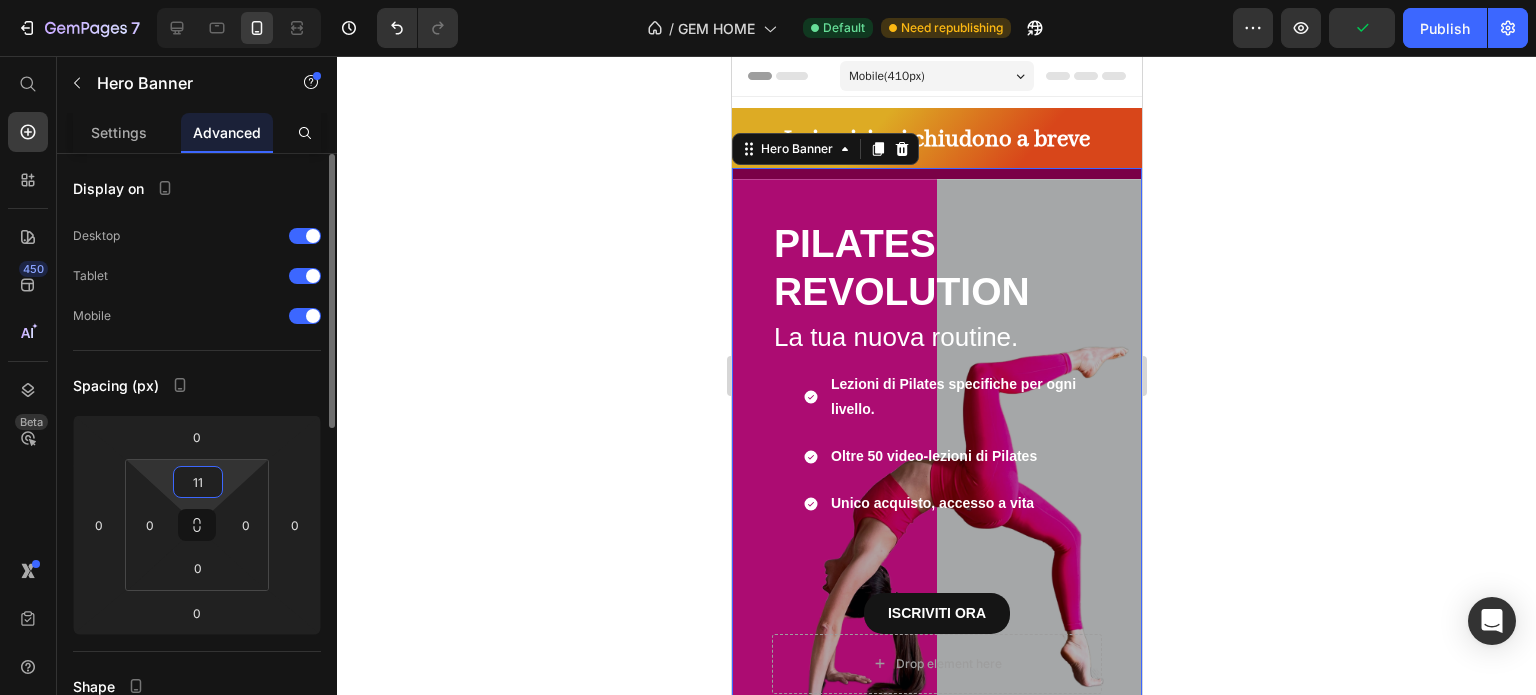 click on "11" at bounding box center [198, 482] 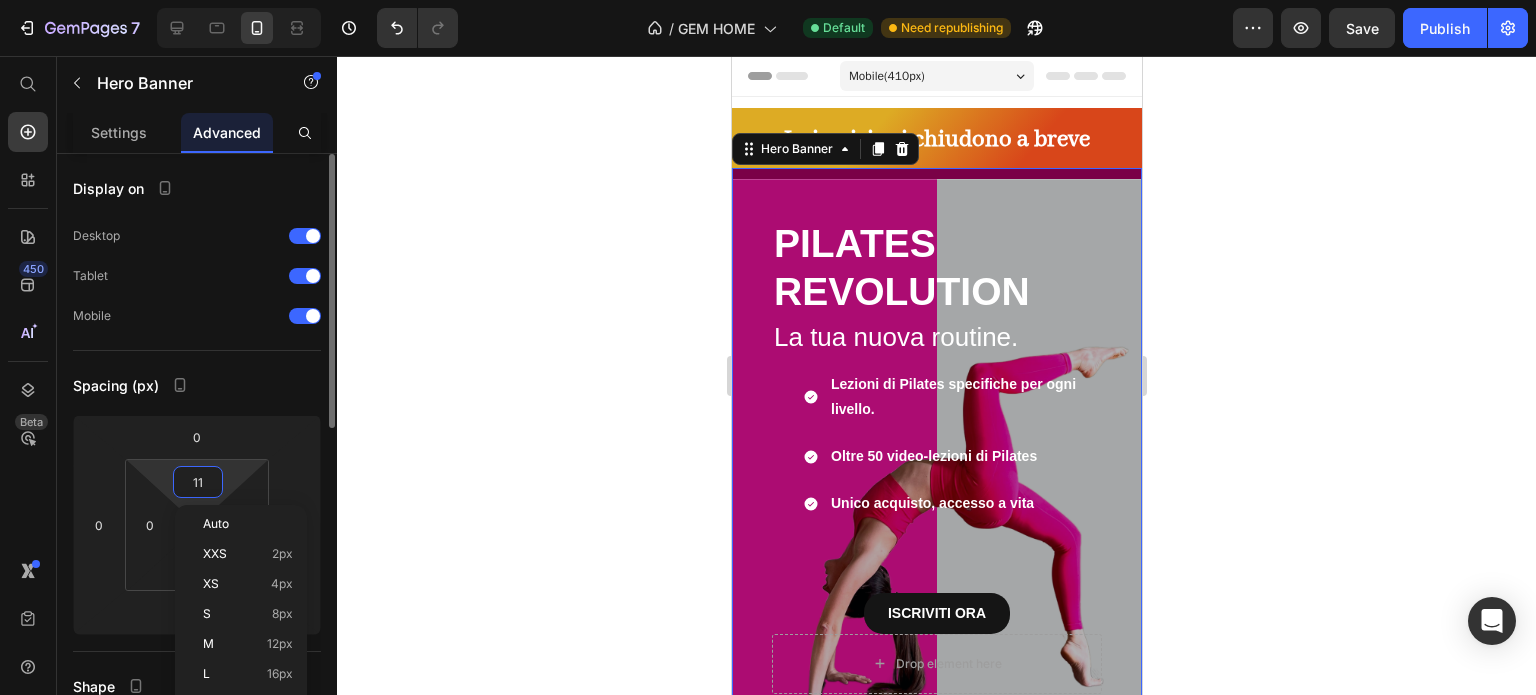 type on "0" 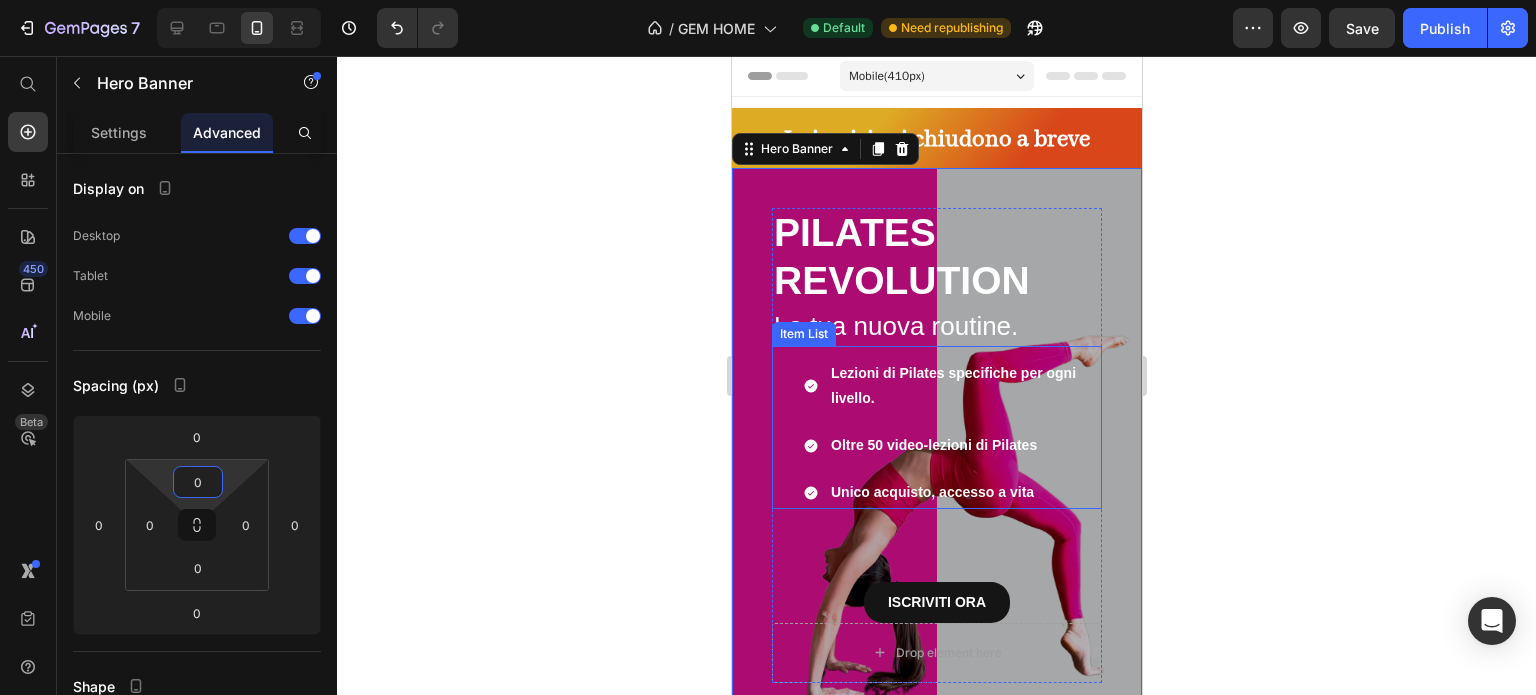 click 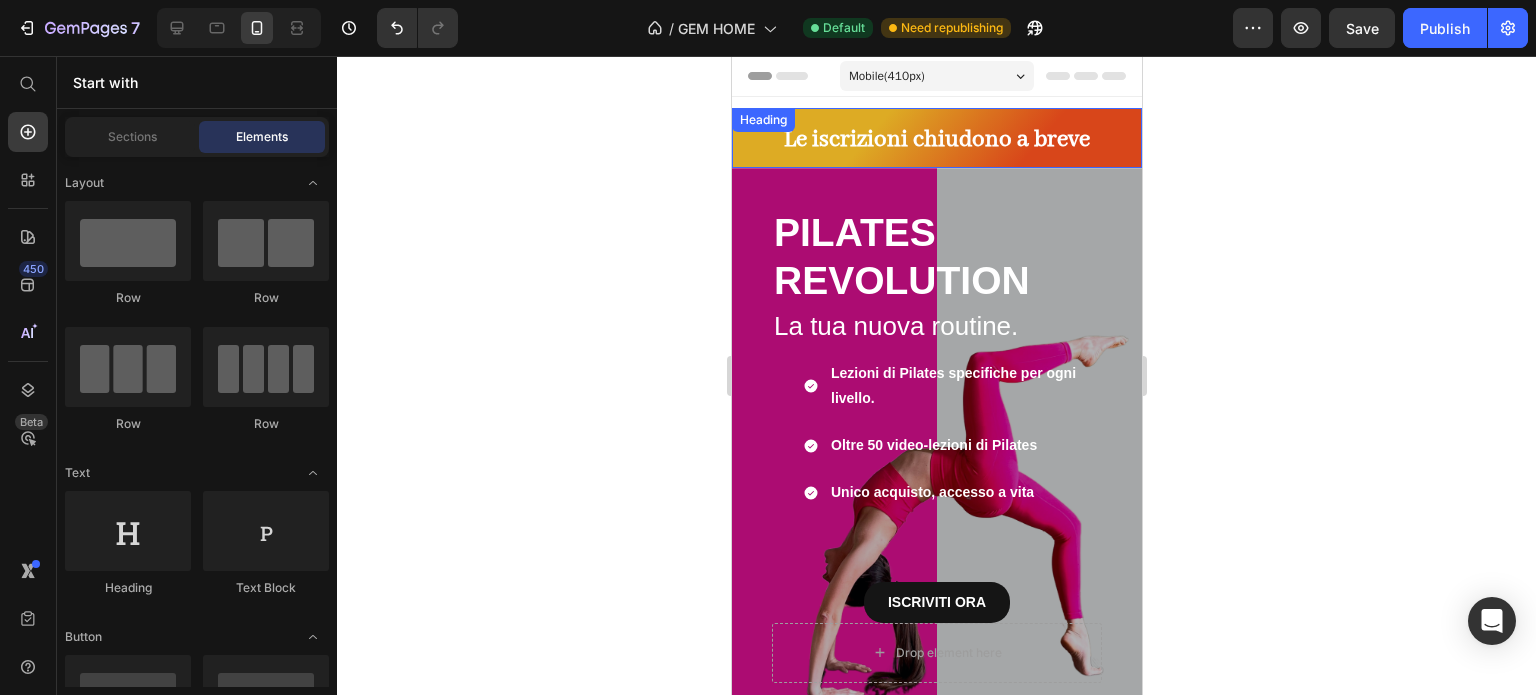 click on "Le iscrizioni chiudono a breve" at bounding box center (936, 139) 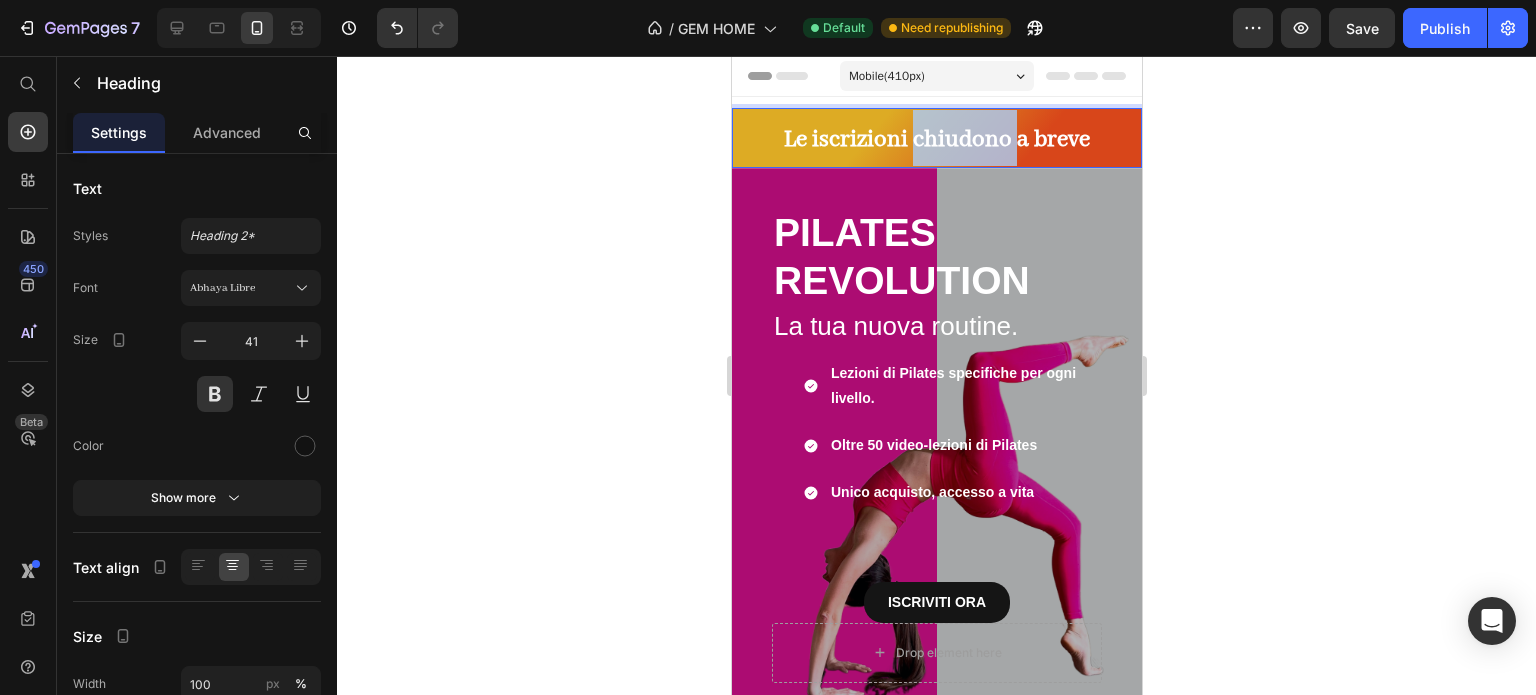click on "Le iscrizioni chiudono a breve" at bounding box center (936, 139) 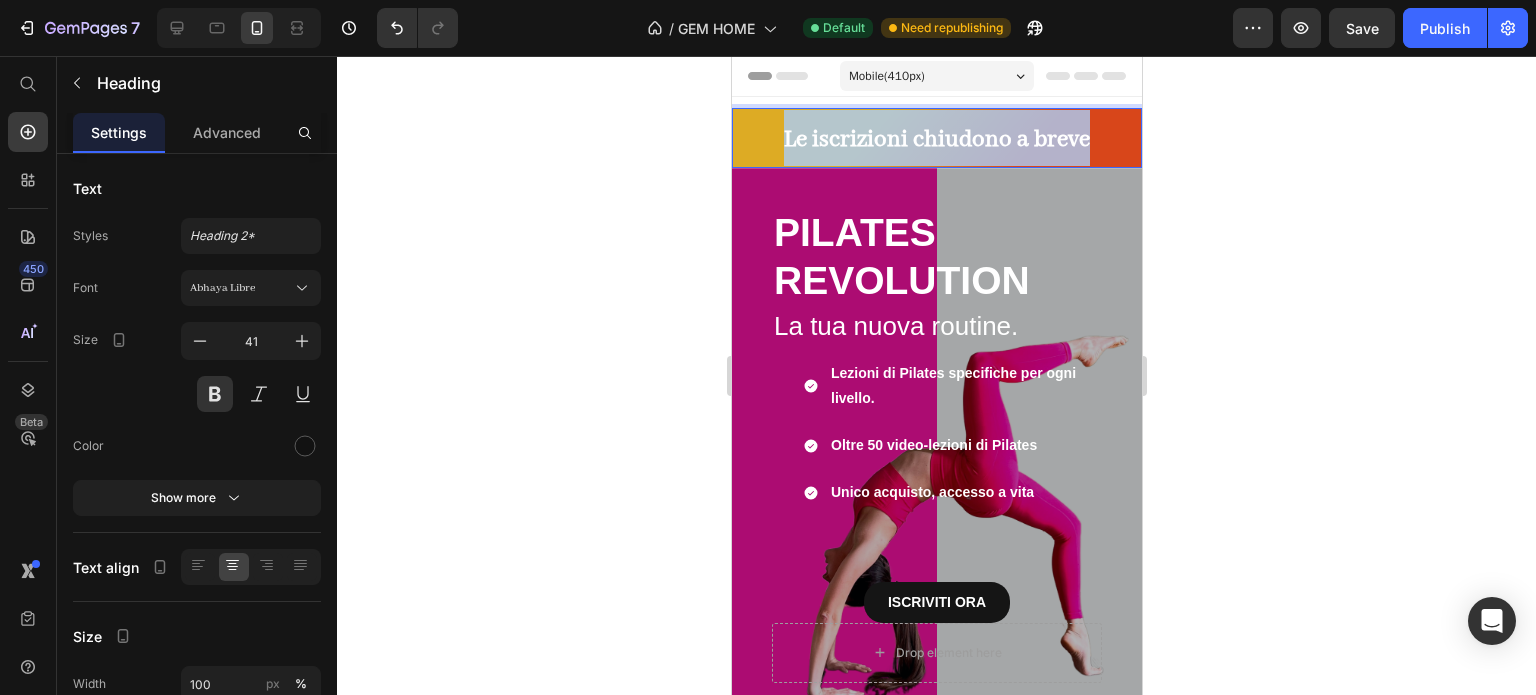 click on "Le iscrizioni chiudono a breve" at bounding box center (936, 139) 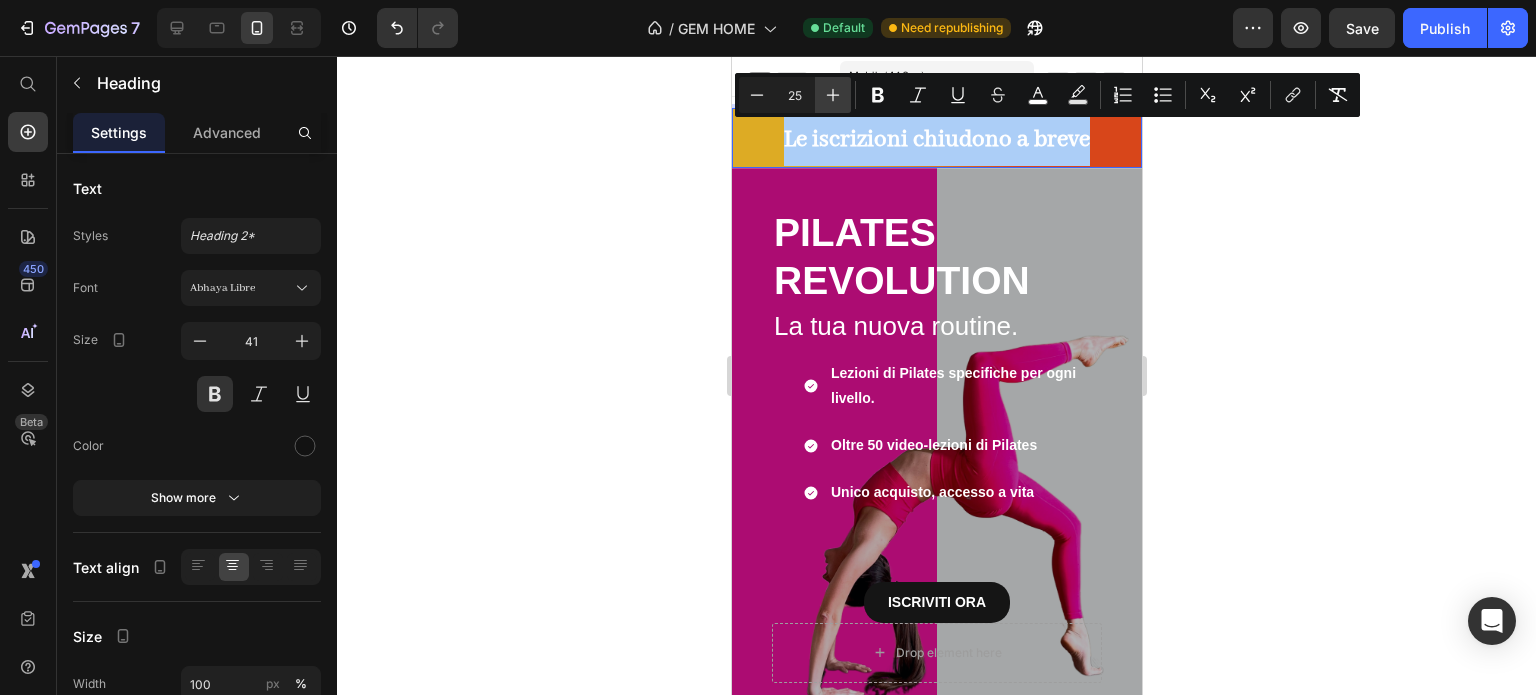 click on "Plus" at bounding box center (833, 95) 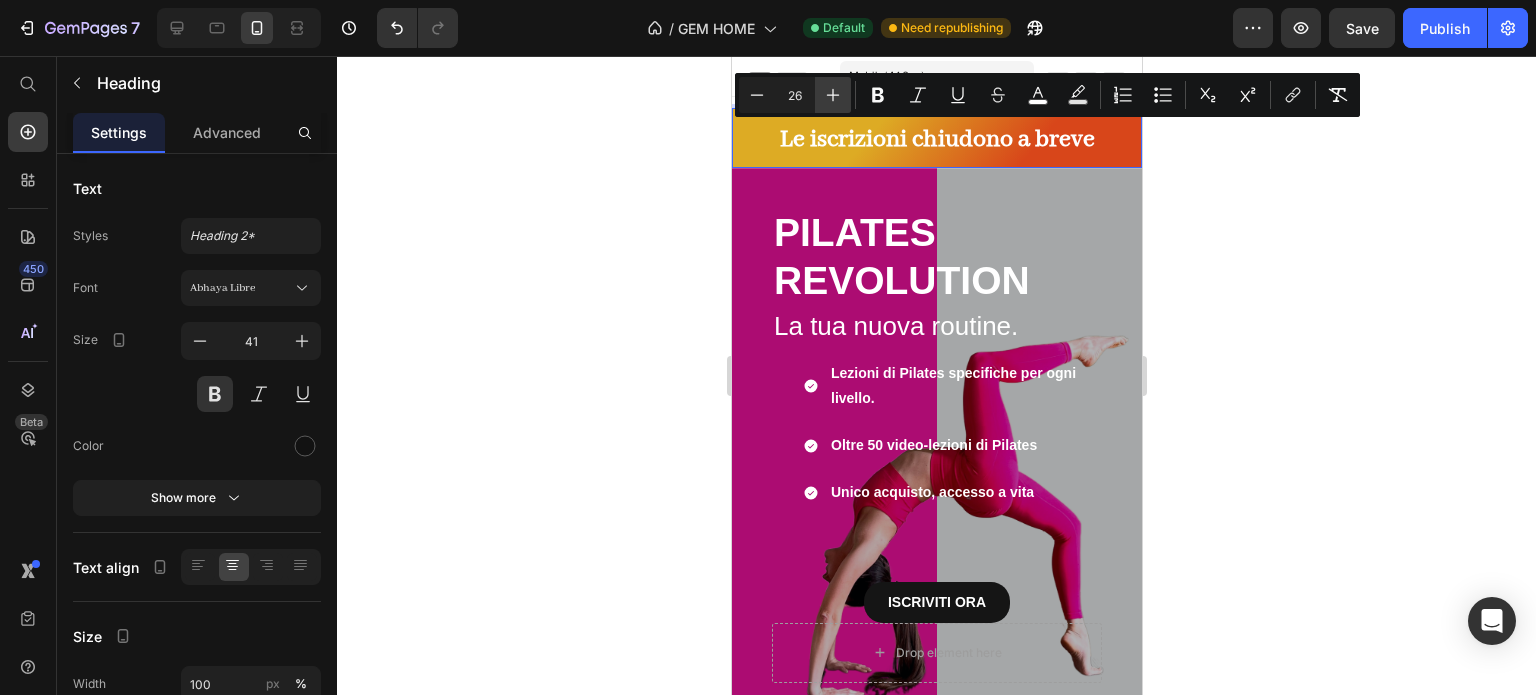 click on "Plus" at bounding box center [833, 95] 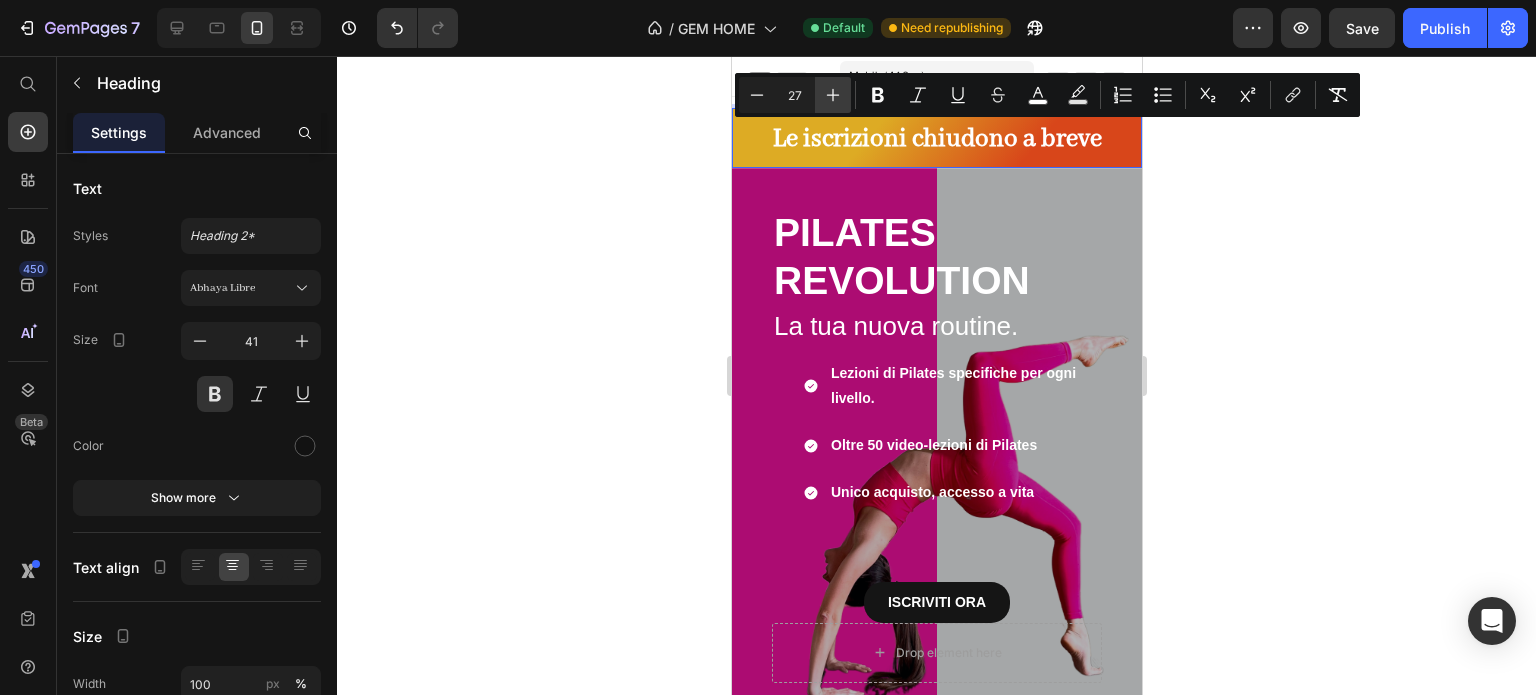 click on "Plus" at bounding box center [833, 95] 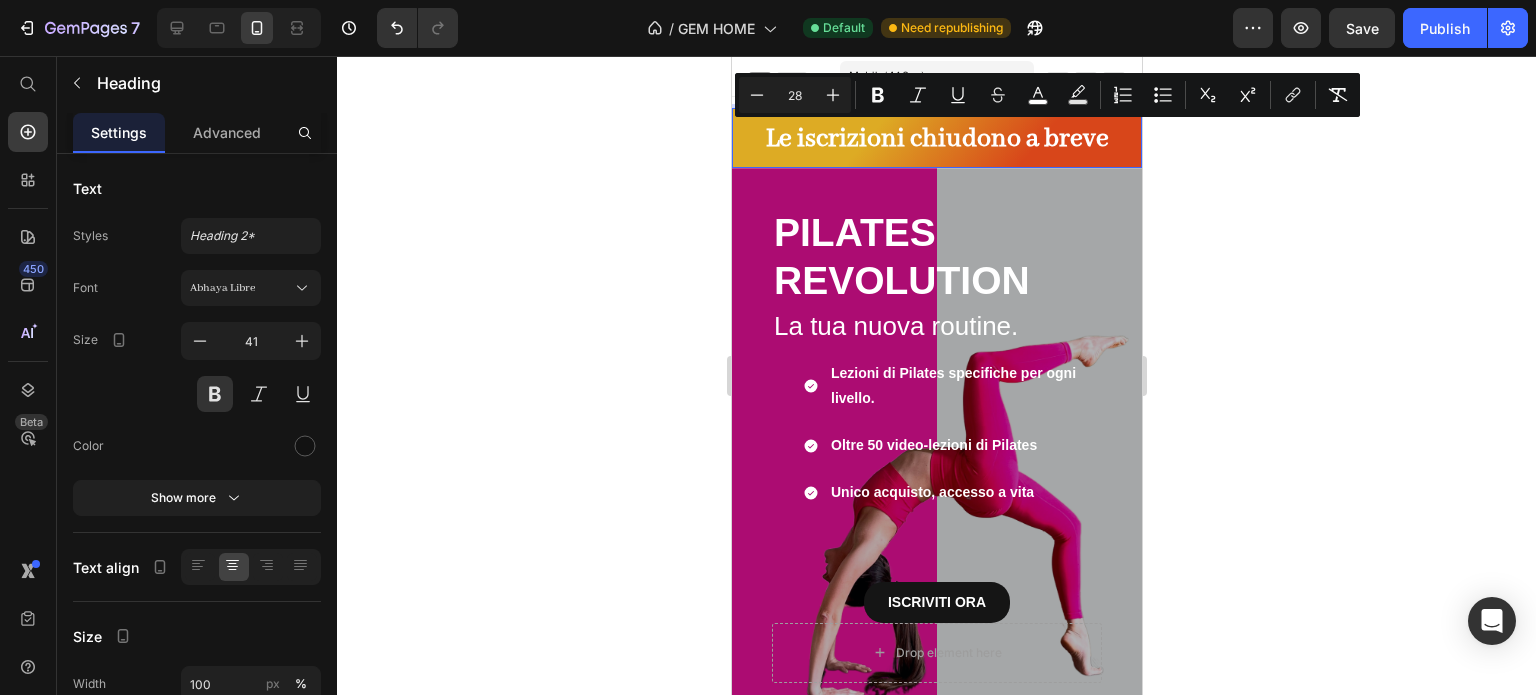 click 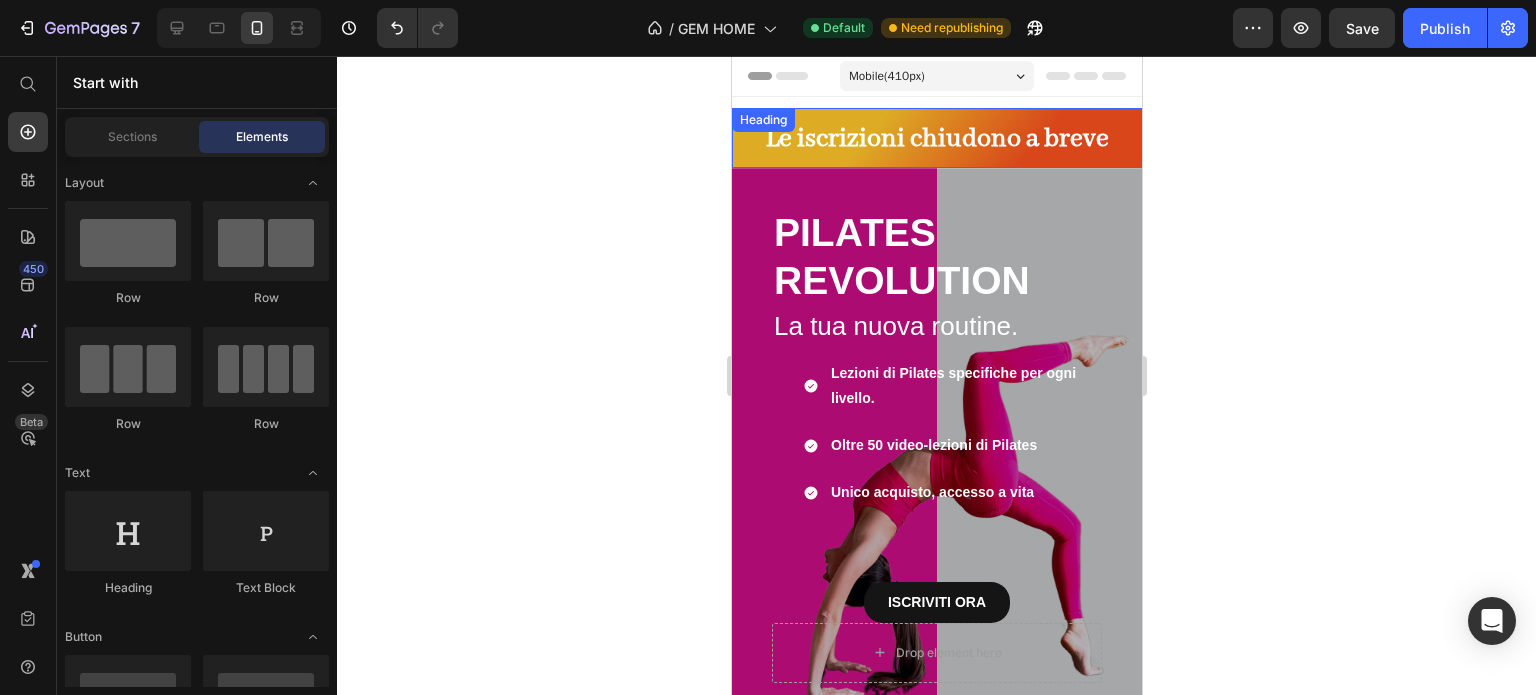 click on "Le iscrizioni chiudono a breve" at bounding box center [936, 139] 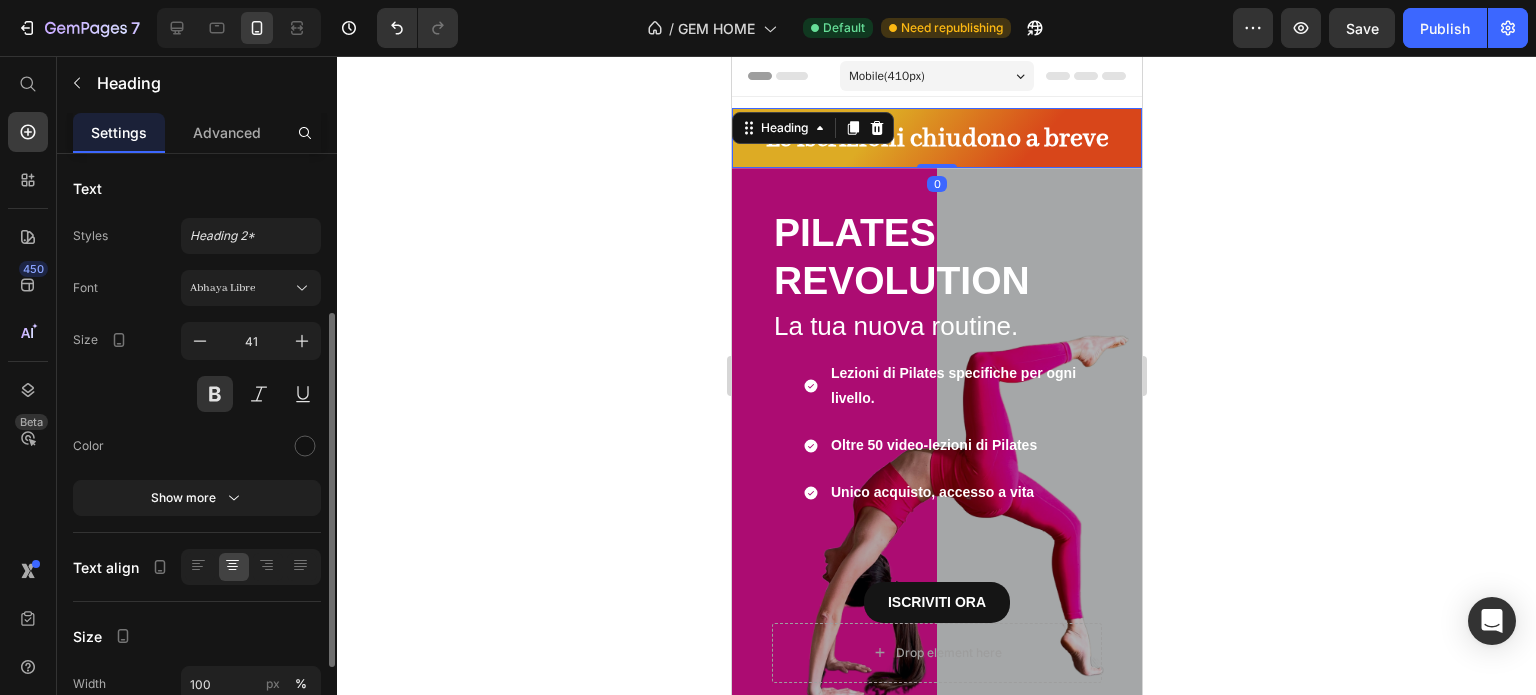 scroll, scrollTop: 411, scrollLeft: 0, axis: vertical 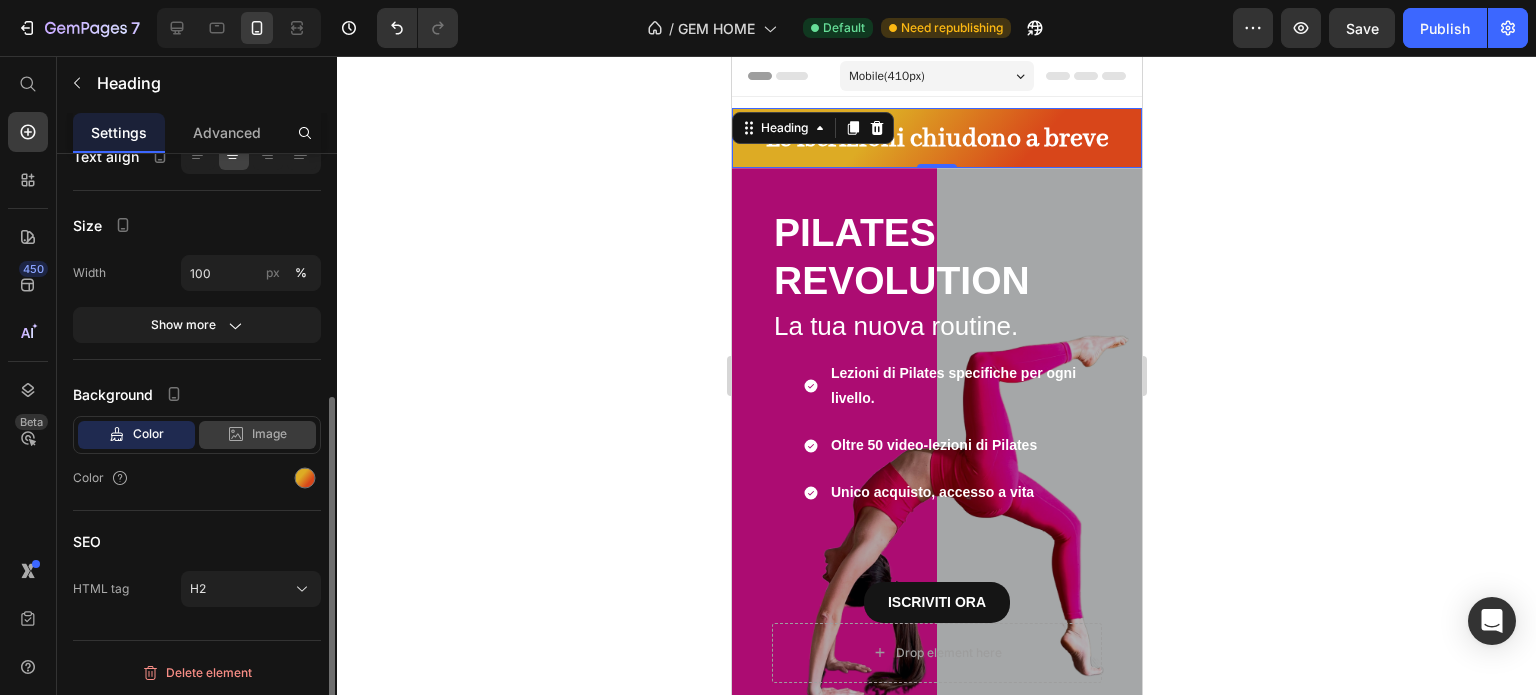 click on "Image" at bounding box center [269, 434] 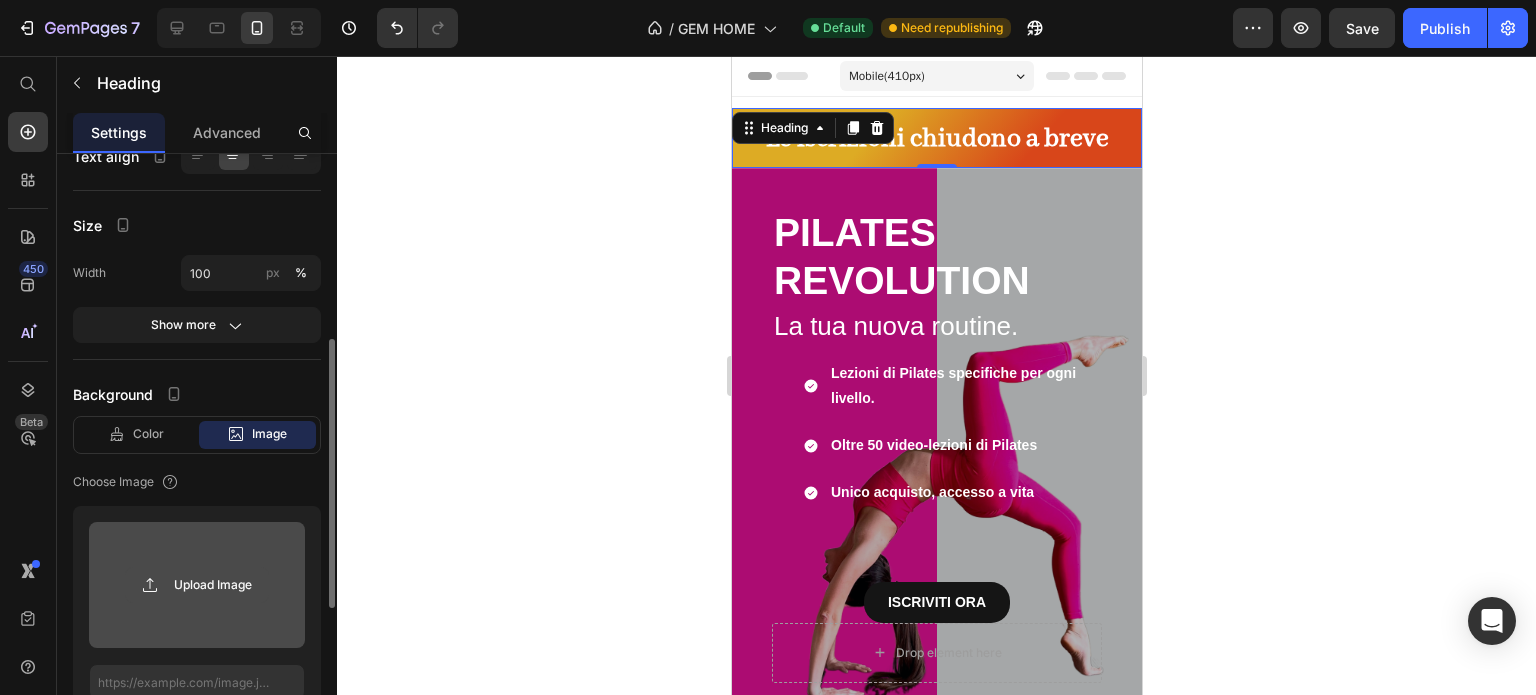 scroll, scrollTop: 511, scrollLeft: 0, axis: vertical 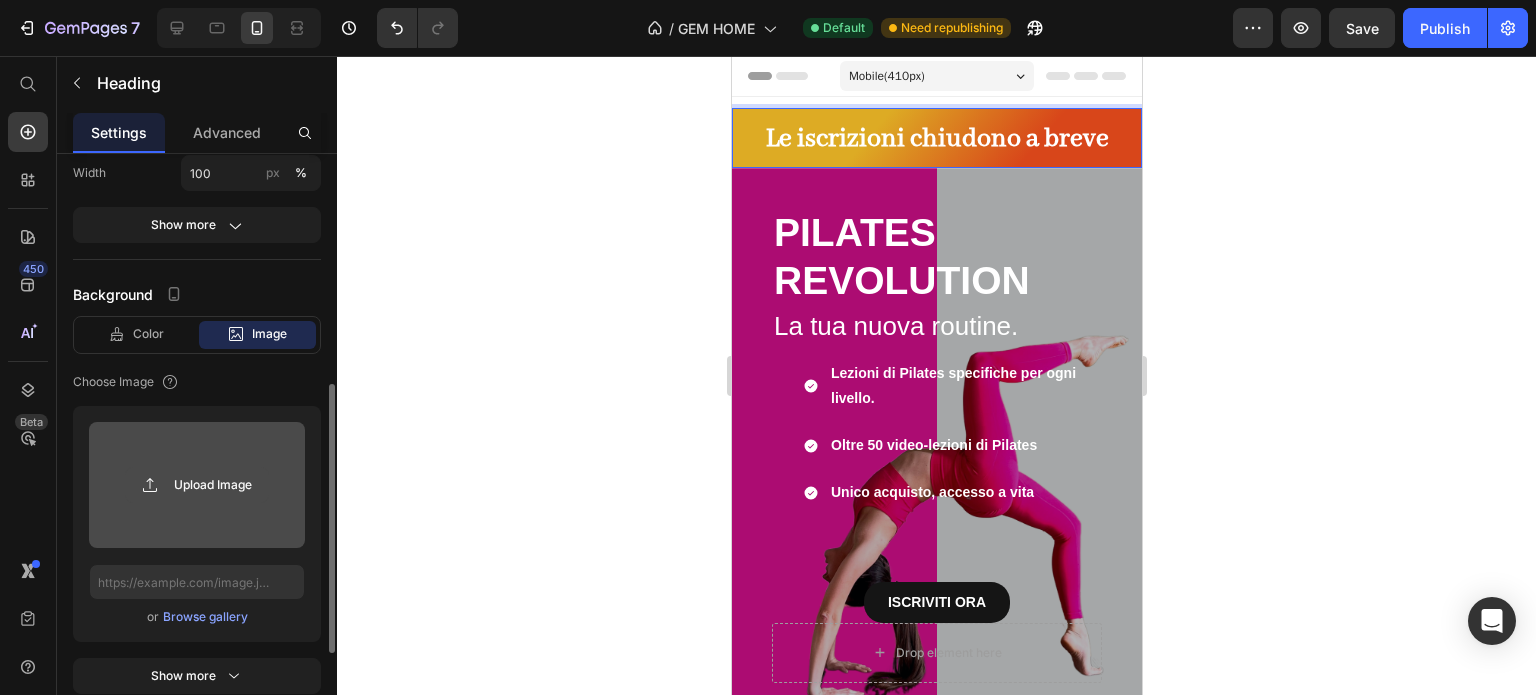click 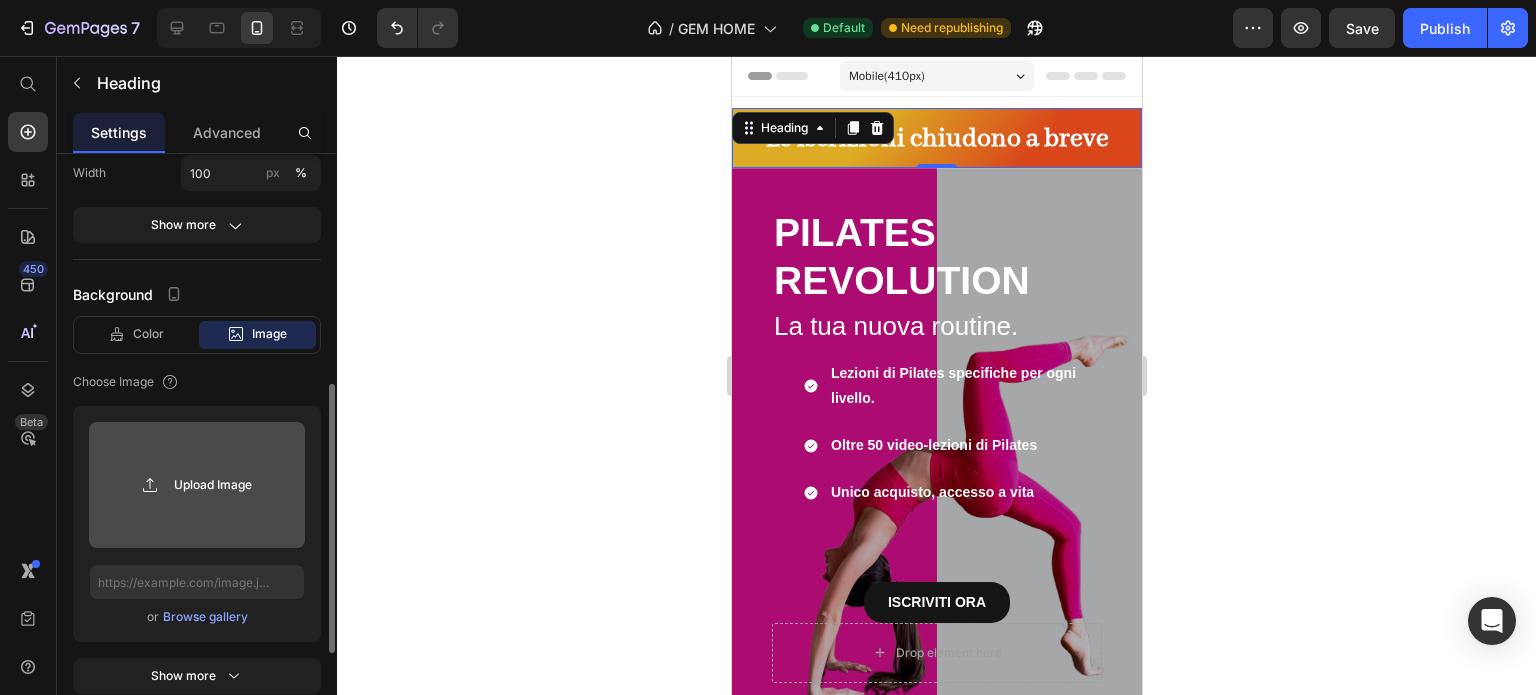 click 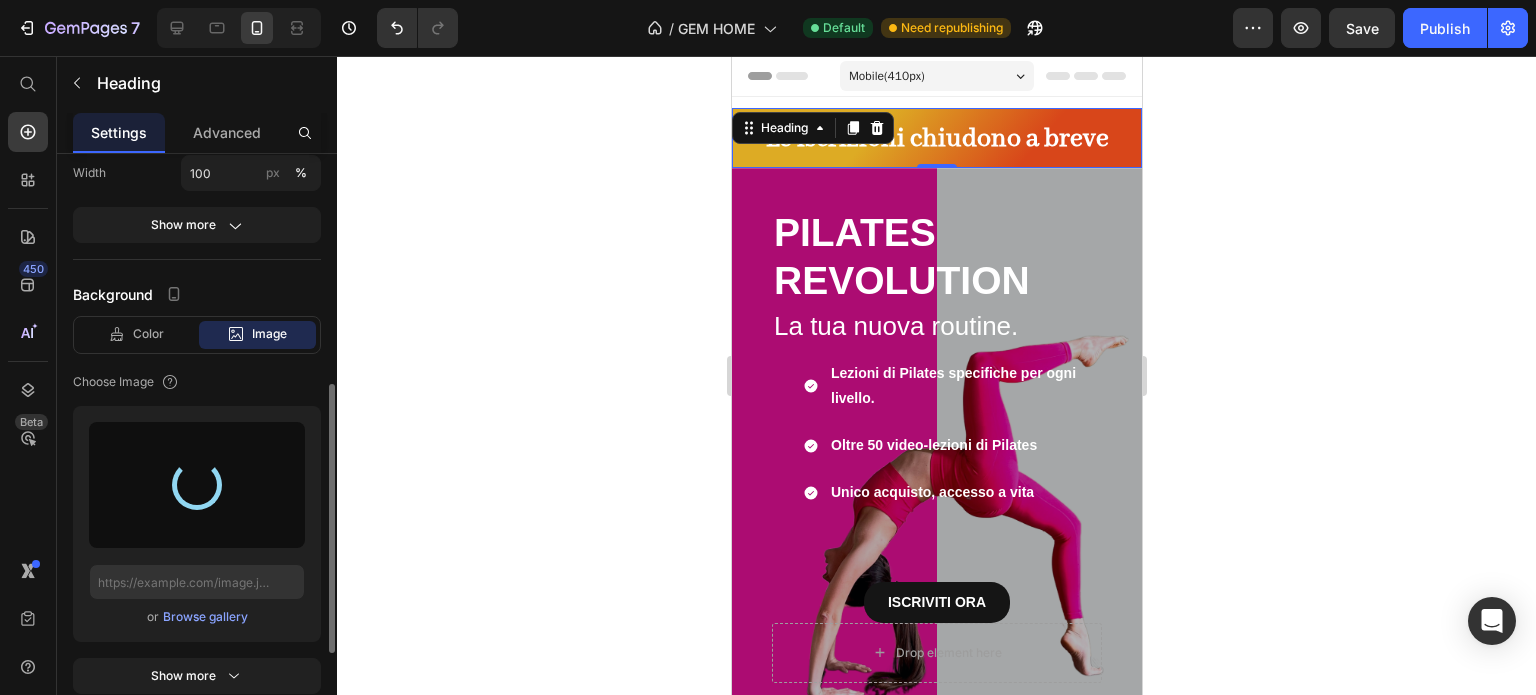 type on "[URL][DOMAIN_NAME]" 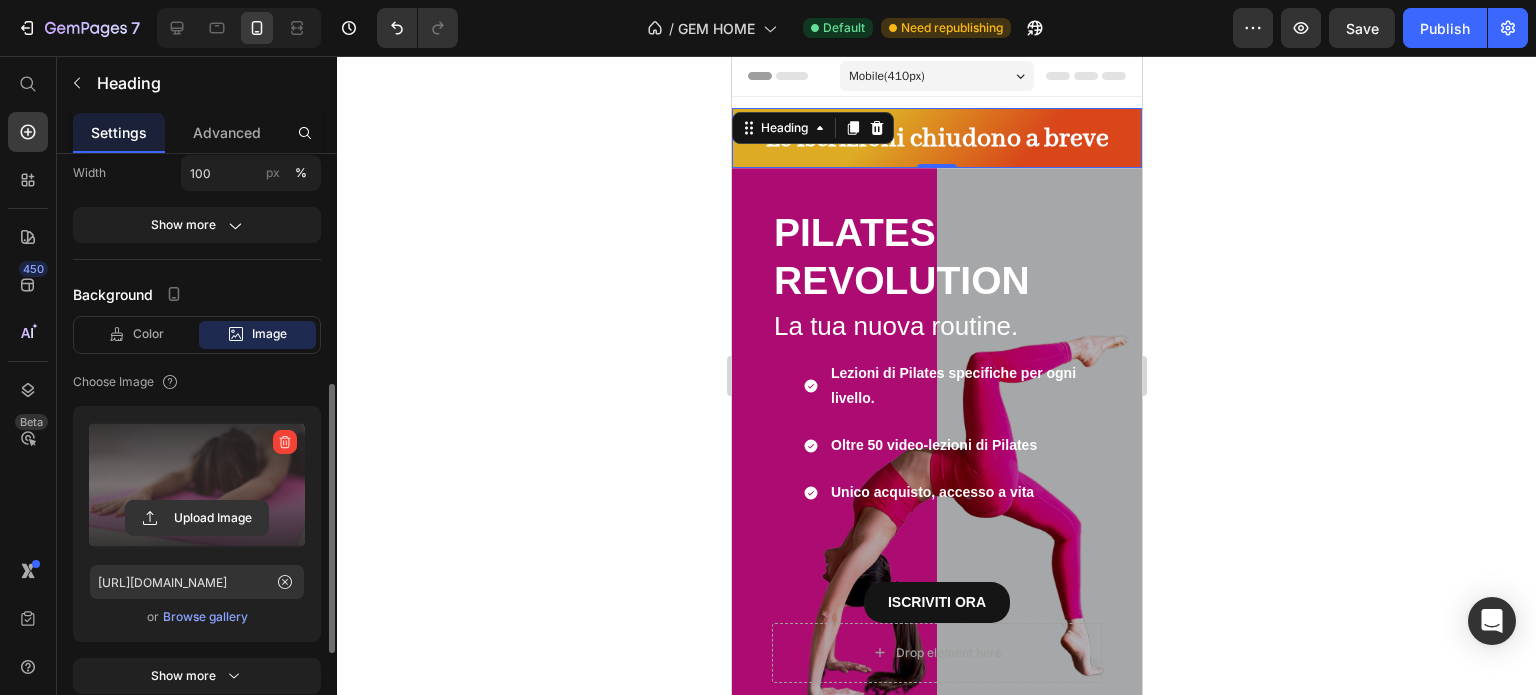 click at bounding box center (197, 485) 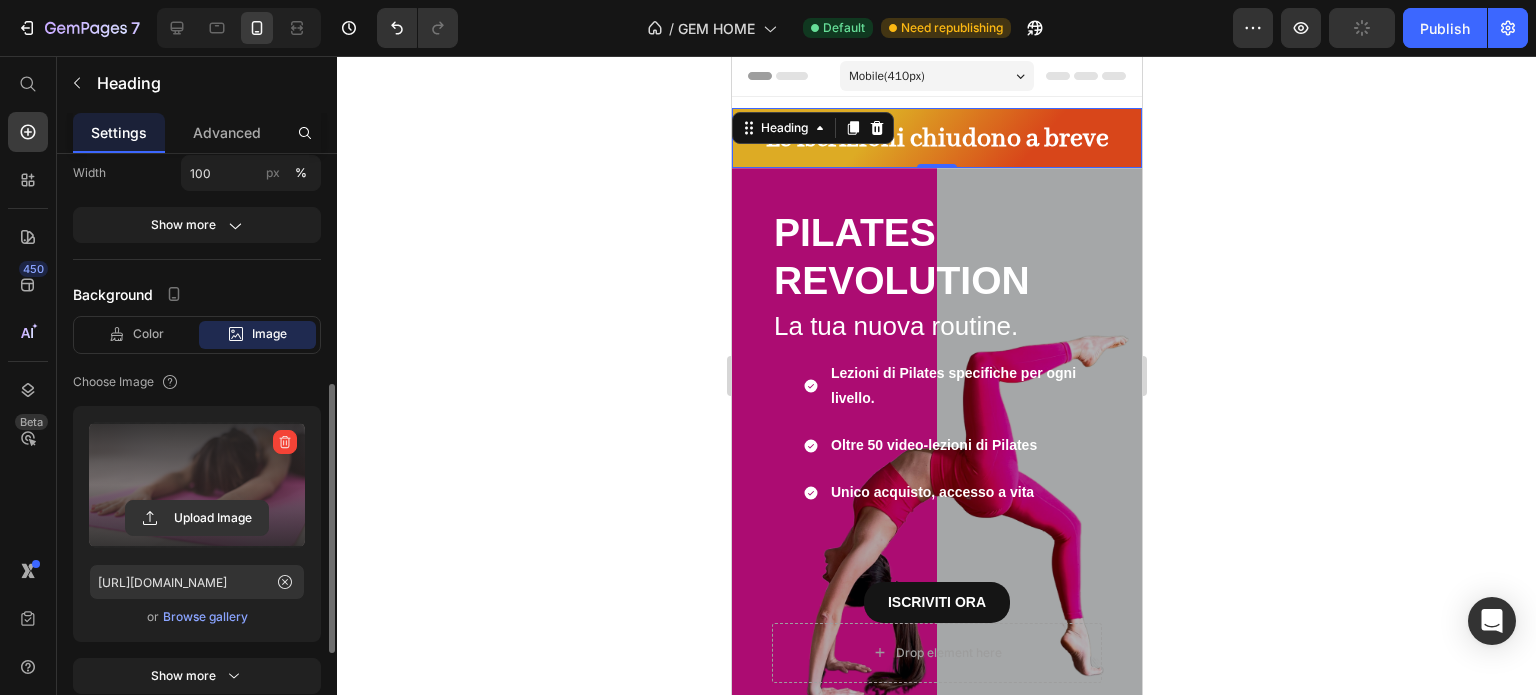 click at bounding box center (197, 485) 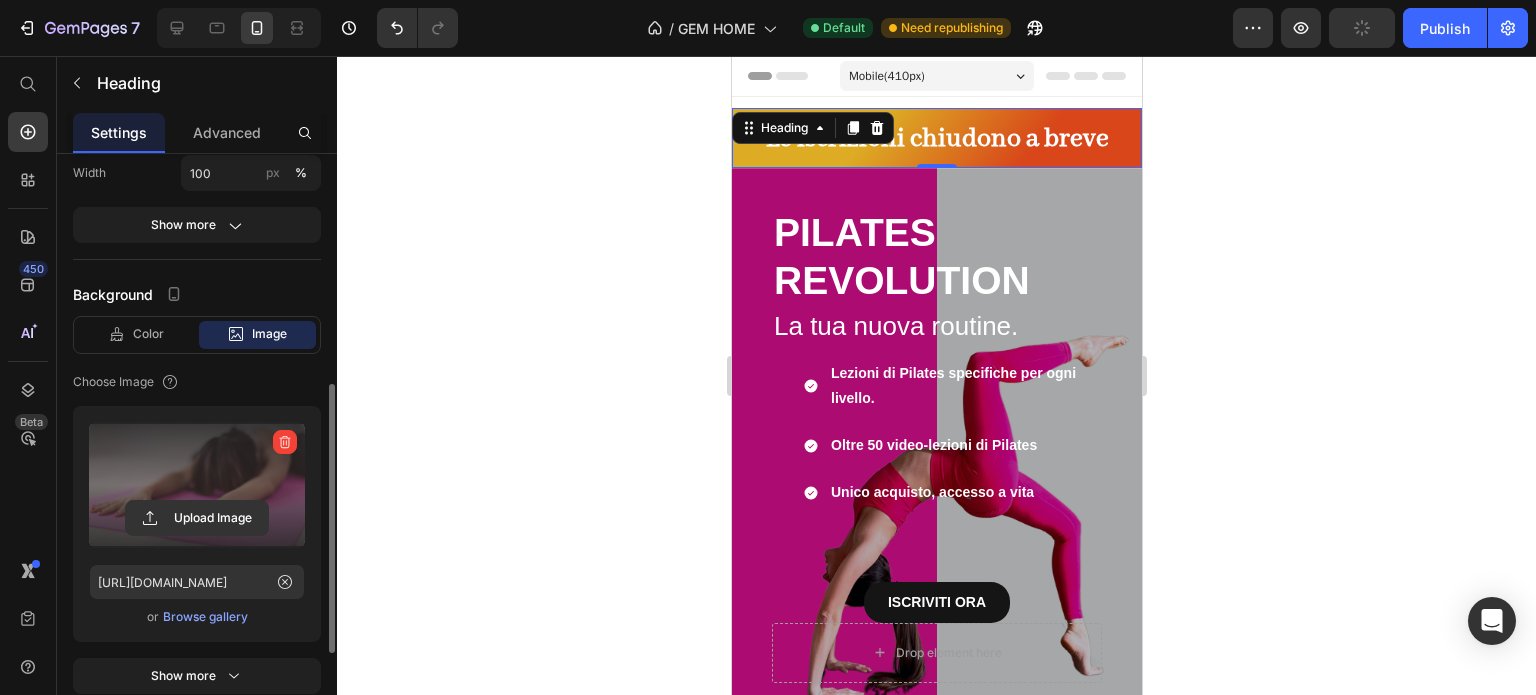 click 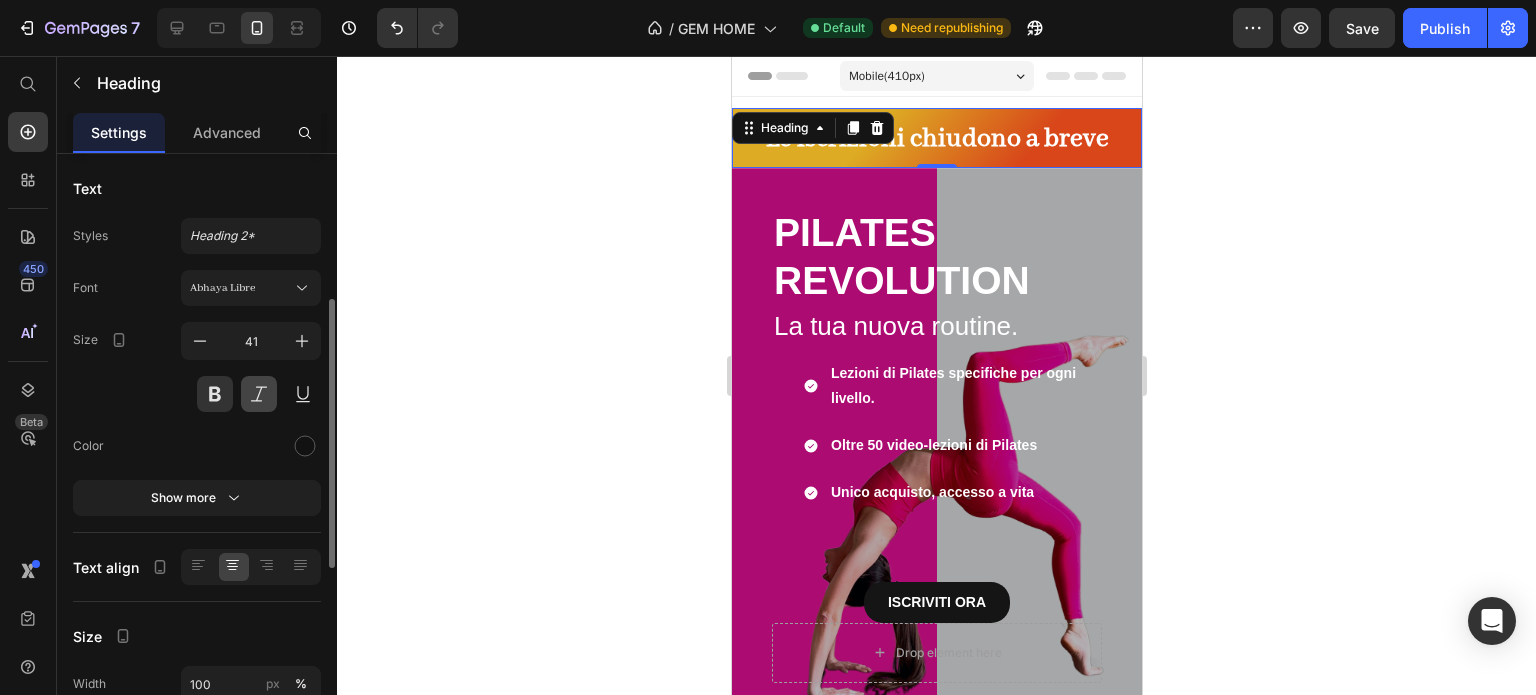scroll, scrollTop: 100, scrollLeft: 0, axis: vertical 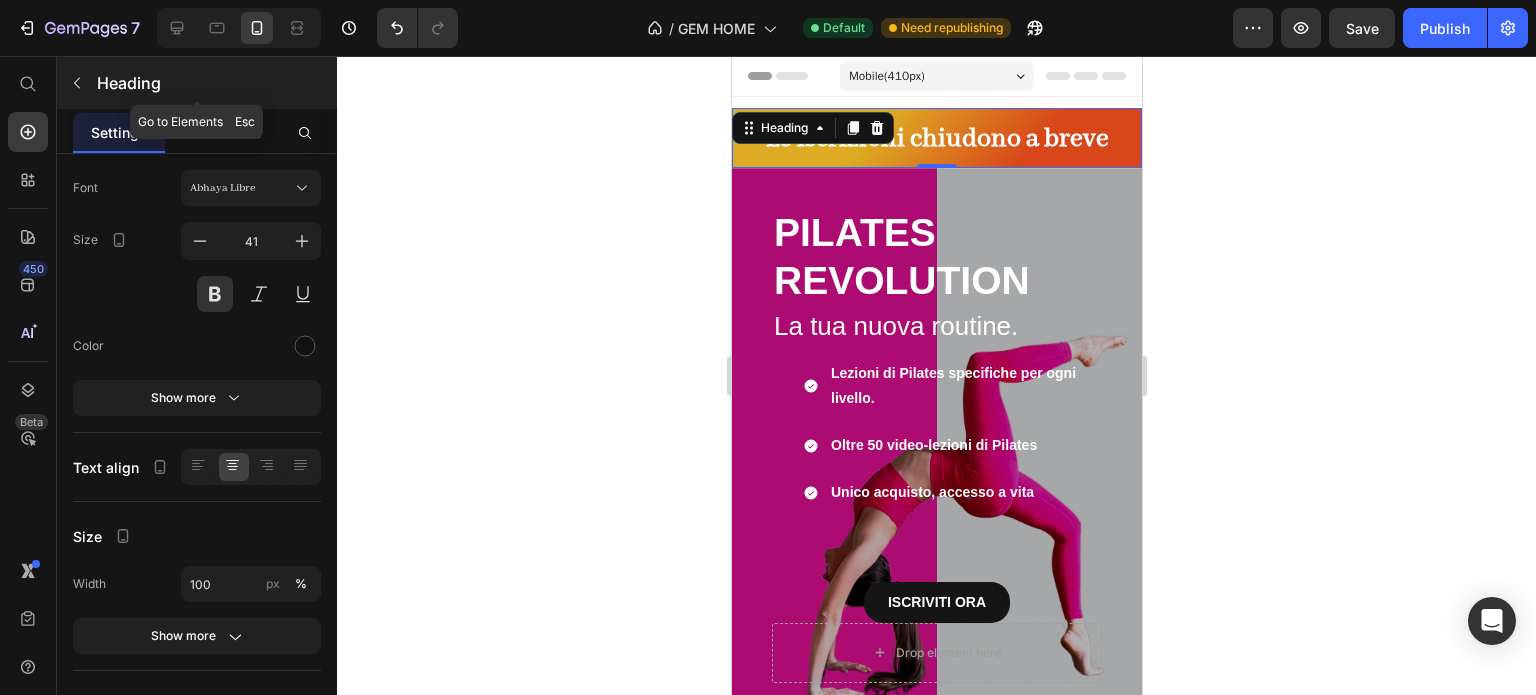 click 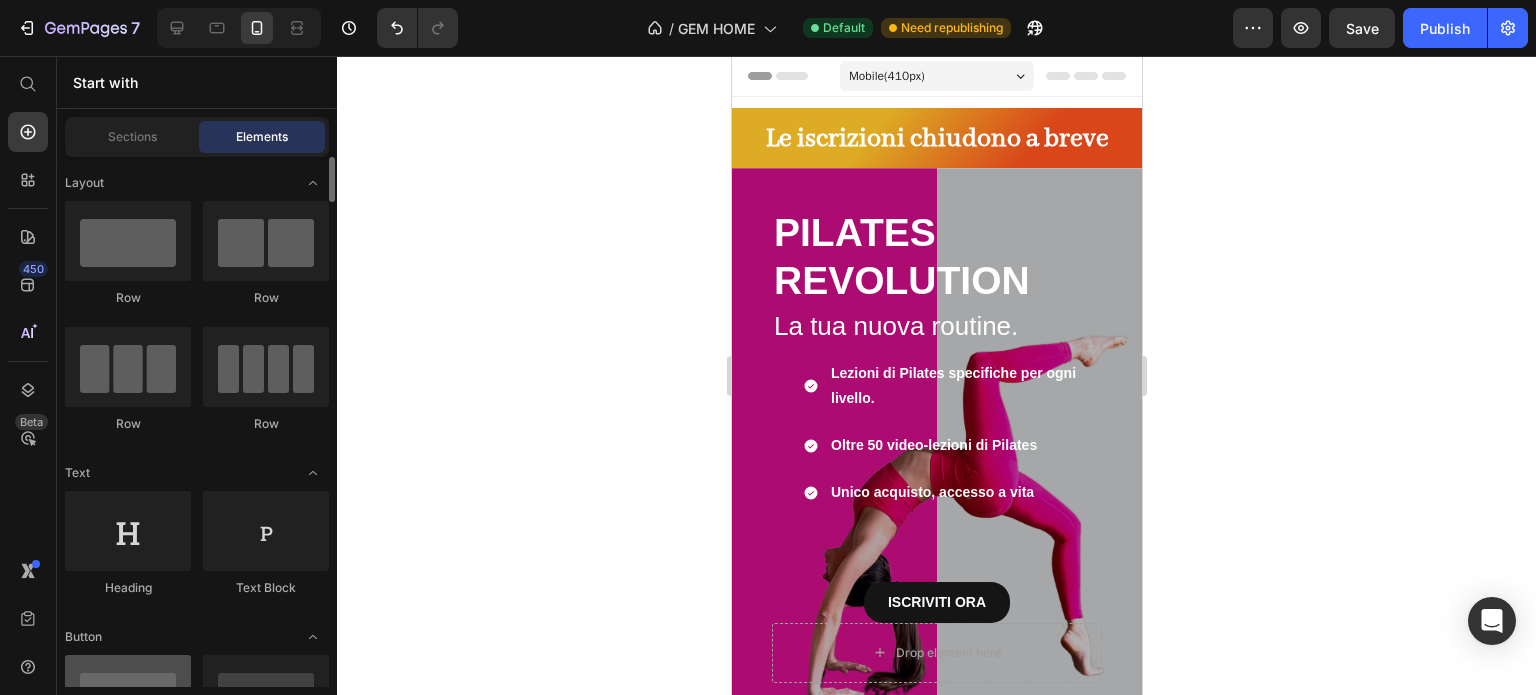 scroll, scrollTop: 300, scrollLeft: 0, axis: vertical 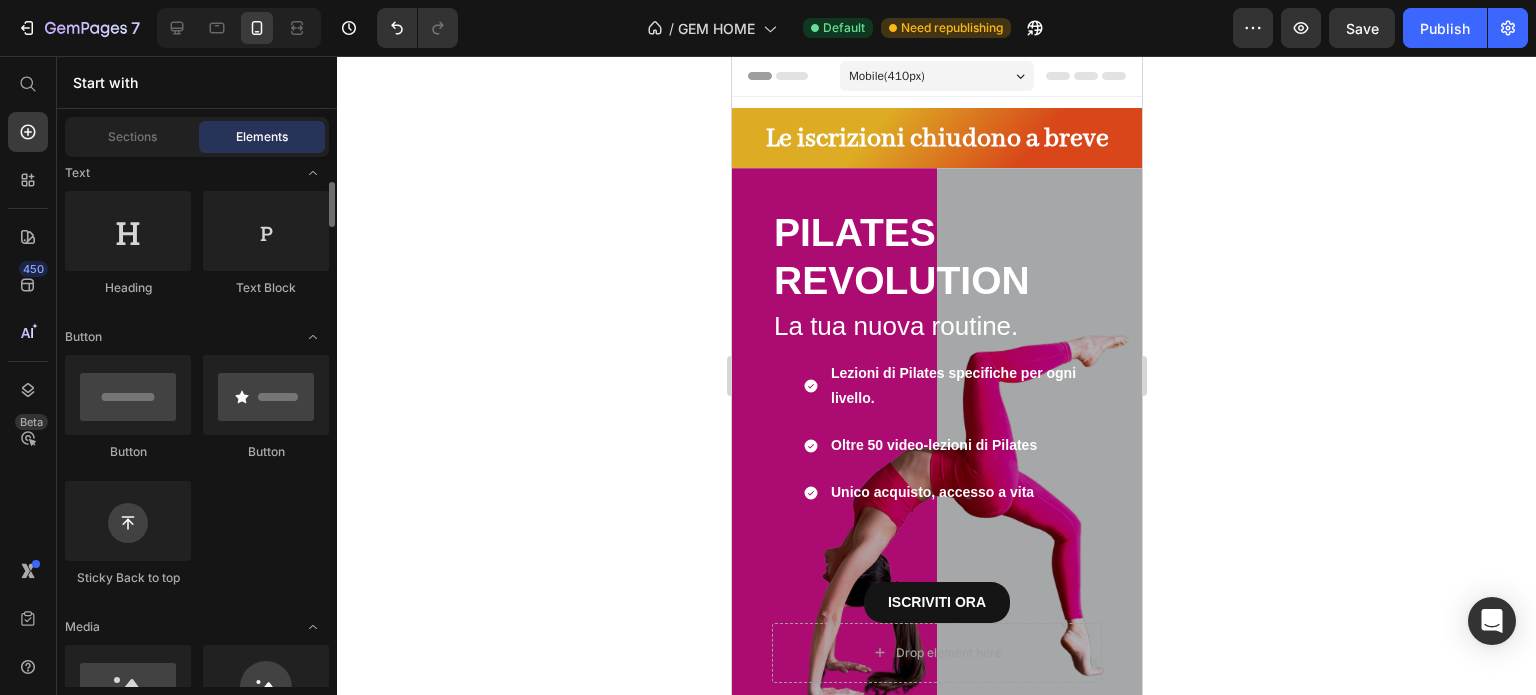 drag, startPoint x: 746, startPoint y: 141, endPoint x: 809, endPoint y: 163, distance: 66.730804 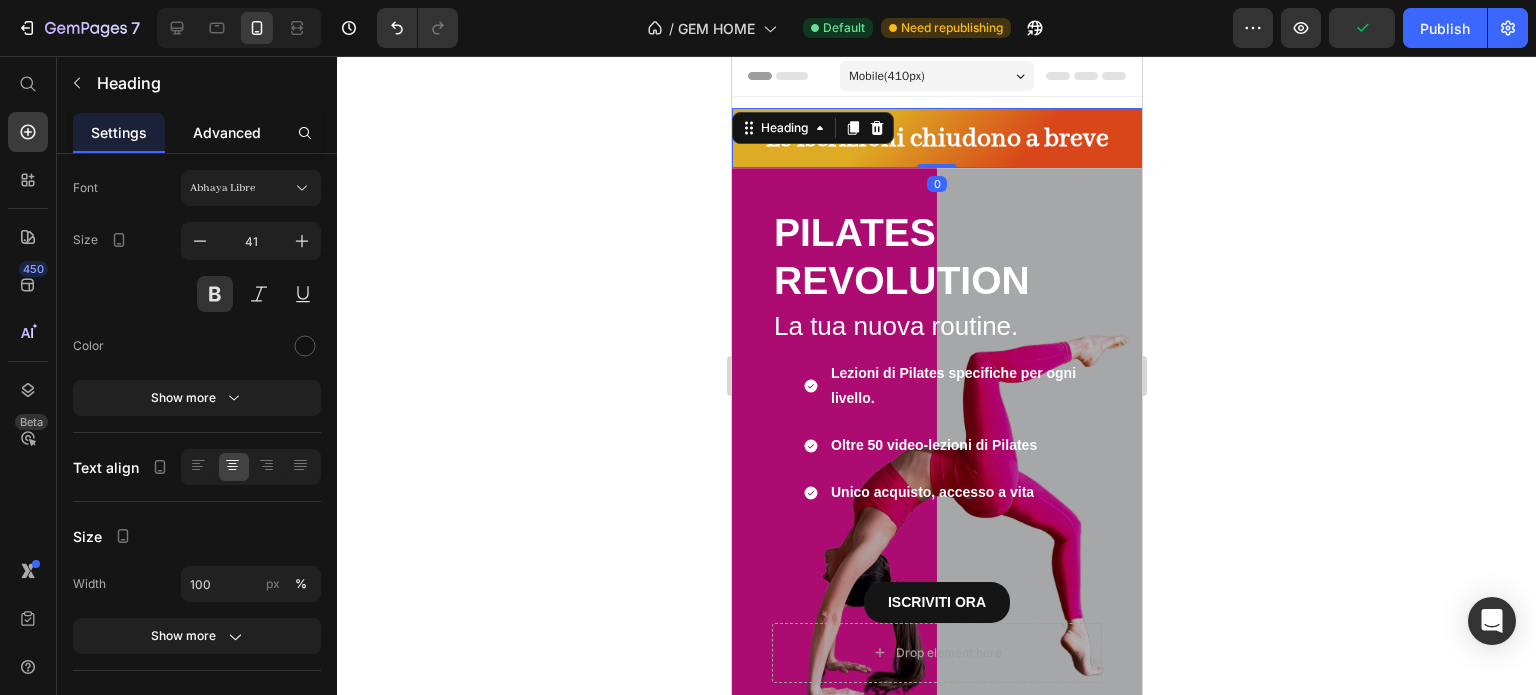 click on "Advanced" at bounding box center (227, 132) 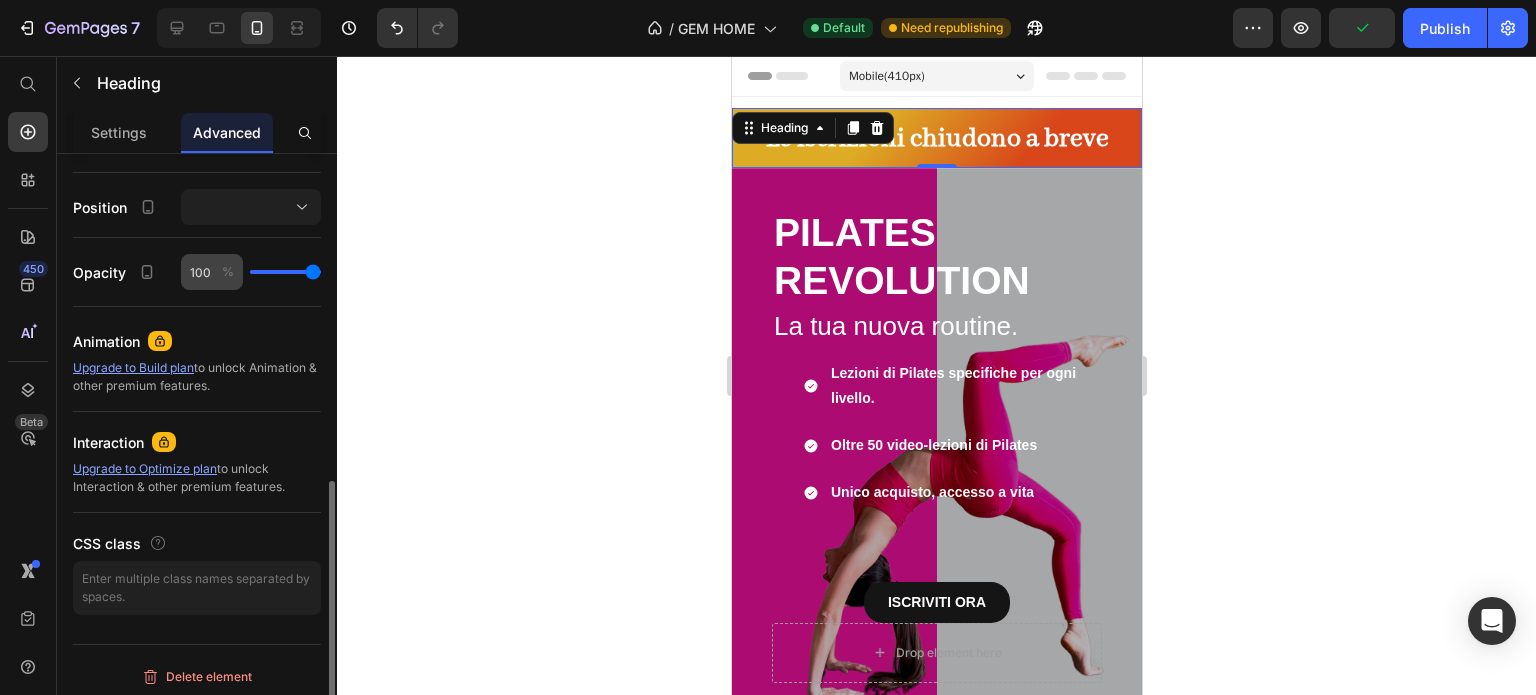 scroll, scrollTop: 704, scrollLeft: 0, axis: vertical 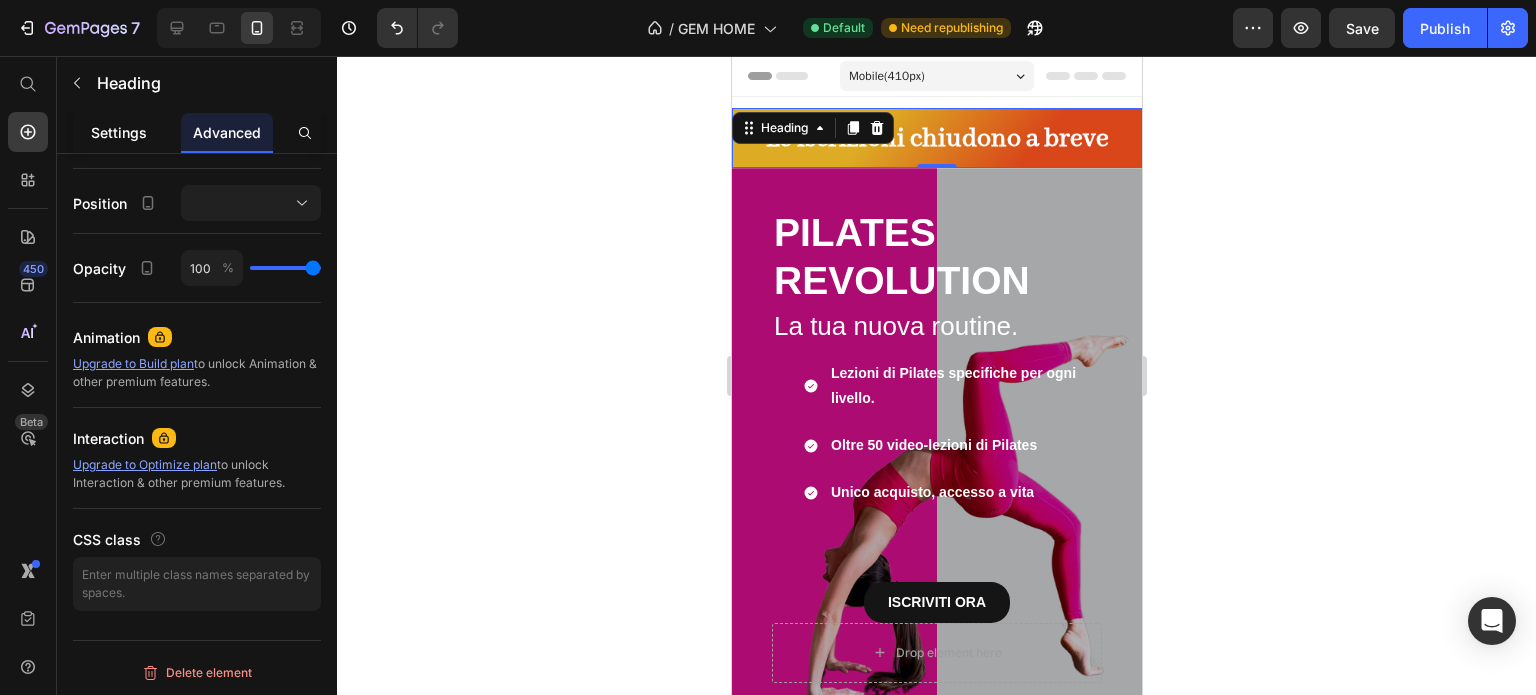 click on "Settings" at bounding box center (119, 132) 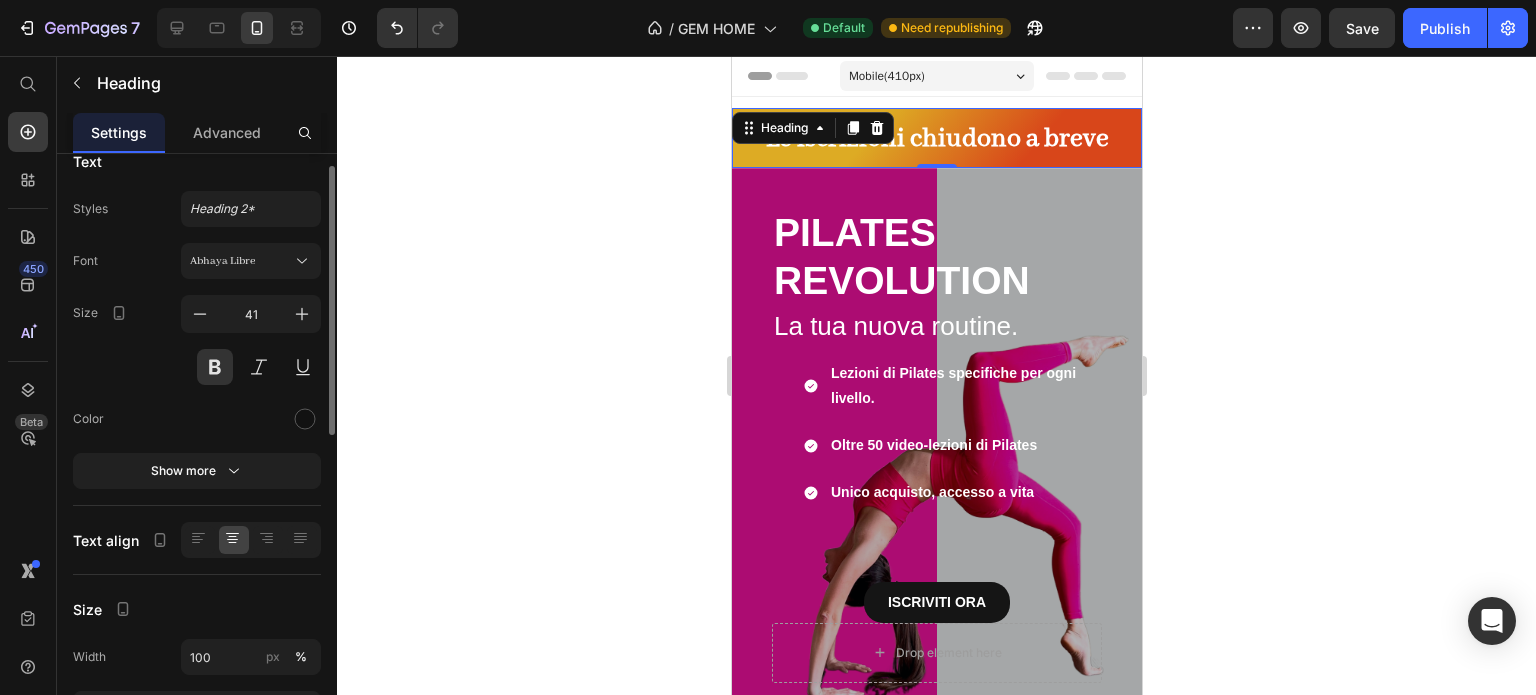 scroll, scrollTop: 0, scrollLeft: 0, axis: both 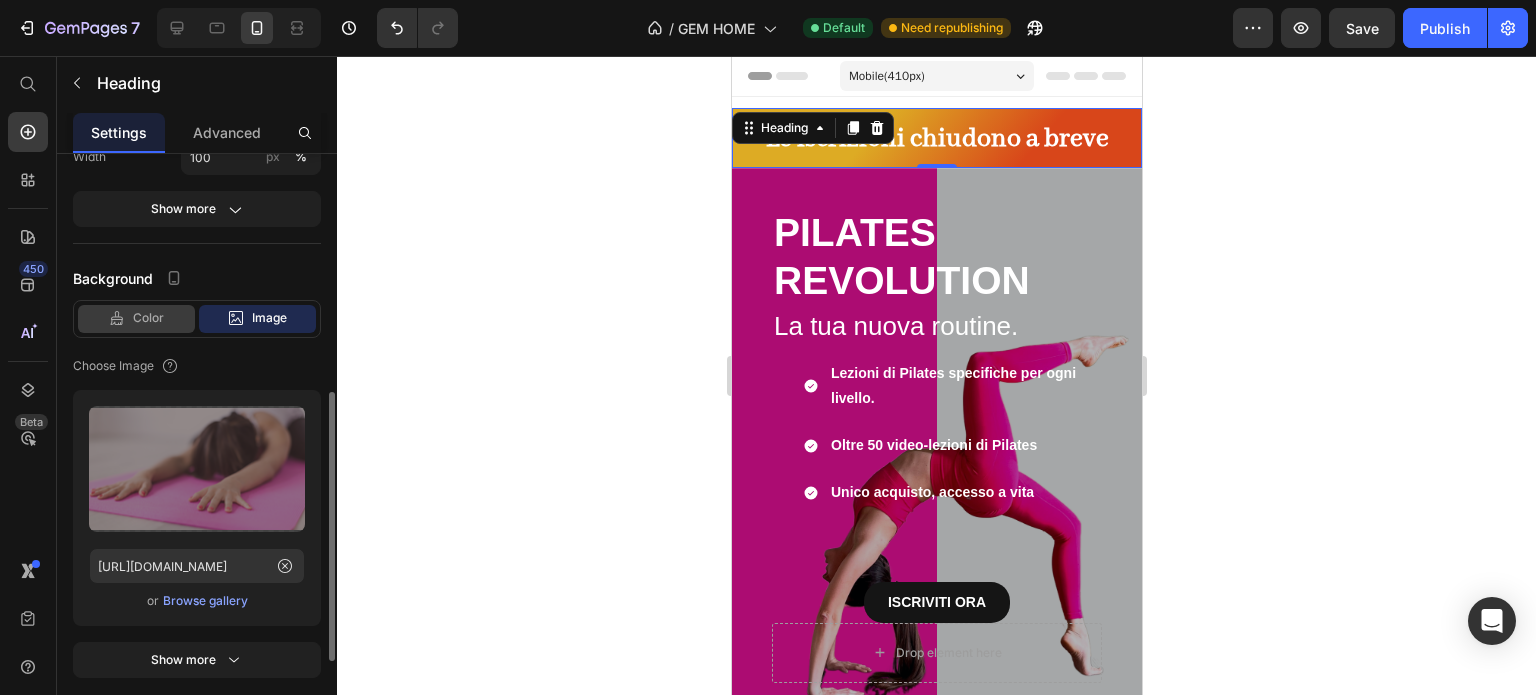 click on "Color" at bounding box center (148, 318) 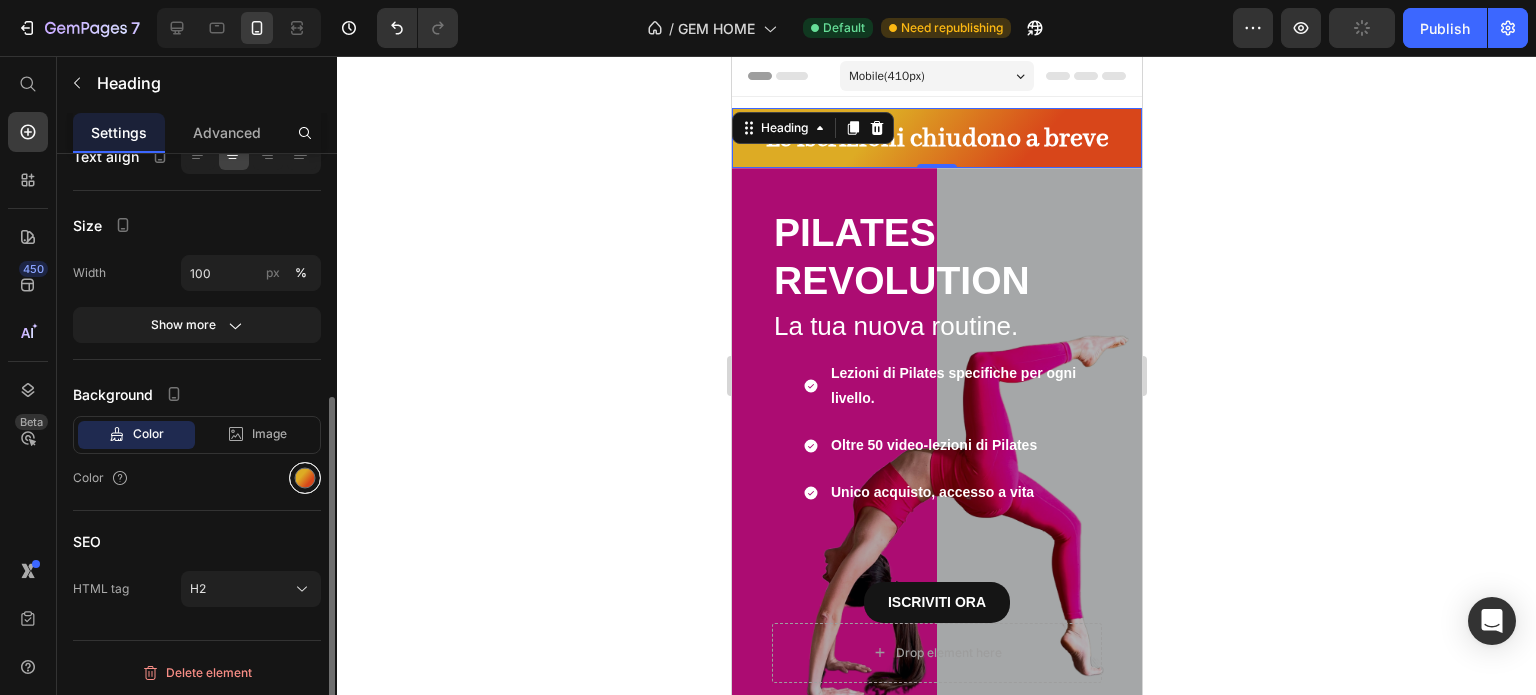 click at bounding box center (305, 478) 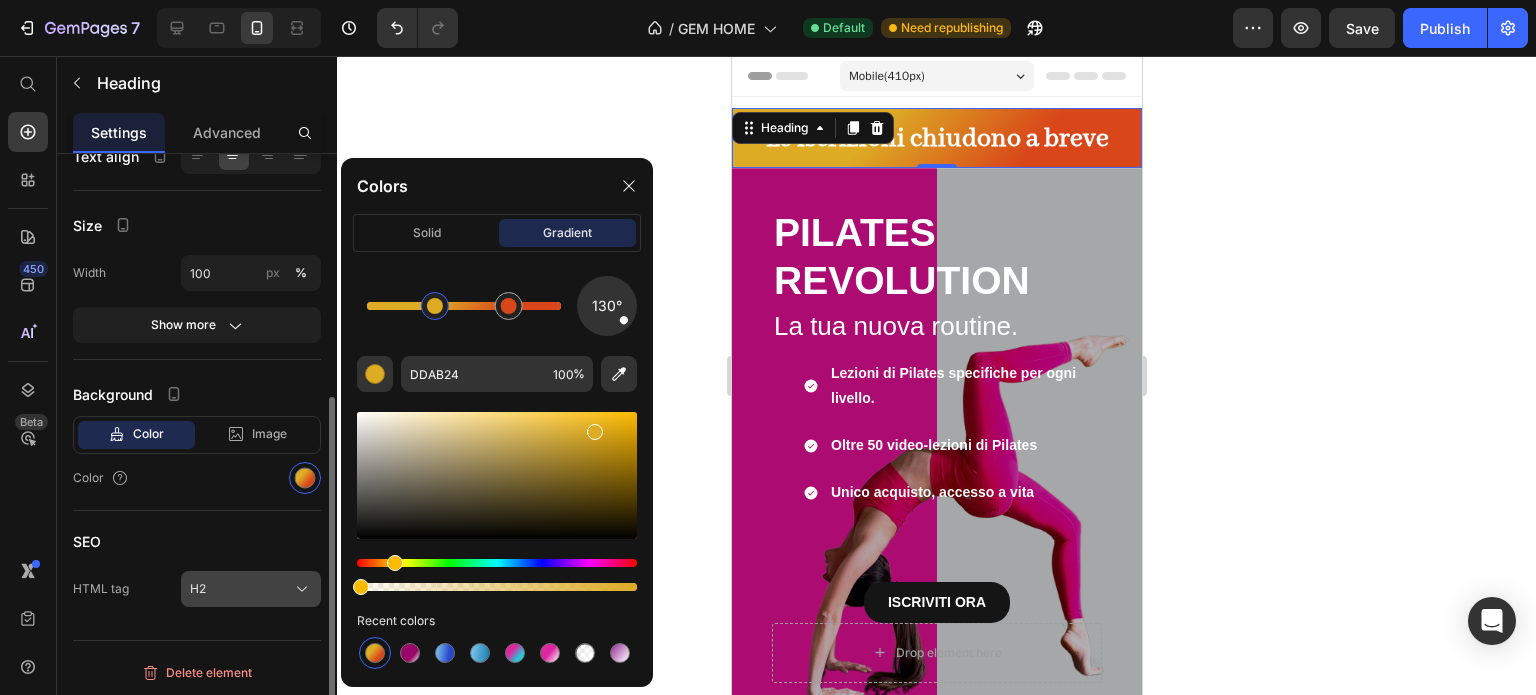 drag, startPoint x: 372, startPoint y: 583, endPoint x: 315, endPoint y: 583, distance: 57 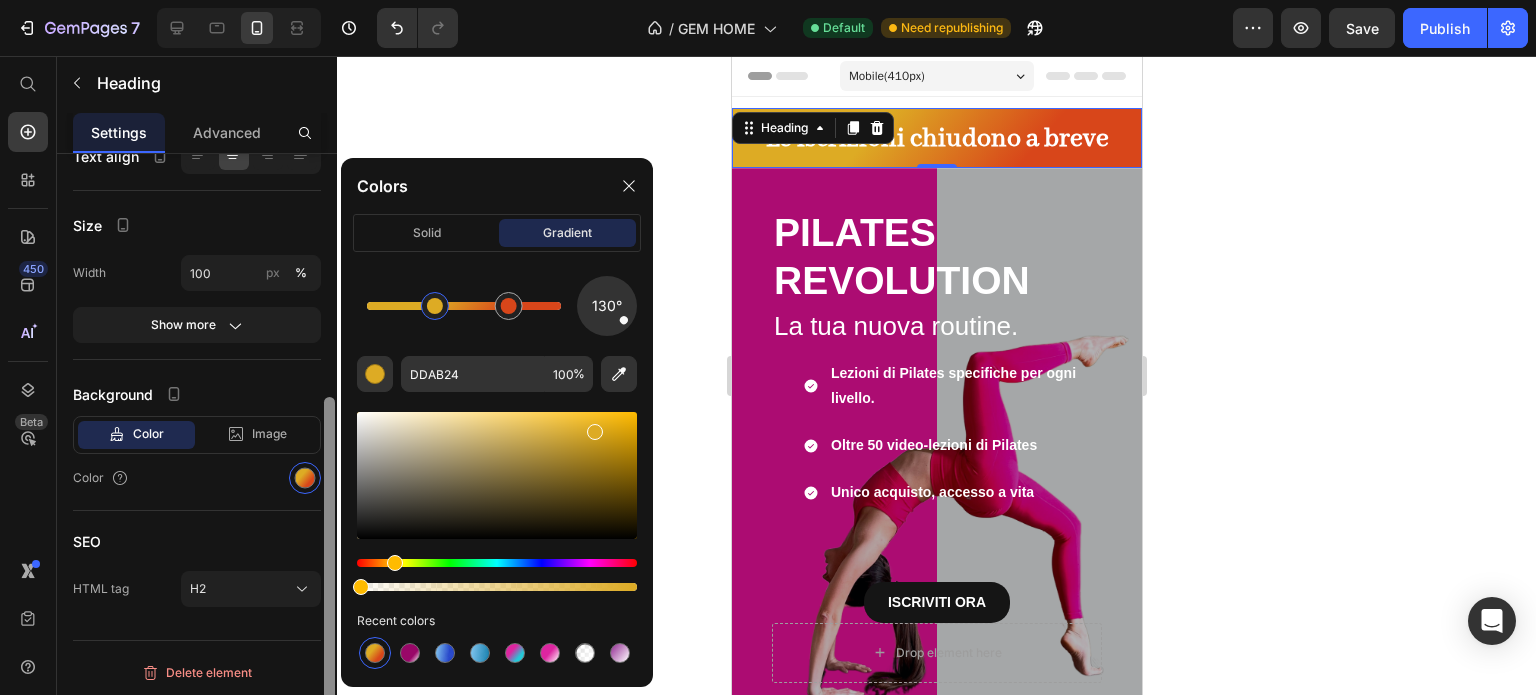 type on "0" 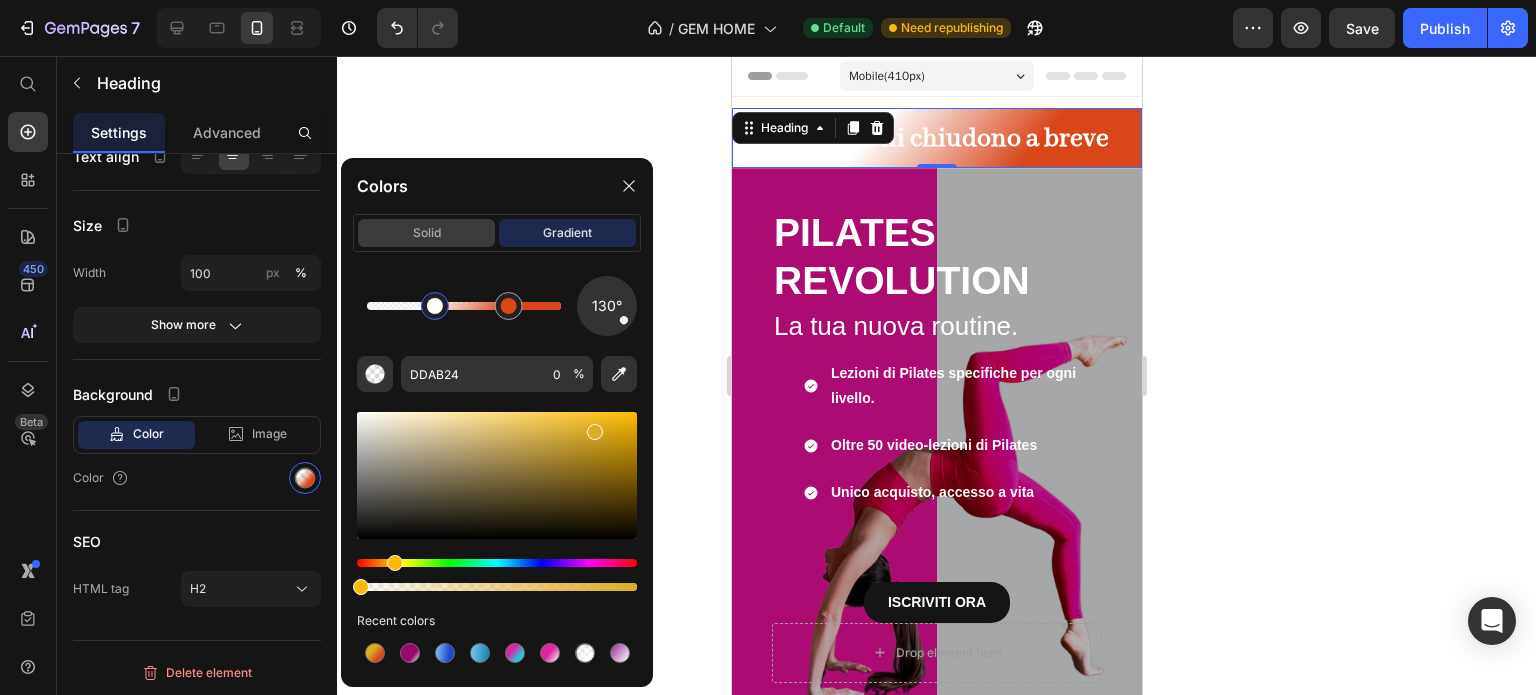 click on "solid" 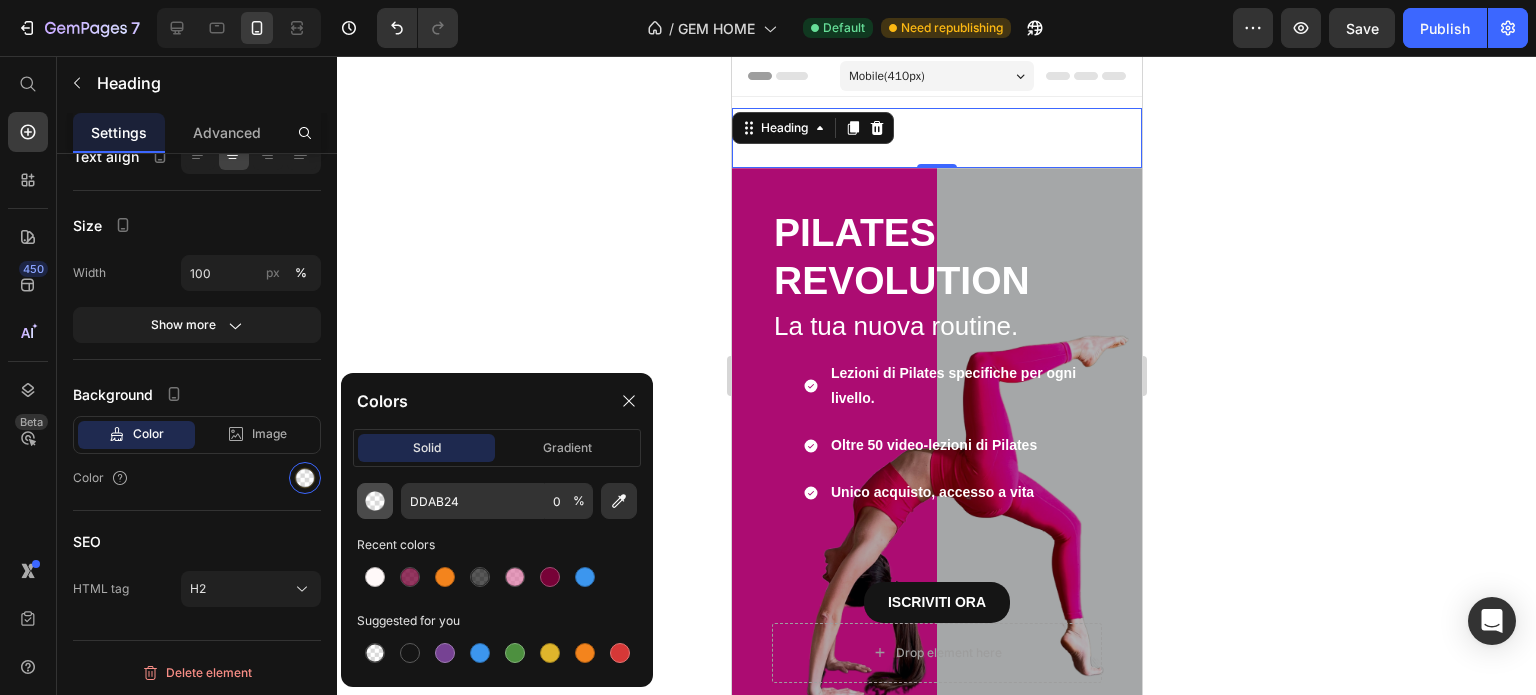 click at bounding box center [375, 501] 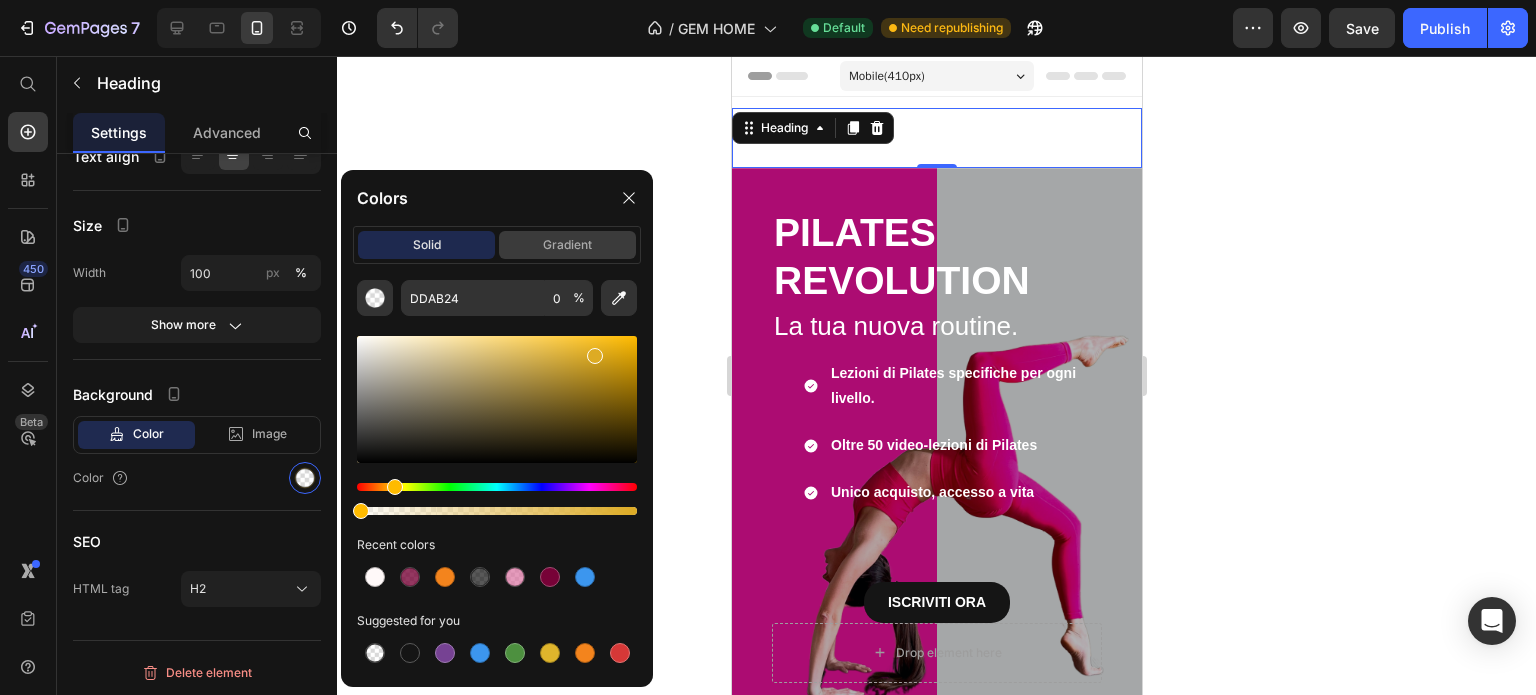 click on "gradient" 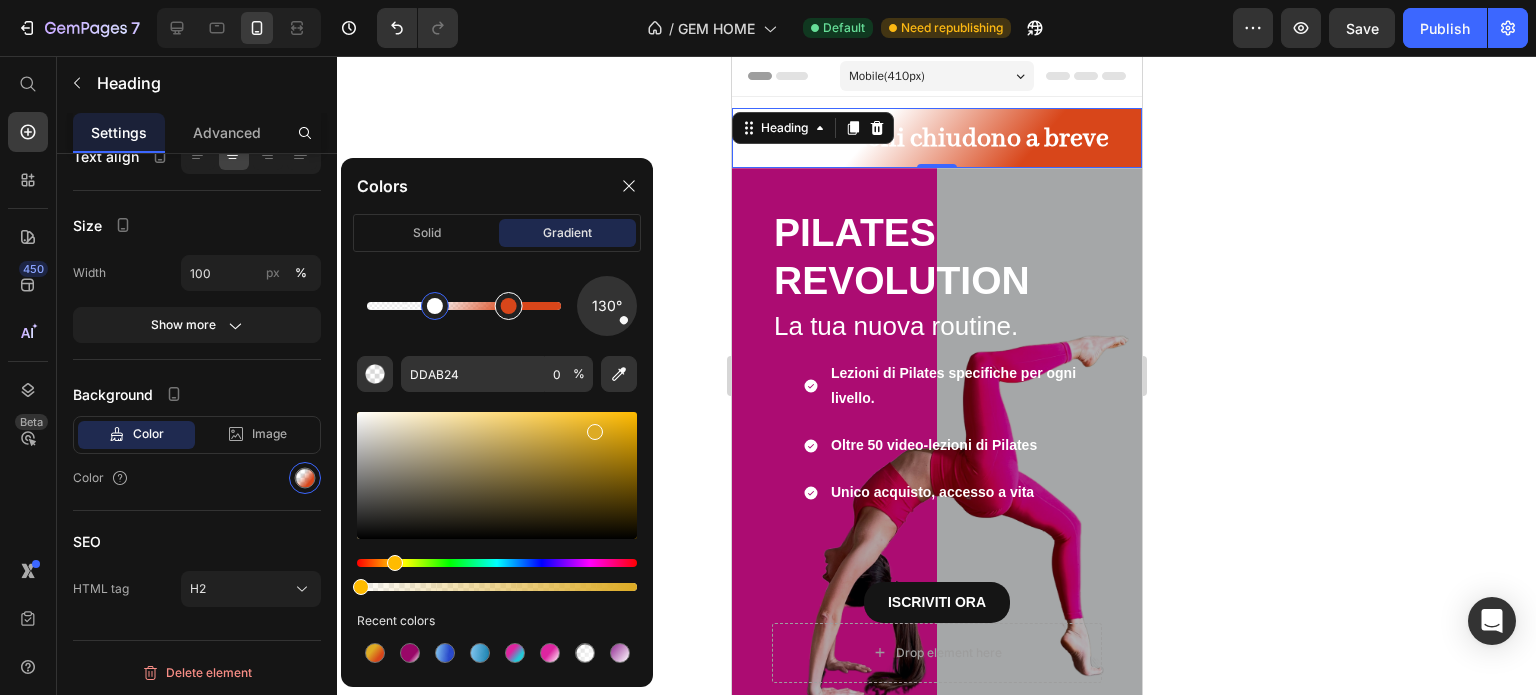 type on "D8461A" 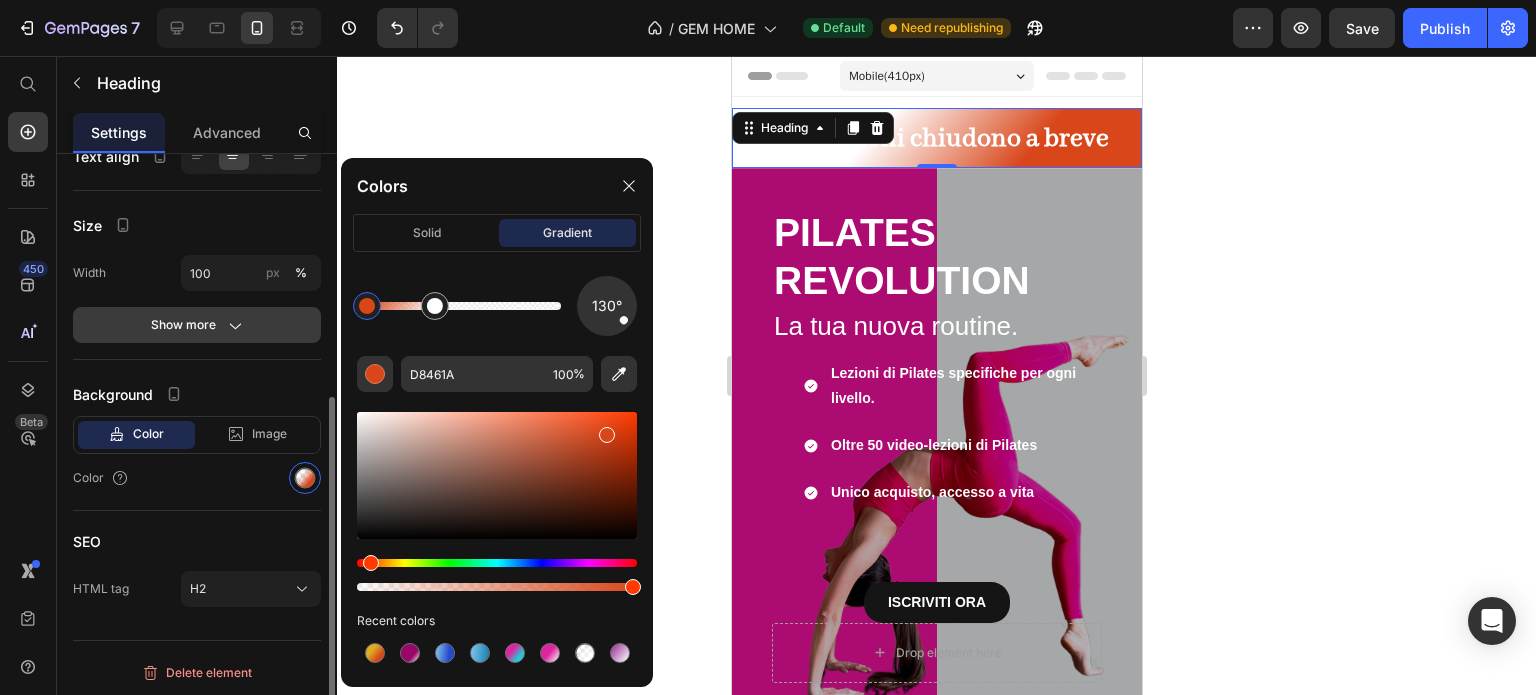 drag, startPoint x: 510, startPoint y: 311, endPoint x: 312, endPoint y: 311, distance: 198 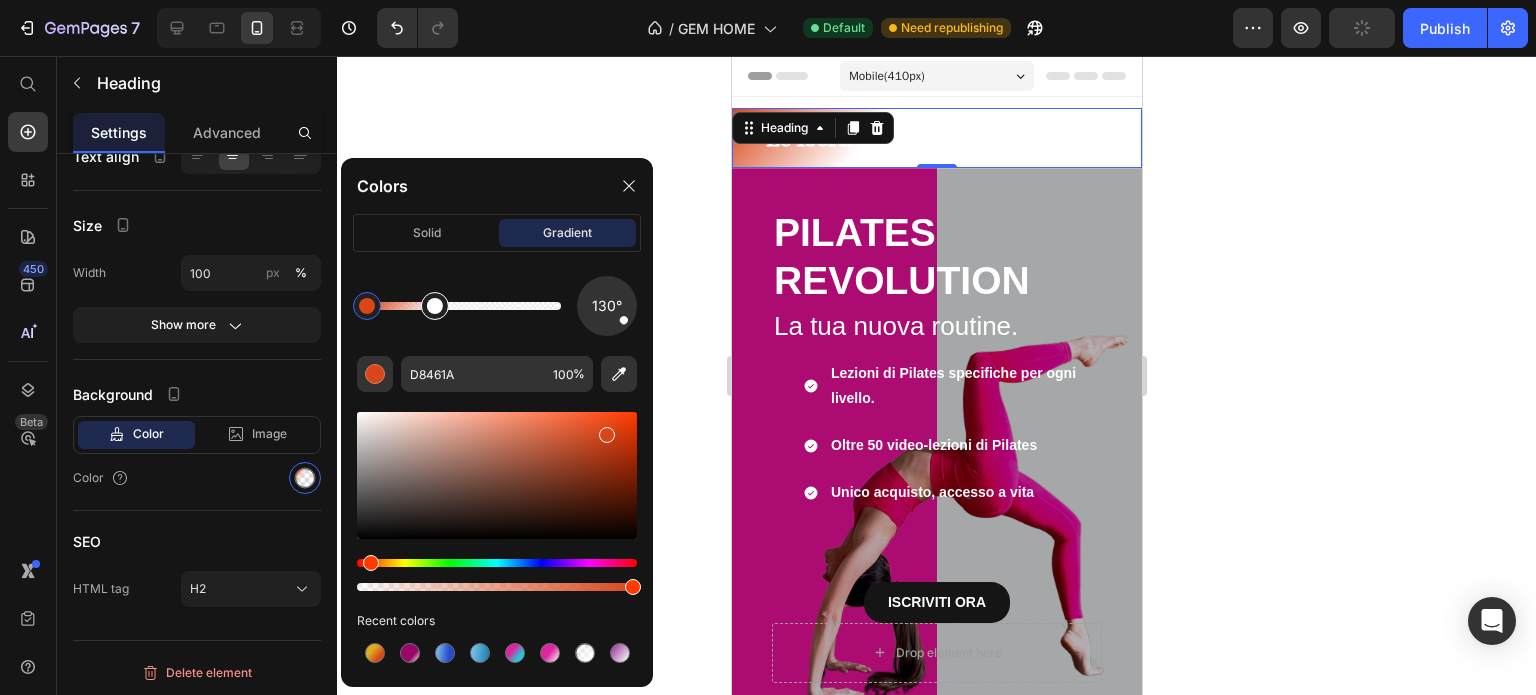 type on "DDAB24" 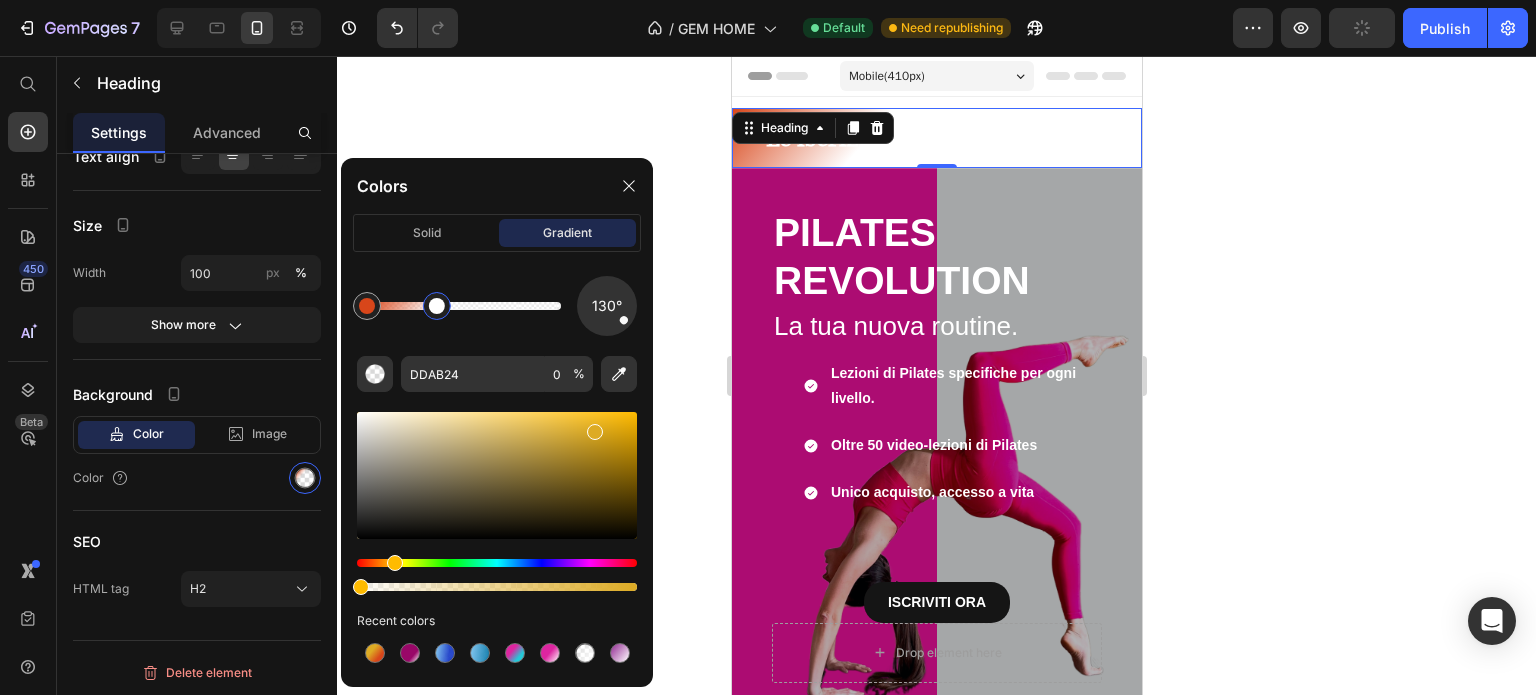 drag, startPoint x: 437, startPoint y: 311, endPoint x: 400, endPoint y: 291, distance: 42.059483 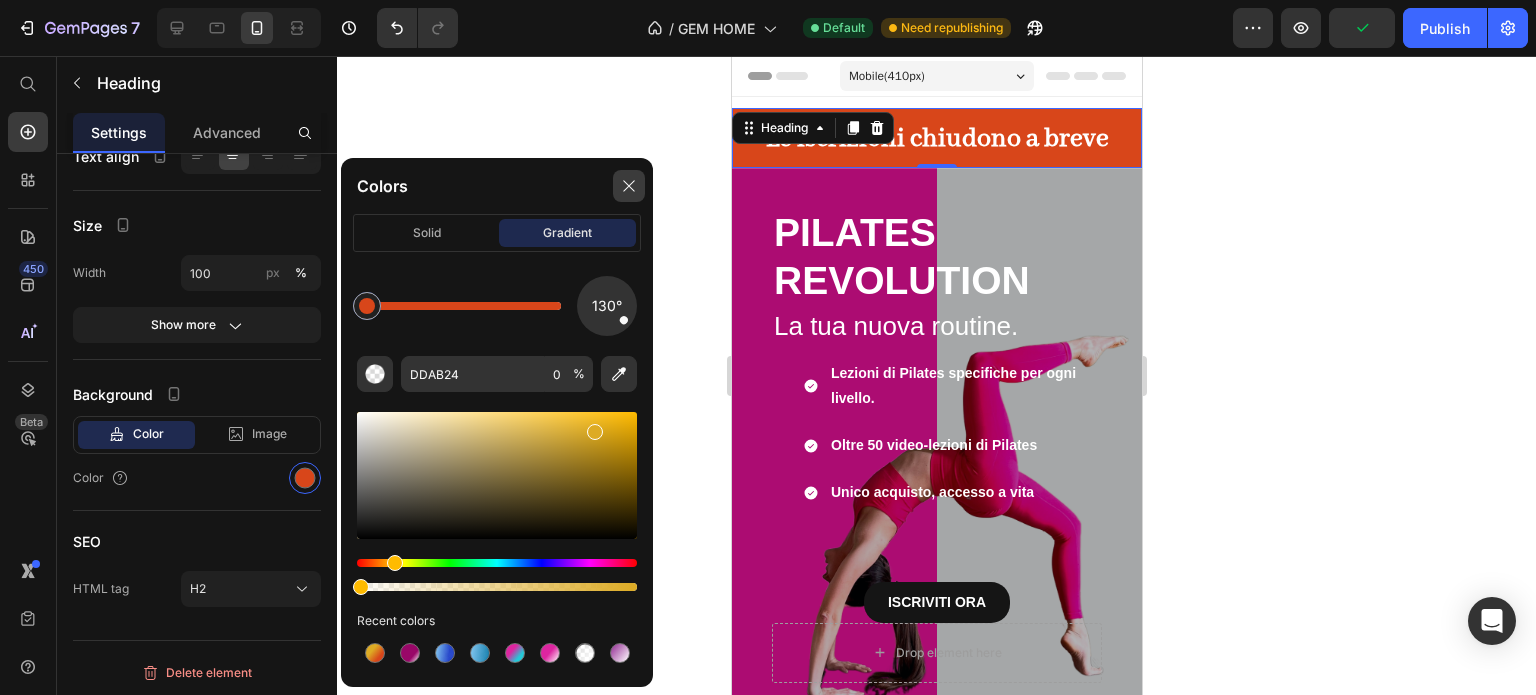 click at bounding box center [629, 186] 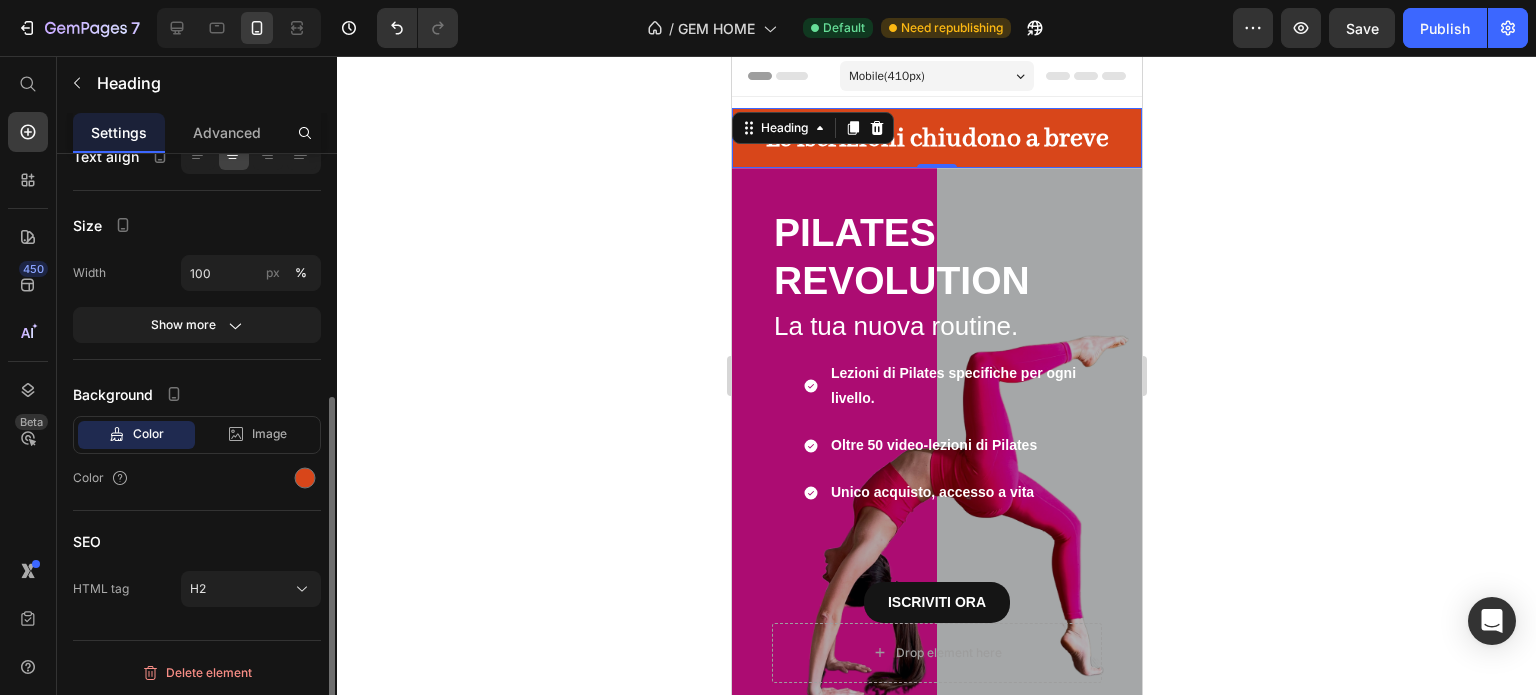 click on "Color Image Video" at bounding box center (197, 435) 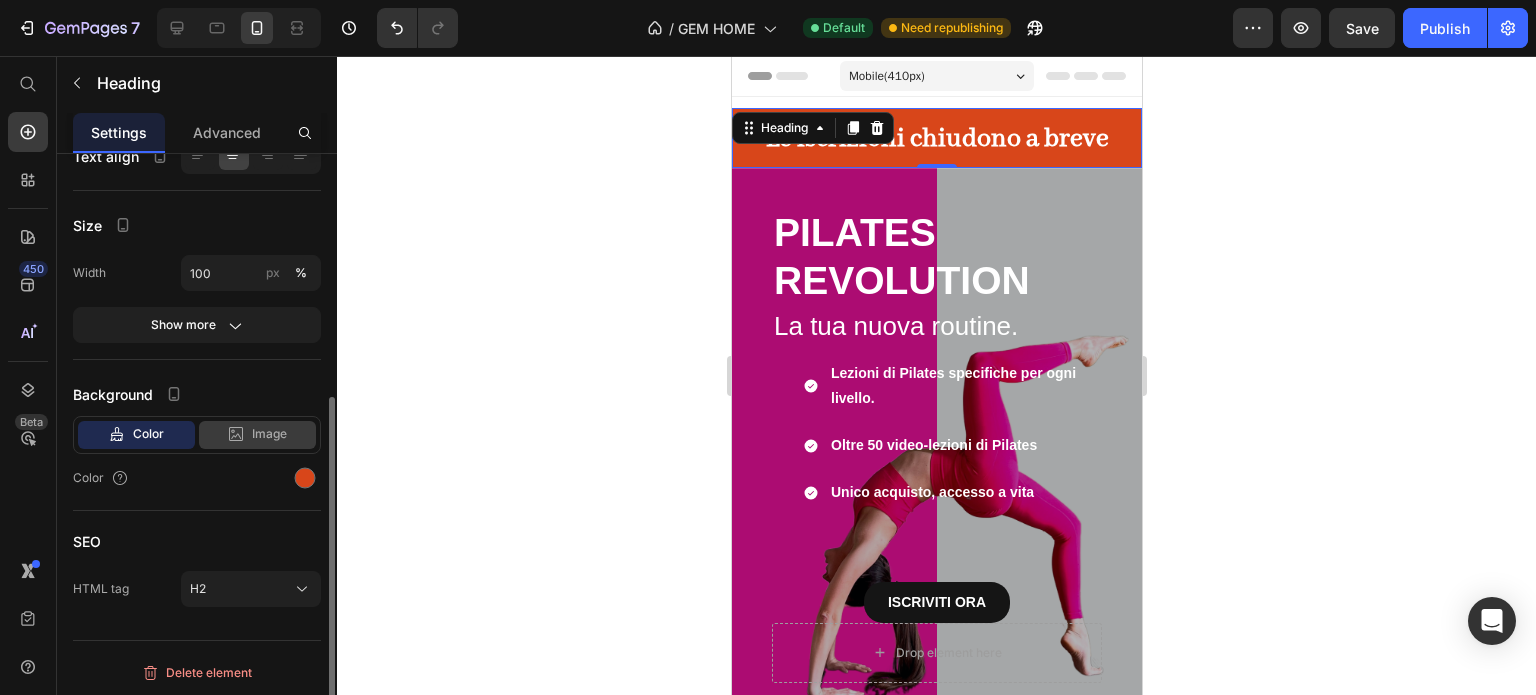 click on "Image" at bounding box center (269, 434) 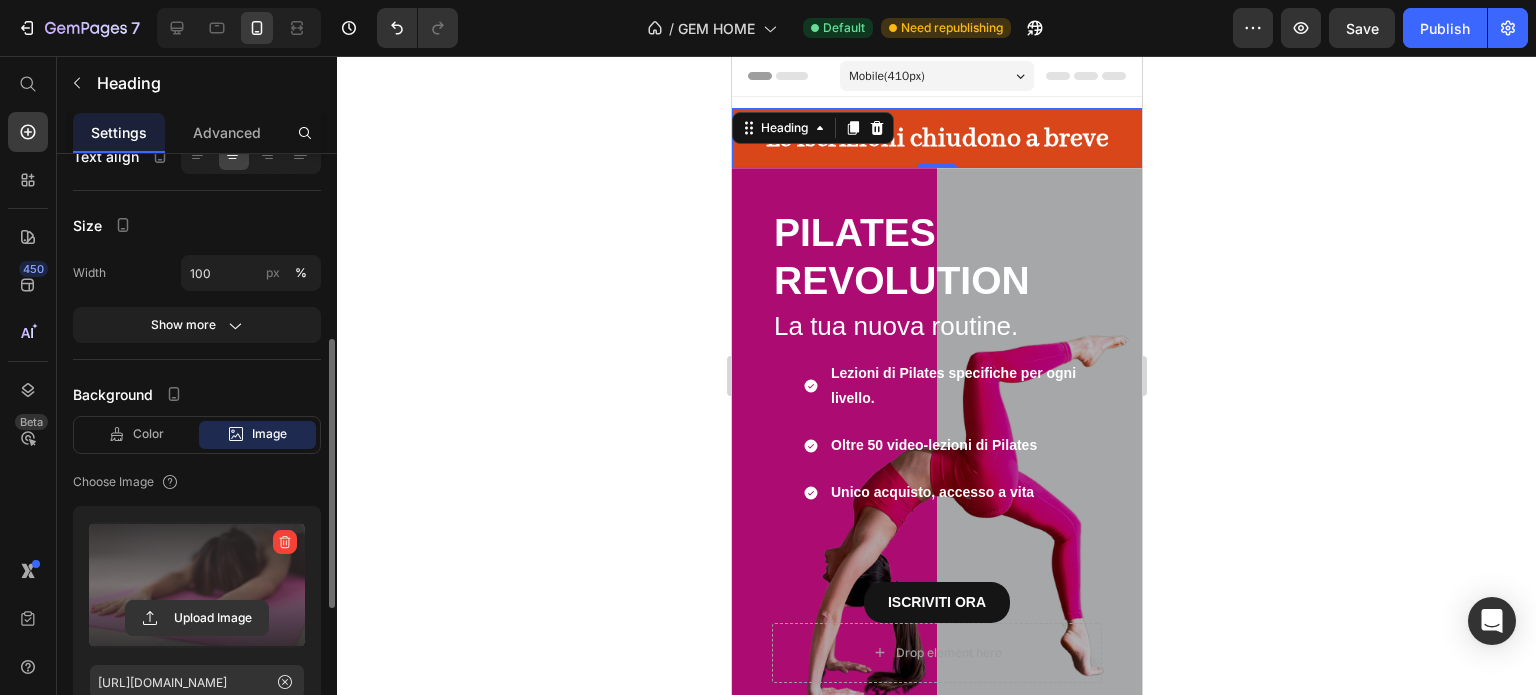 click at bounding box center [197, 585] 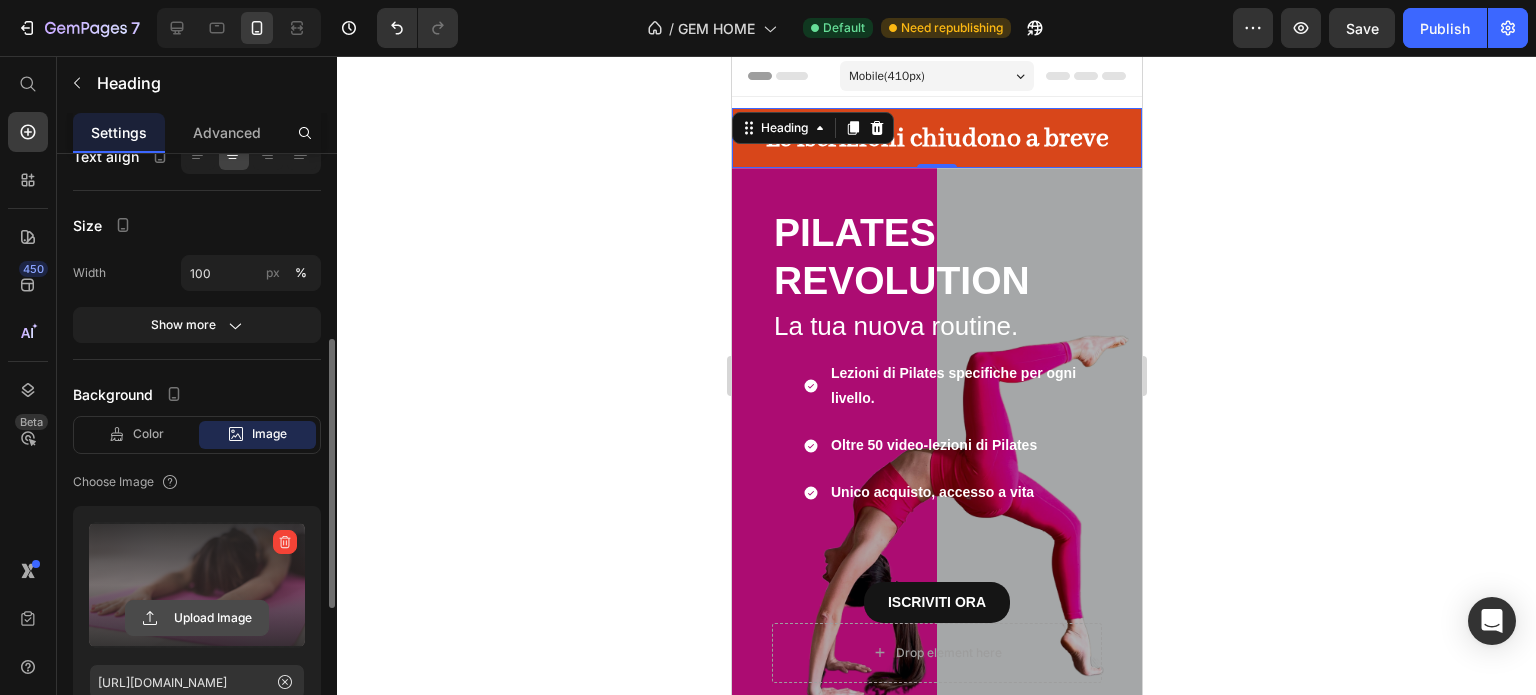 scroll, scrollTop: 711, scrollLeft: 0, axis: vertical 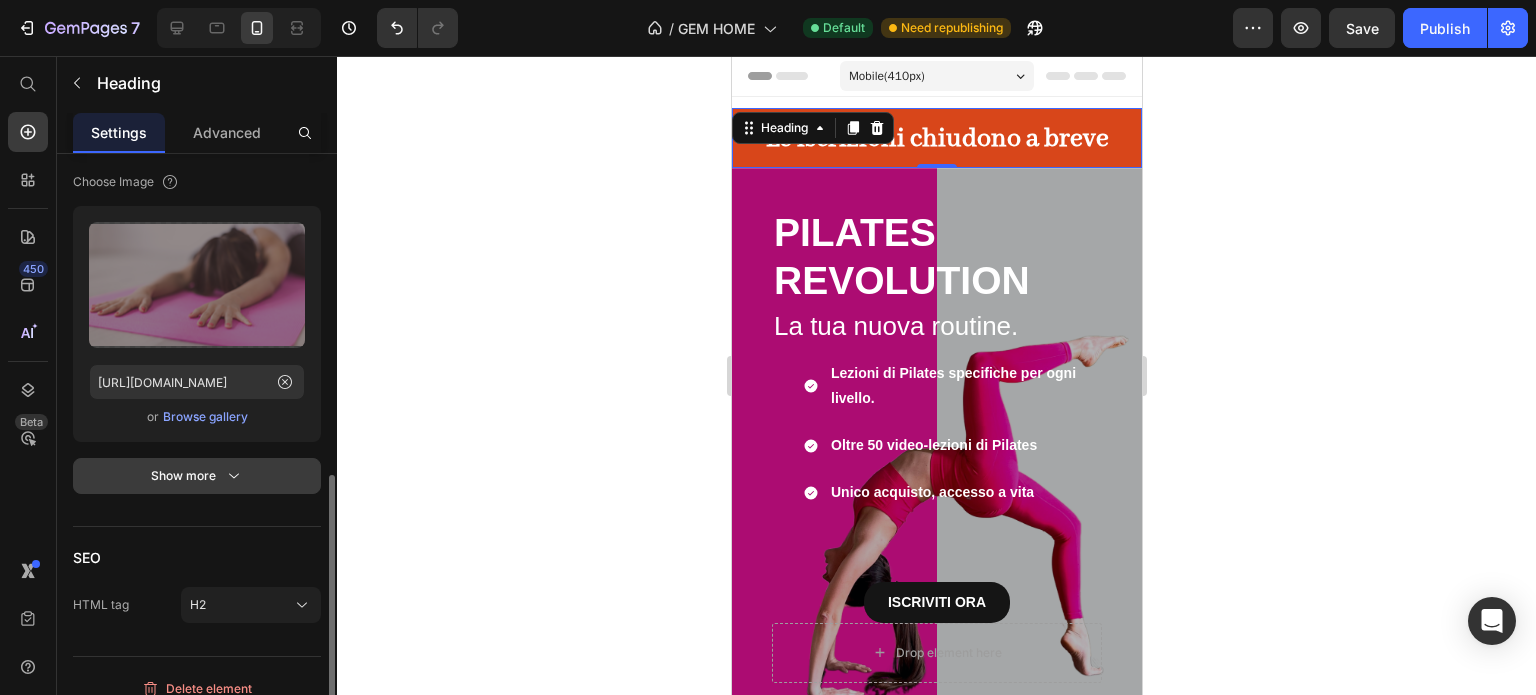 click on "Show more" at bounding box center (197, 476) 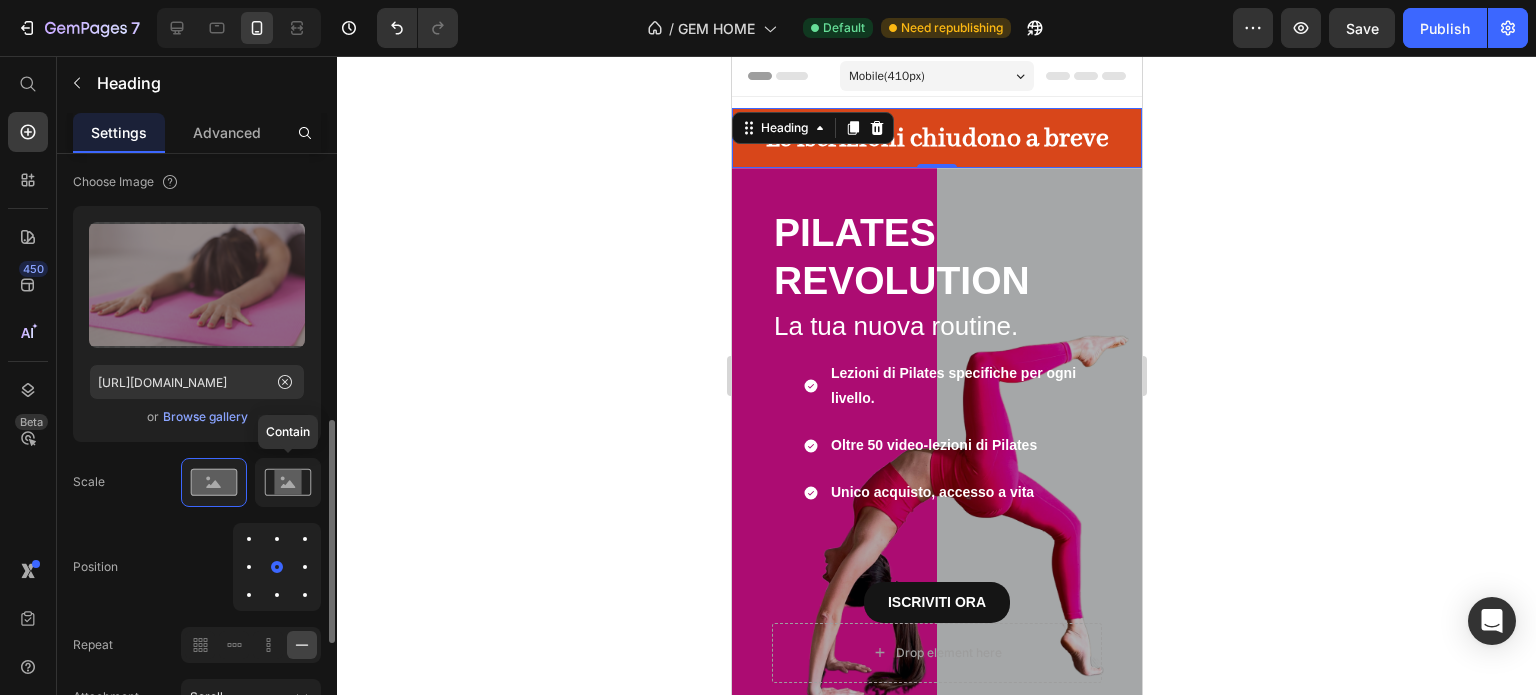 click 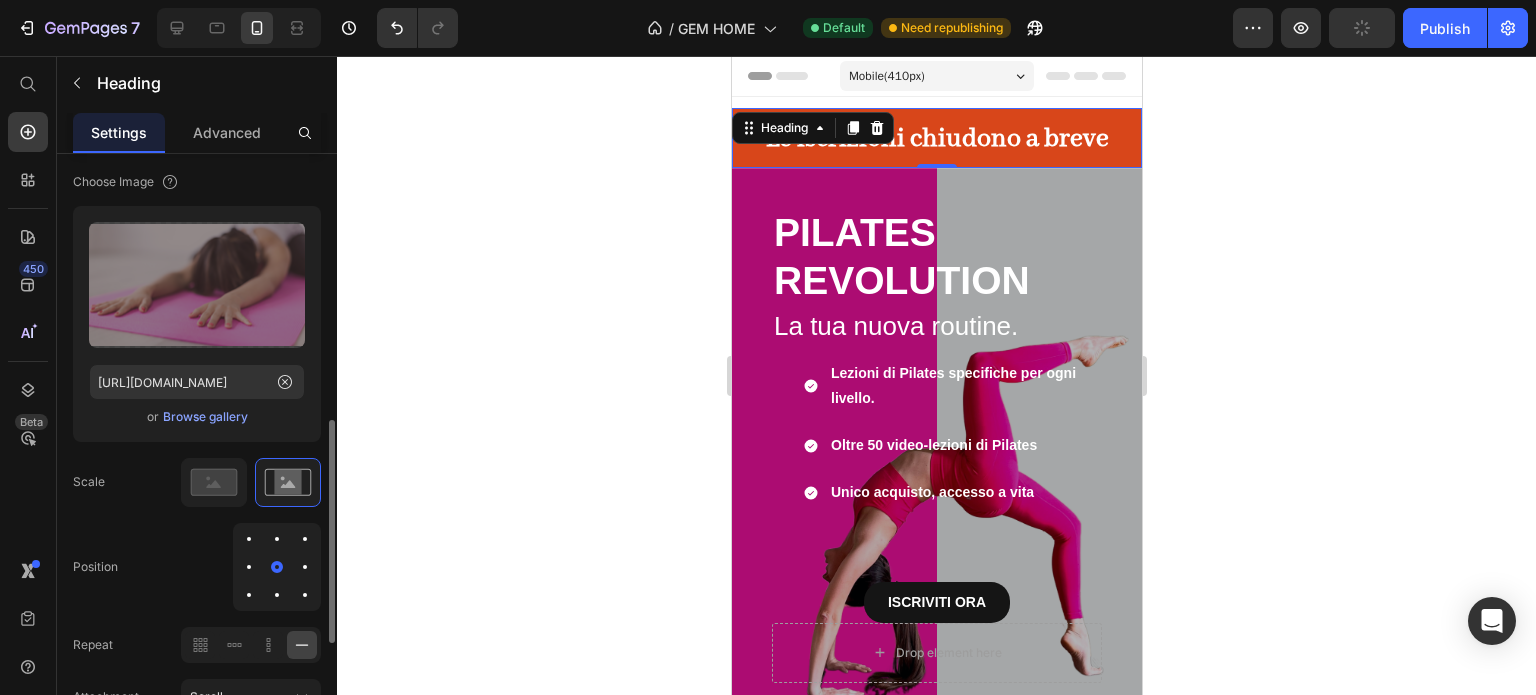 click at bounding box center (277, 567) 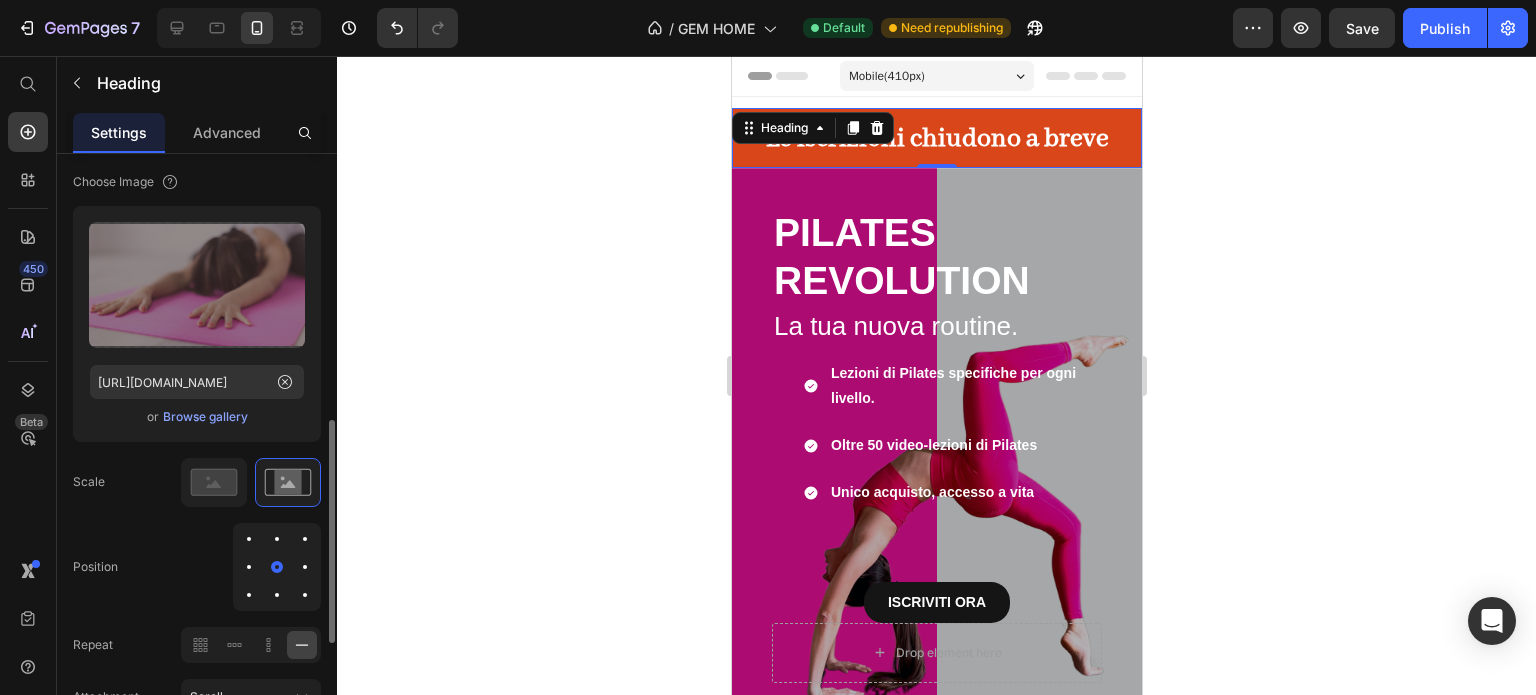 drag, startPoint x: 268, startPoint y: 565, endPoint x: 283, endPoint y: 555, distance: 18.027756 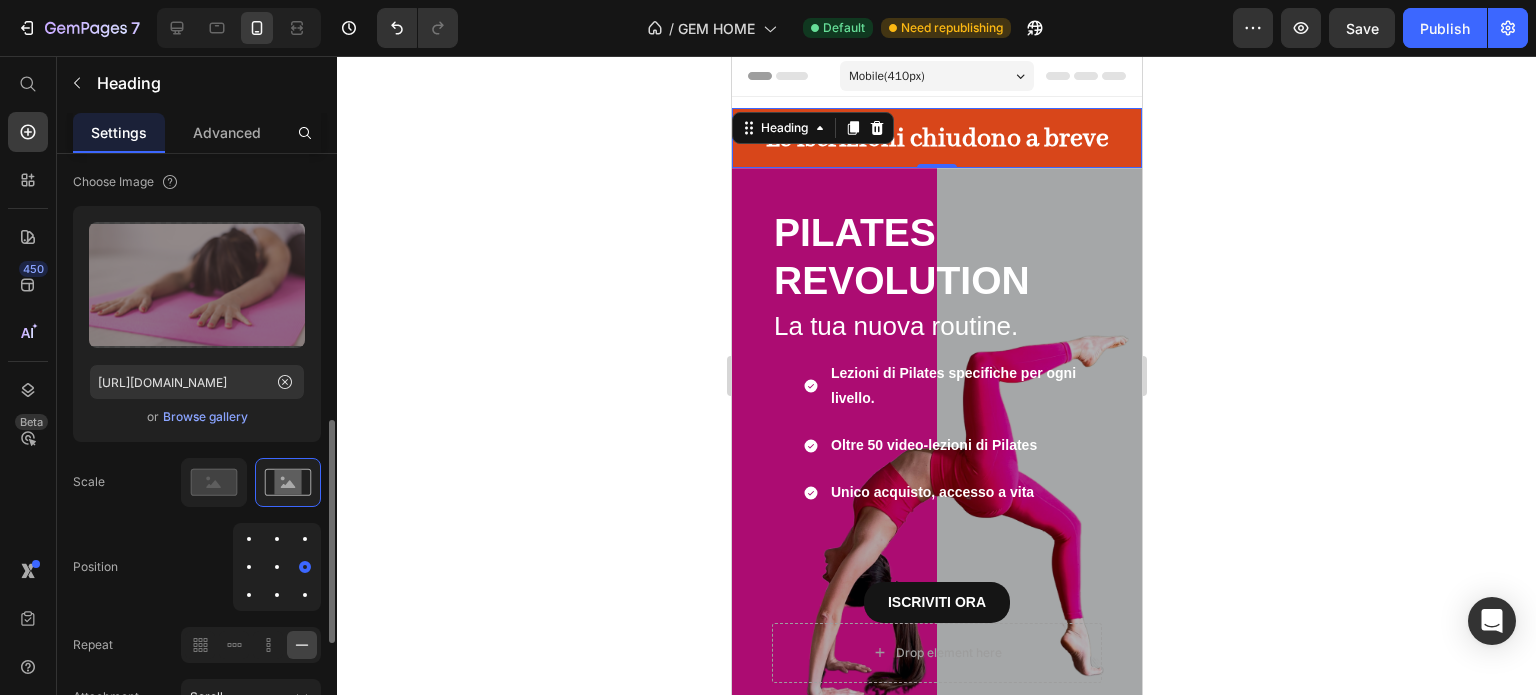 click at bounding box center (305, 567) 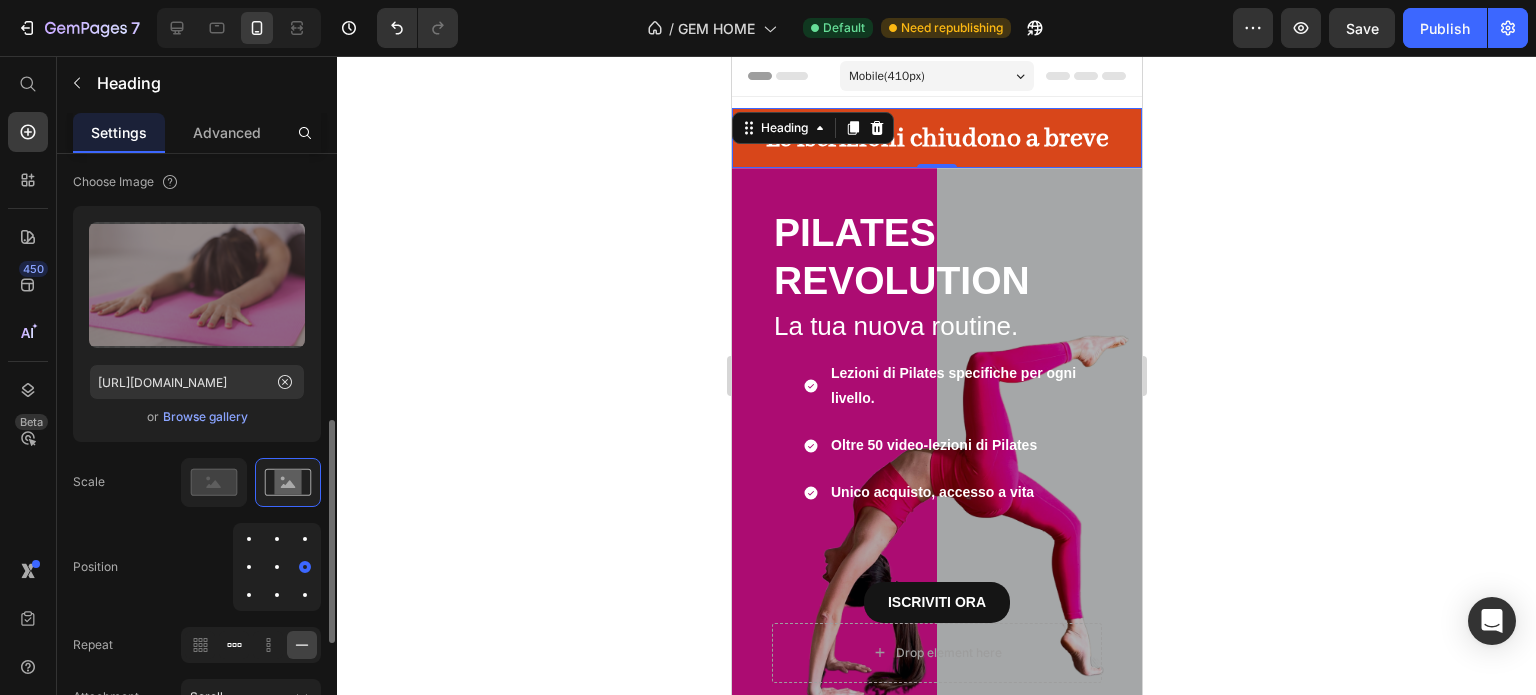 click 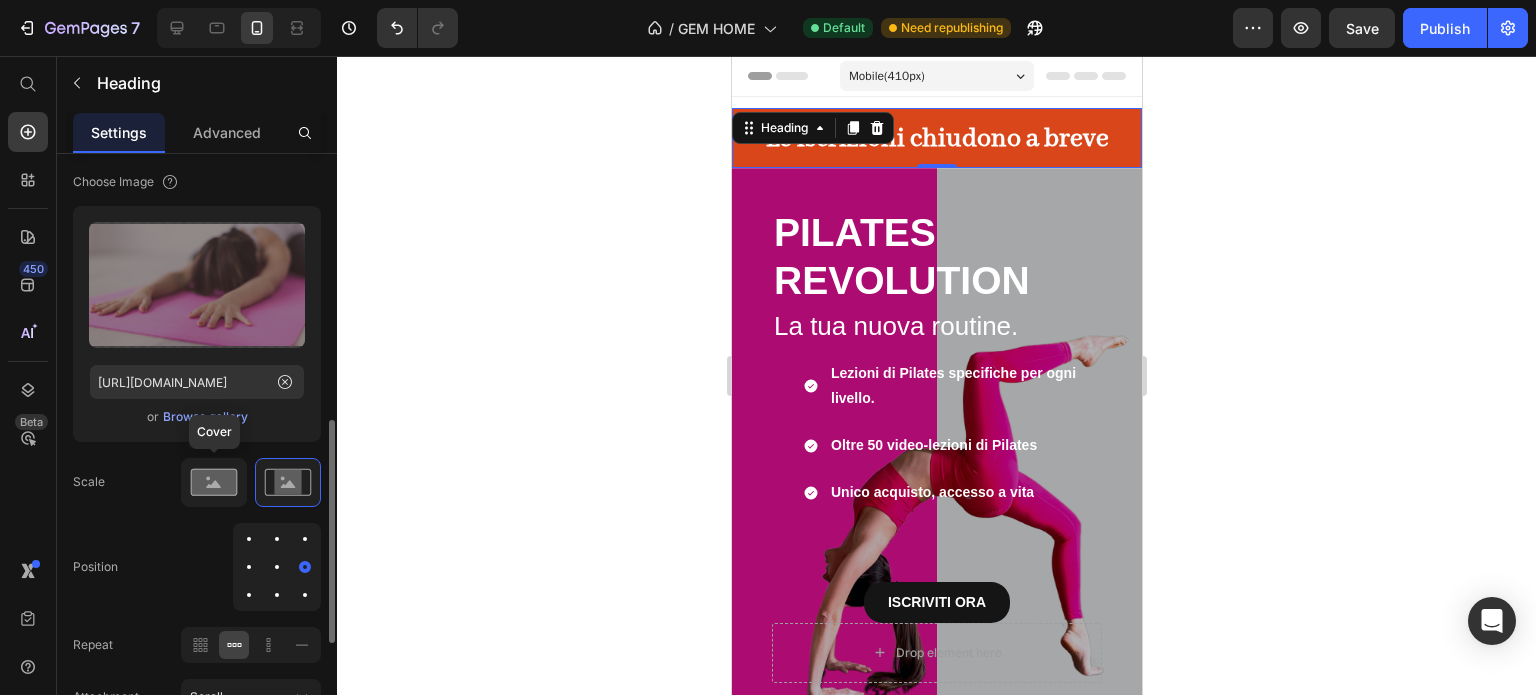 click 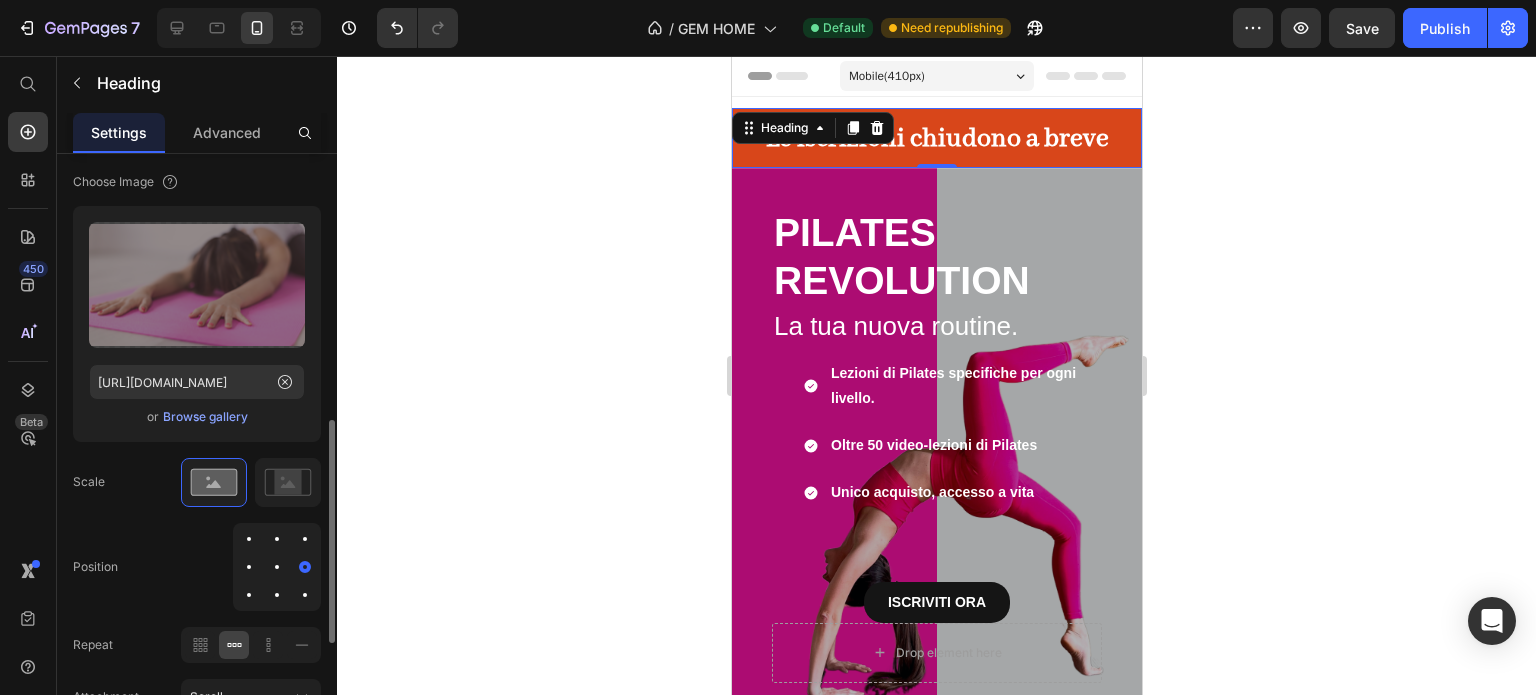 scroll, scrollTop: 611, scrollLeft: 0, axis: vertical 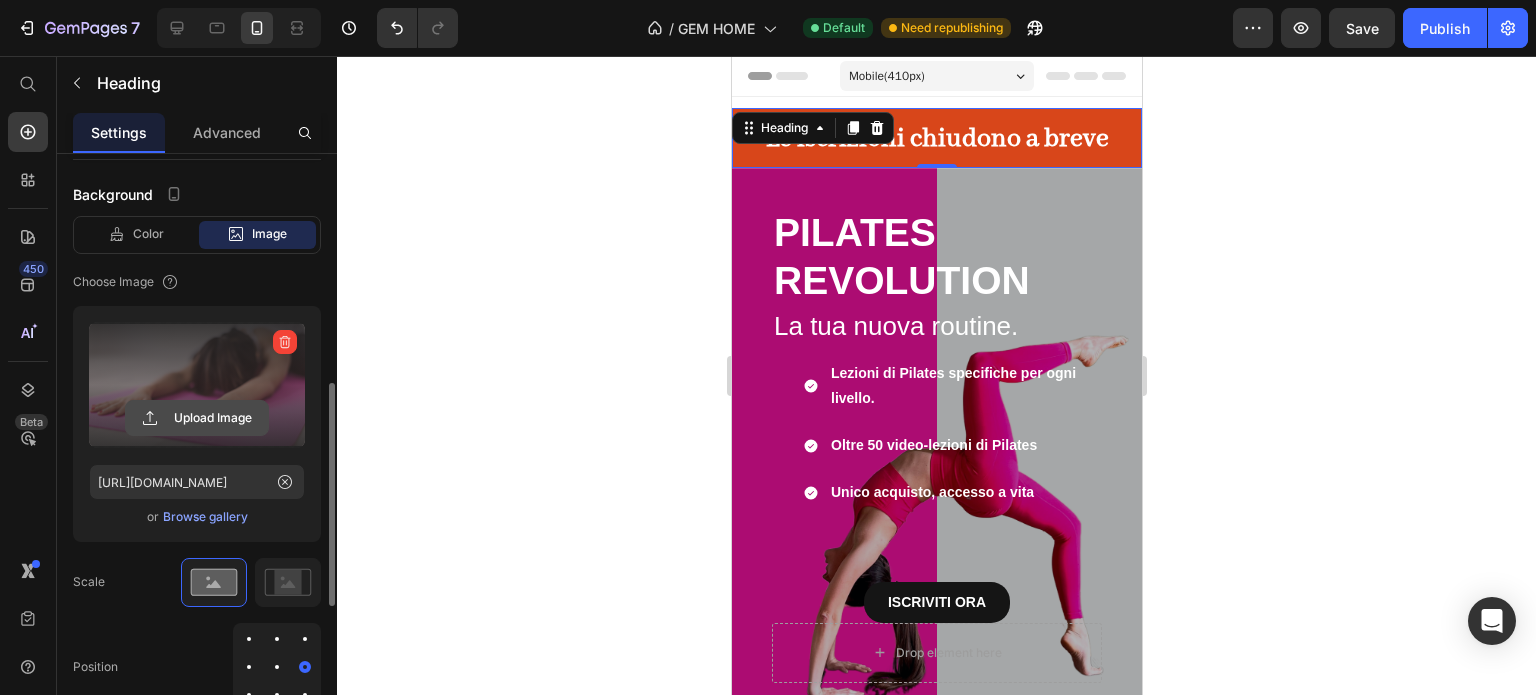 click 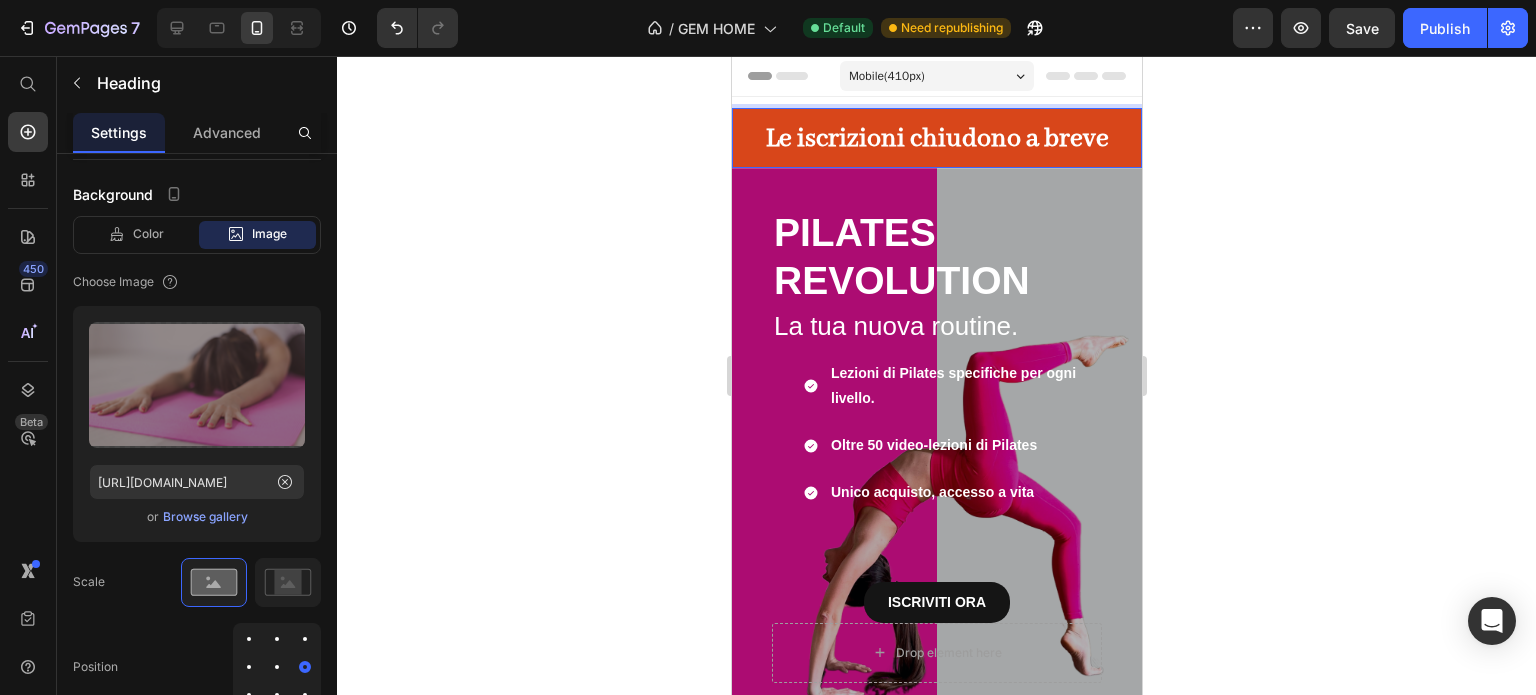 click on "Le iscrizioni chiudono a breve" at bounding box center (936, 139) 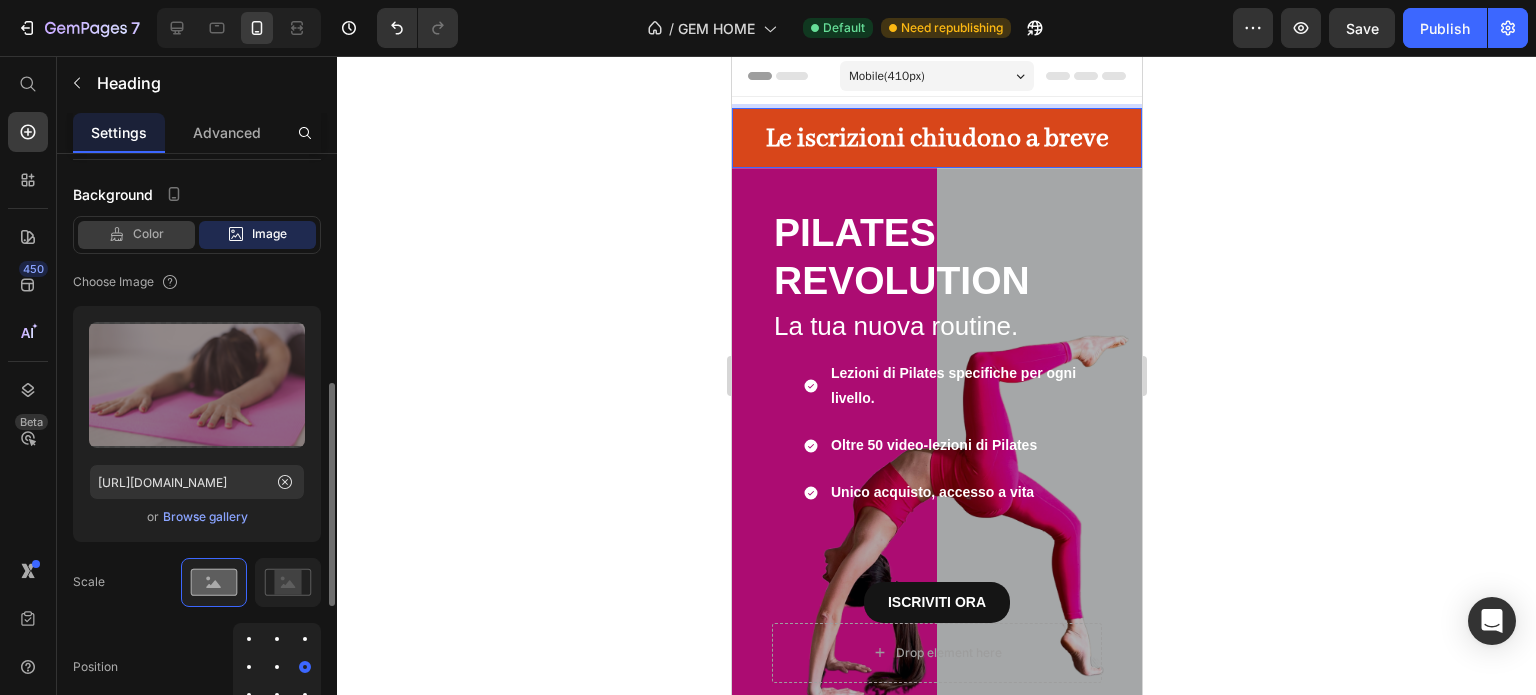 click on "Color" 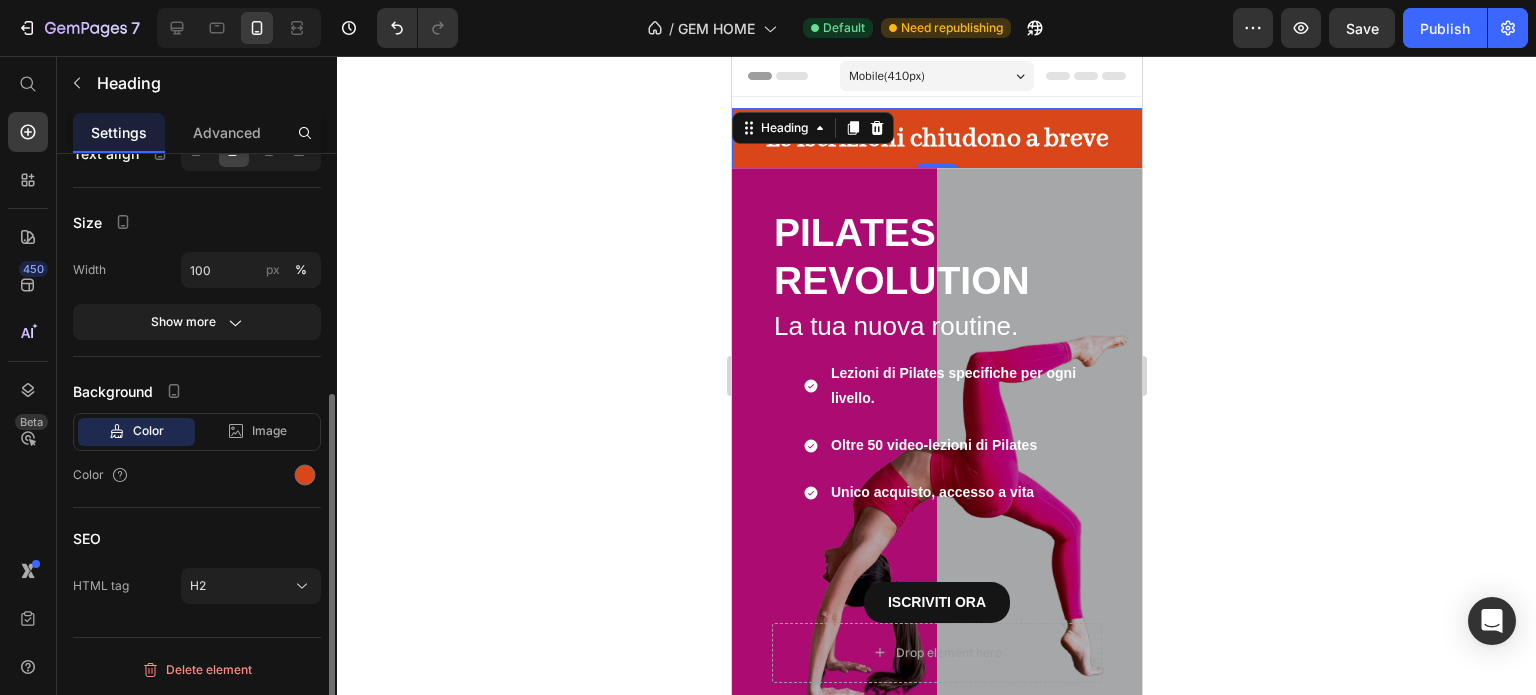 scroll, scrollTop: 411, scrollLeft: 0, axis: vertical 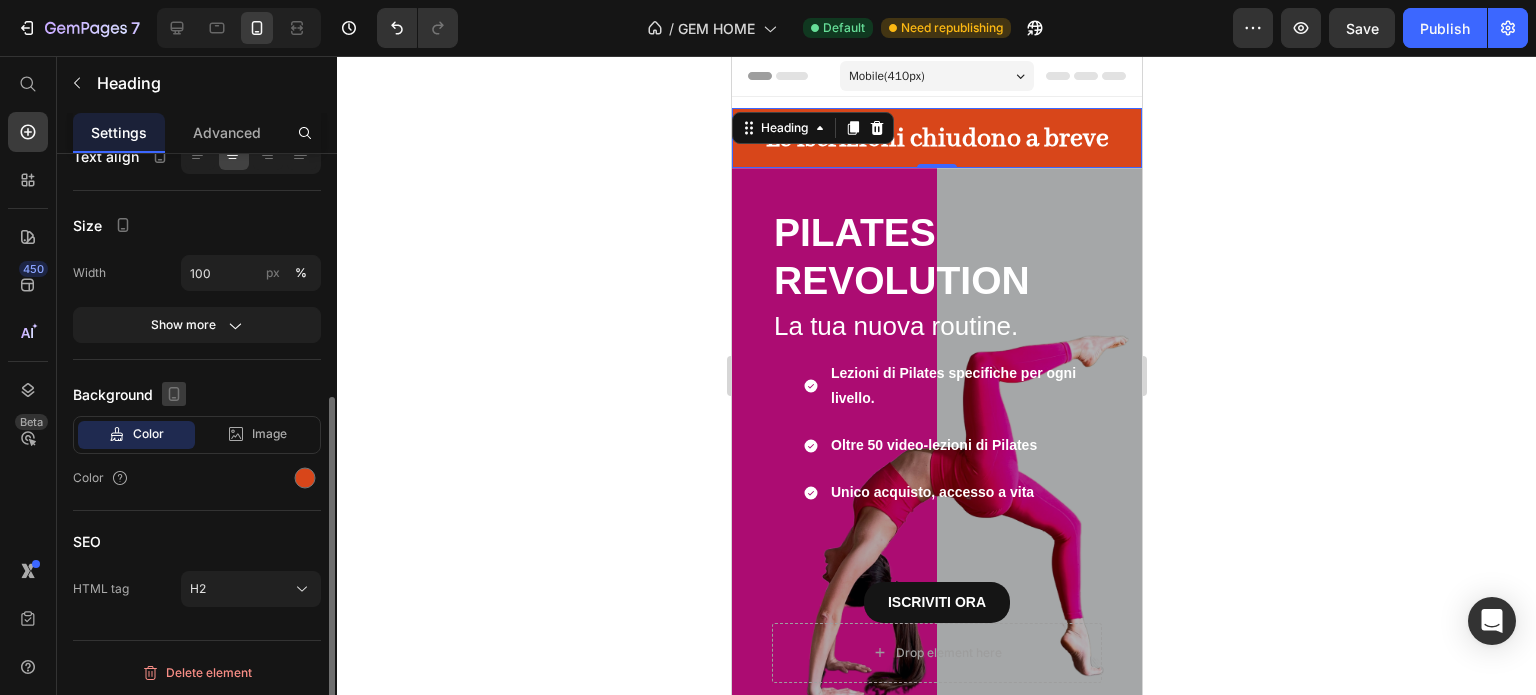 click 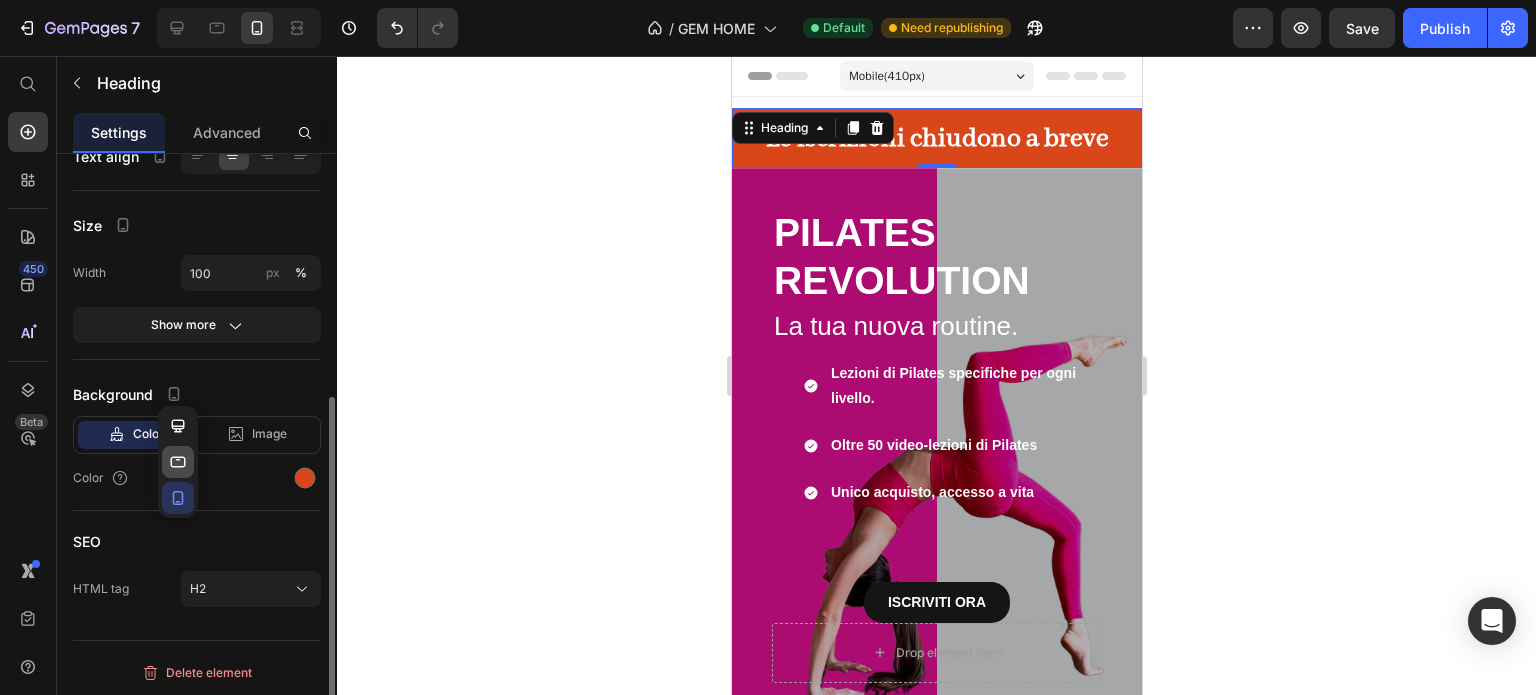 click 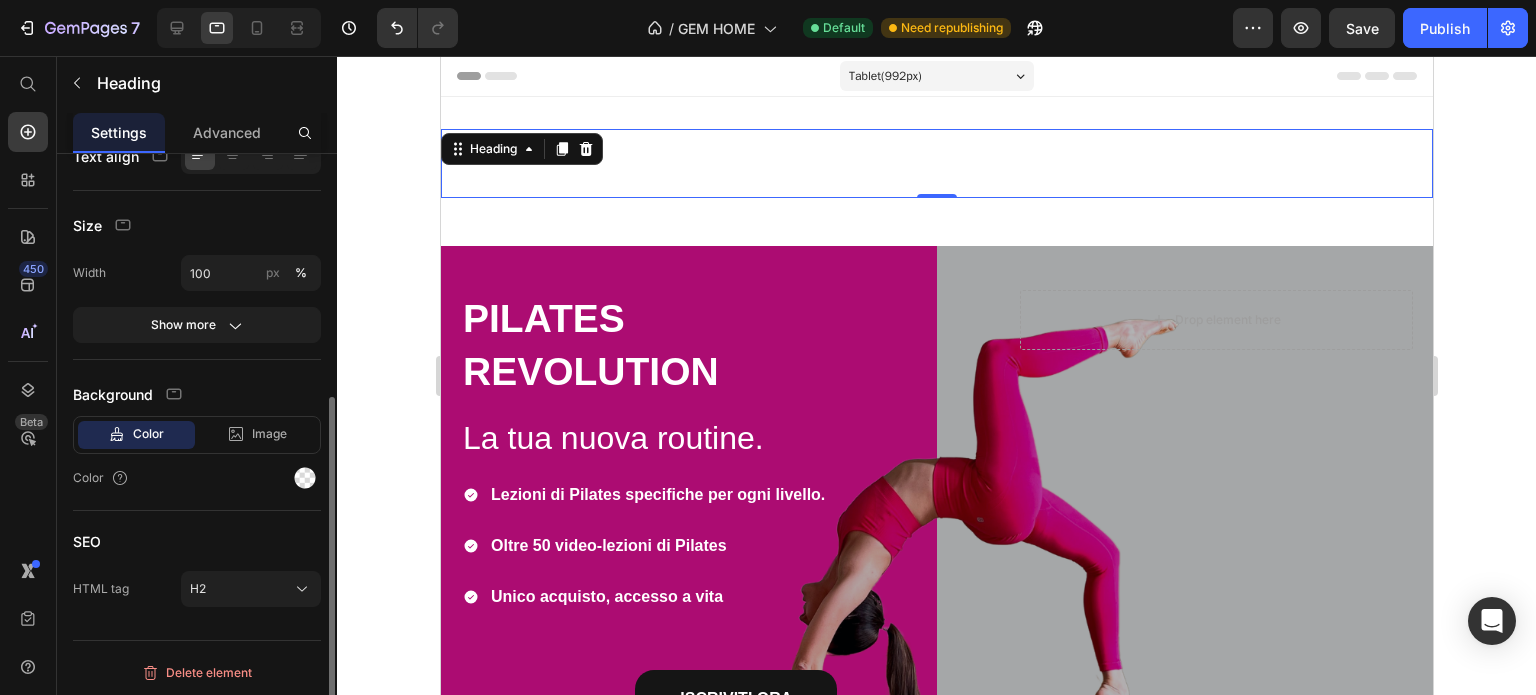 scroll, scrollTop: 3, scrollLeft: 0, axis: vertical 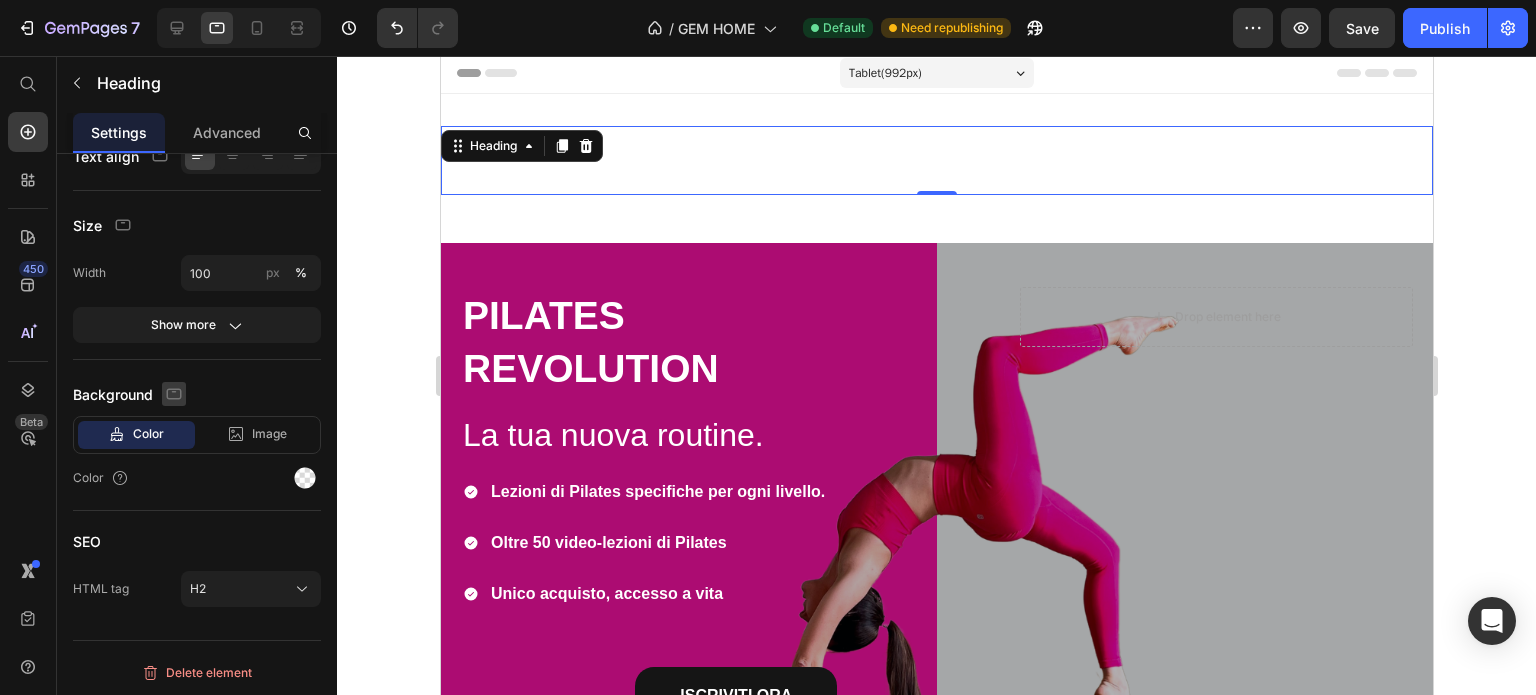 click 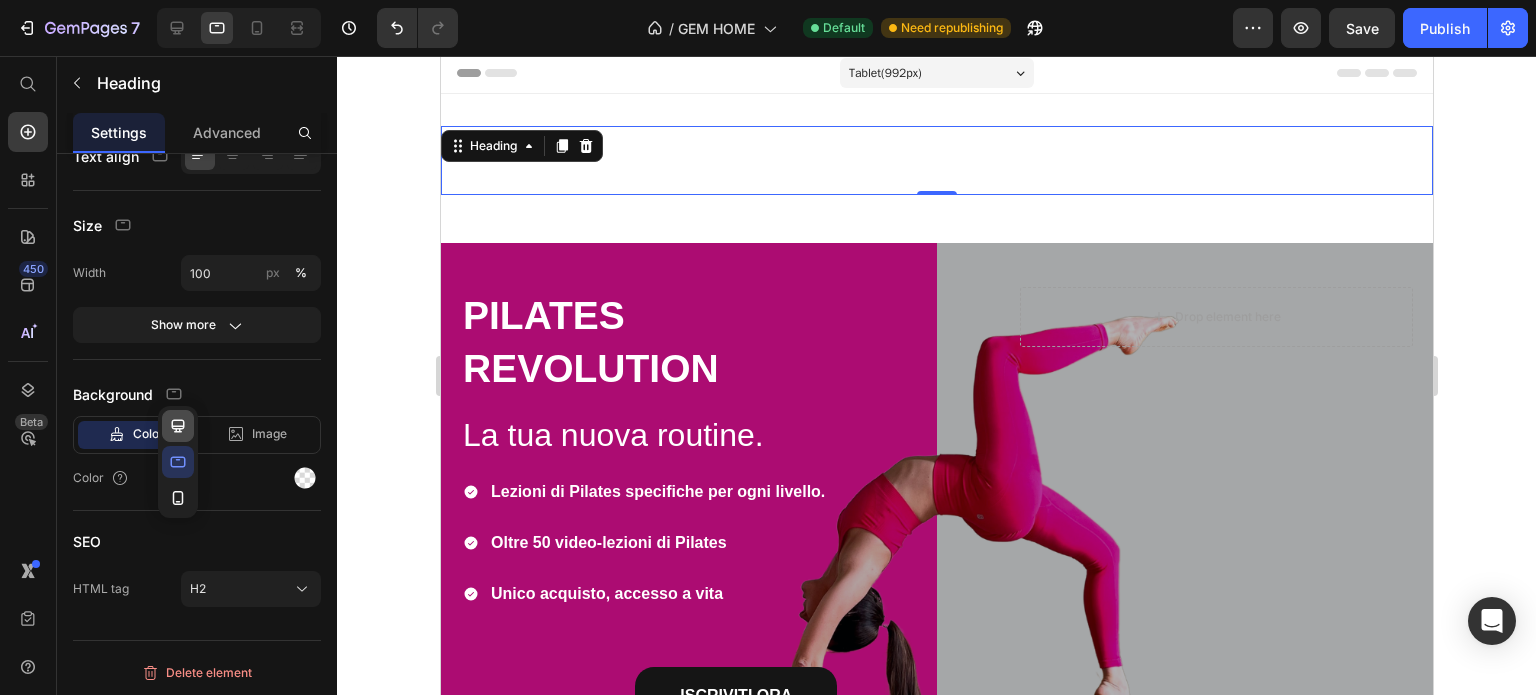click 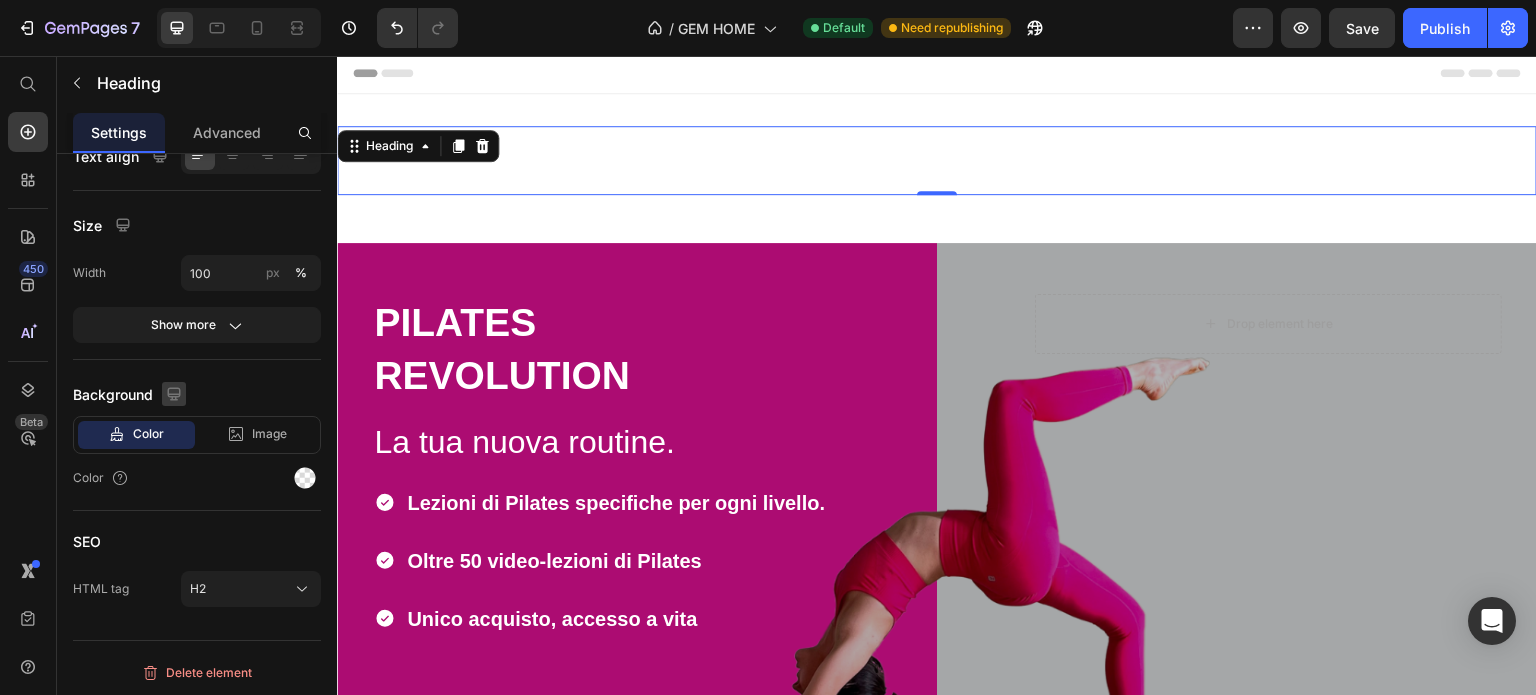 scroll, scrollTop: 2, scrollLeft: 0, axis: vertical 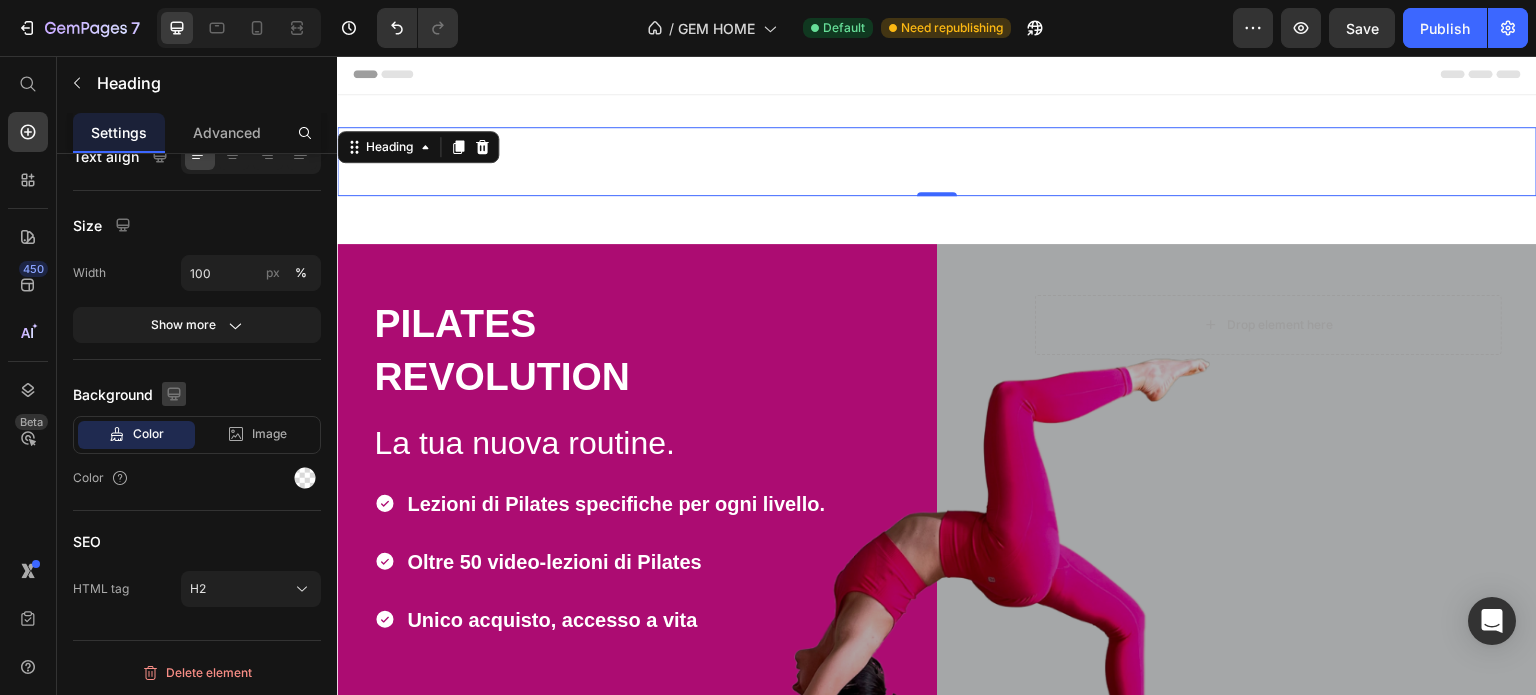 click 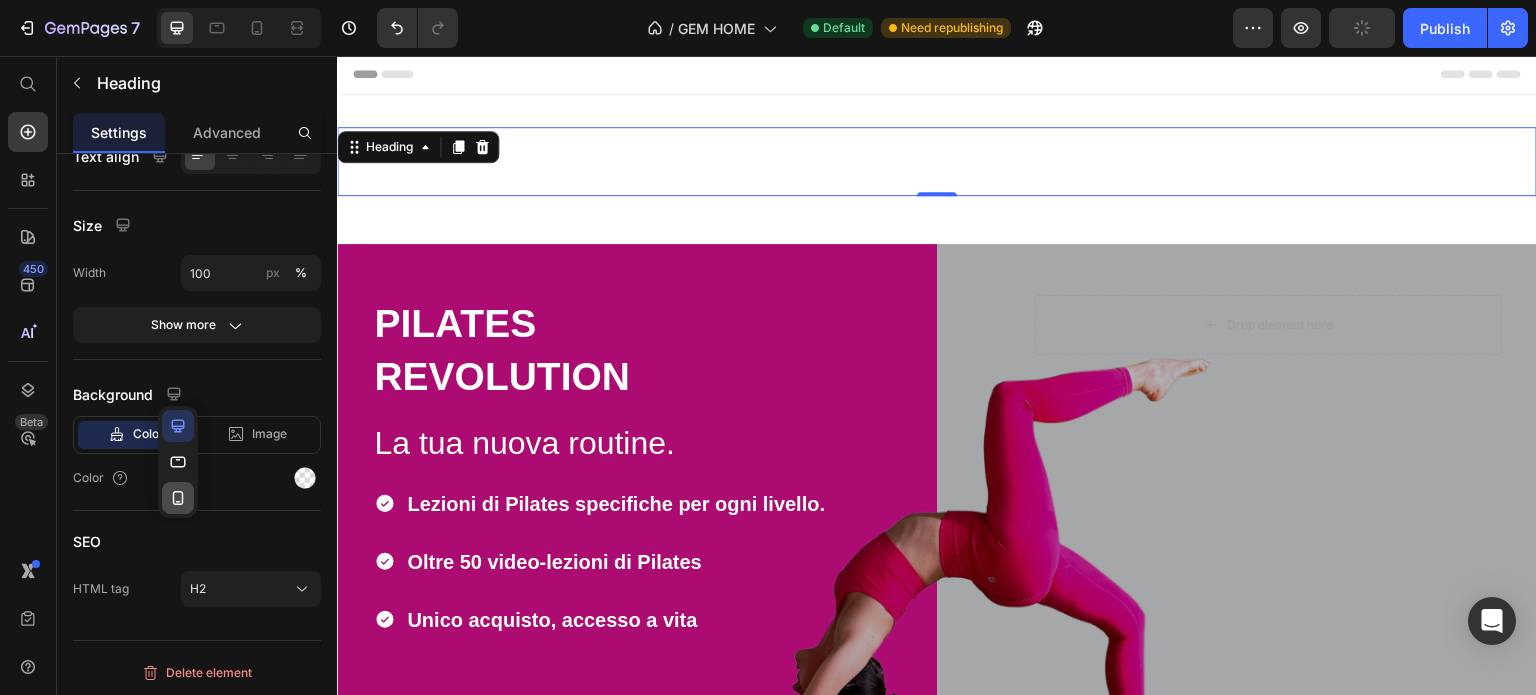click 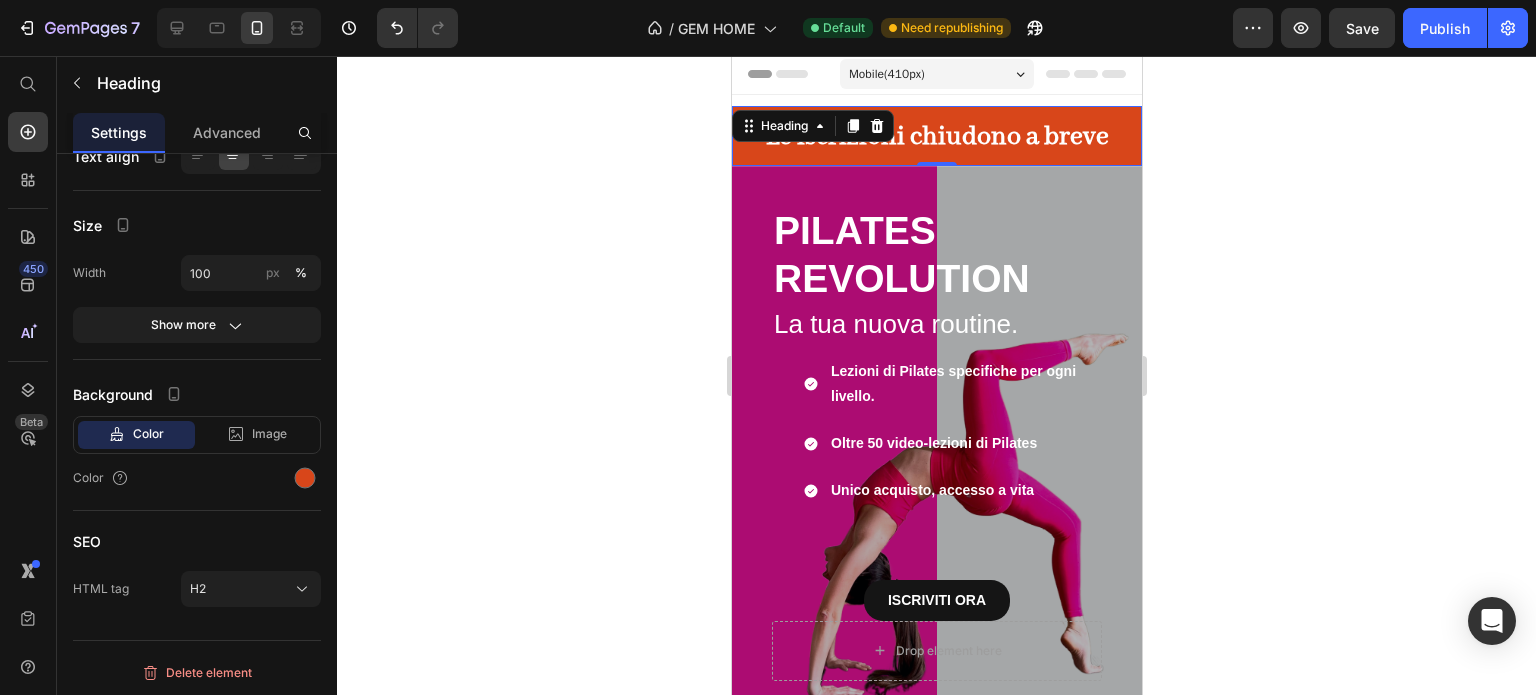scroll, scrollTop: 0, scrollLeft: 0, axis: both 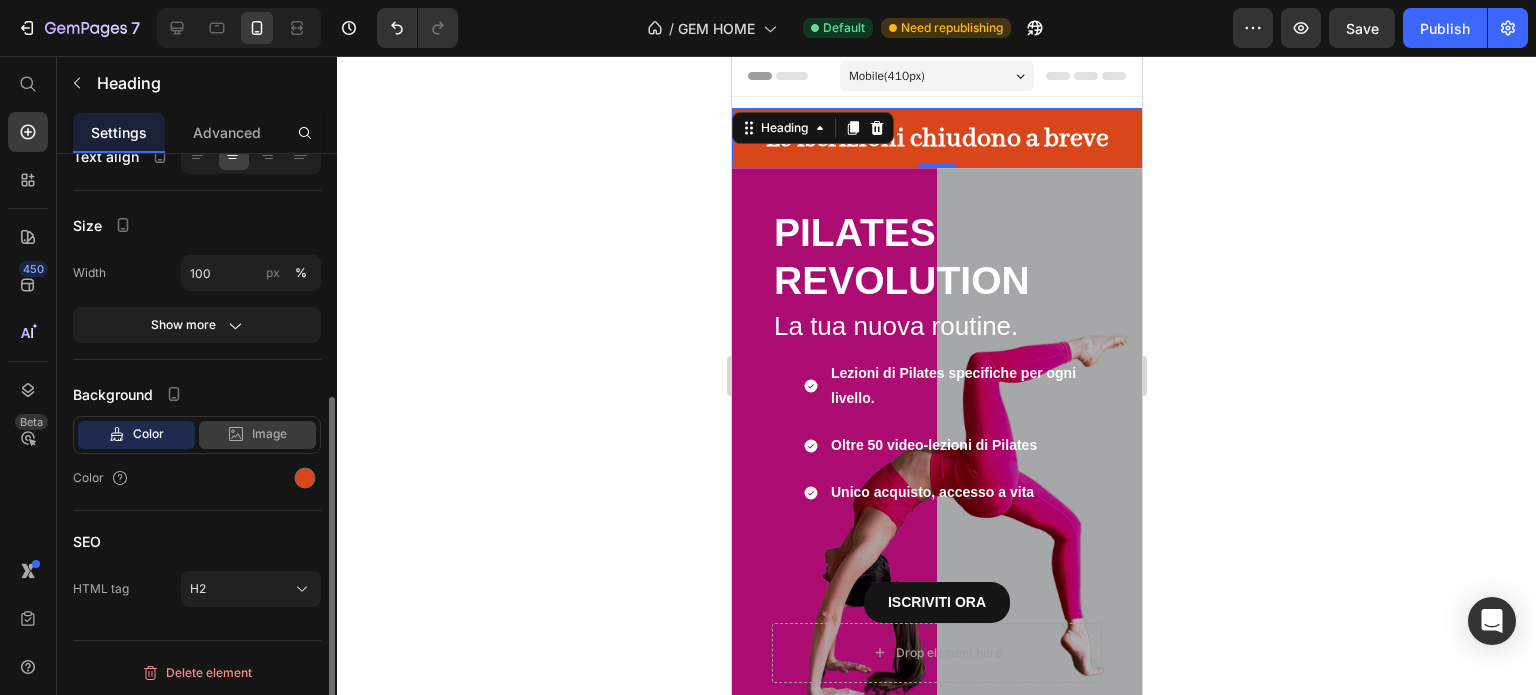 click on "Image" 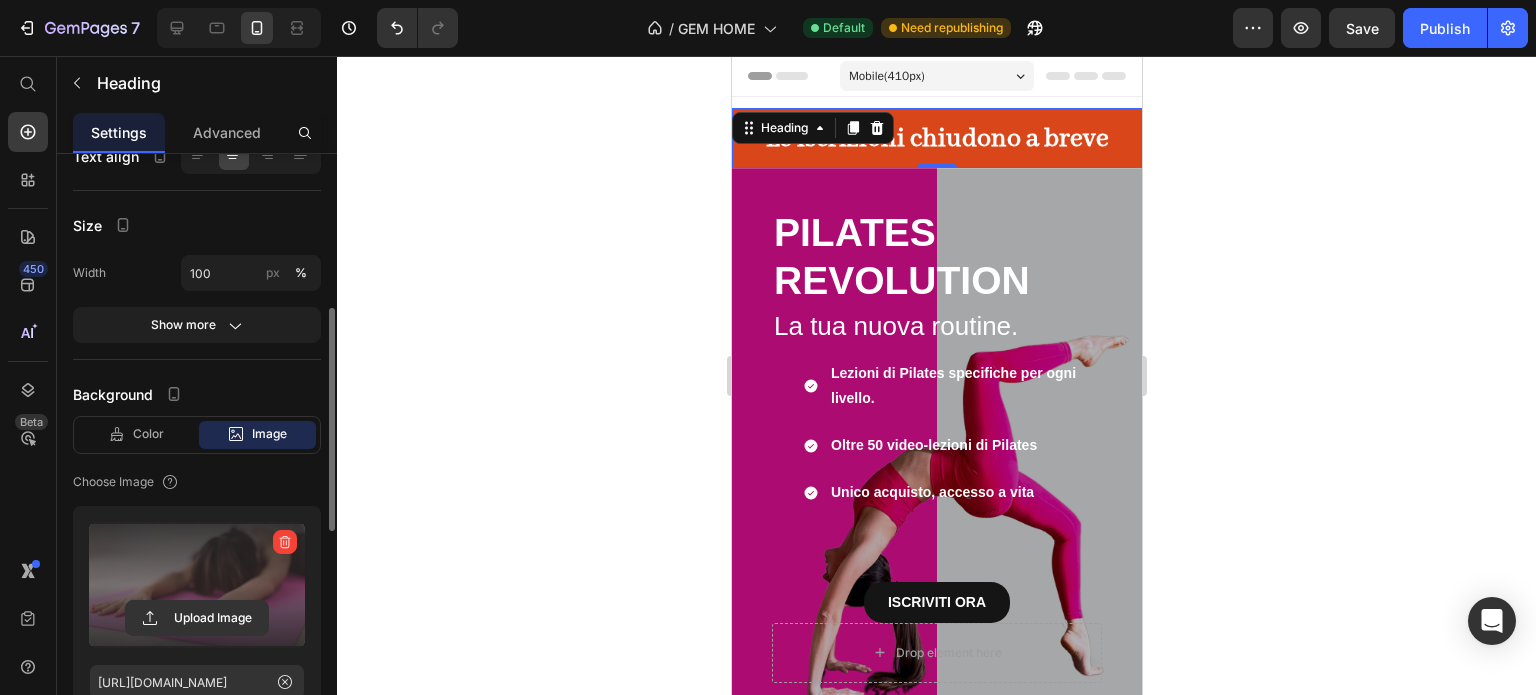 click at bounding box center (197, 585) 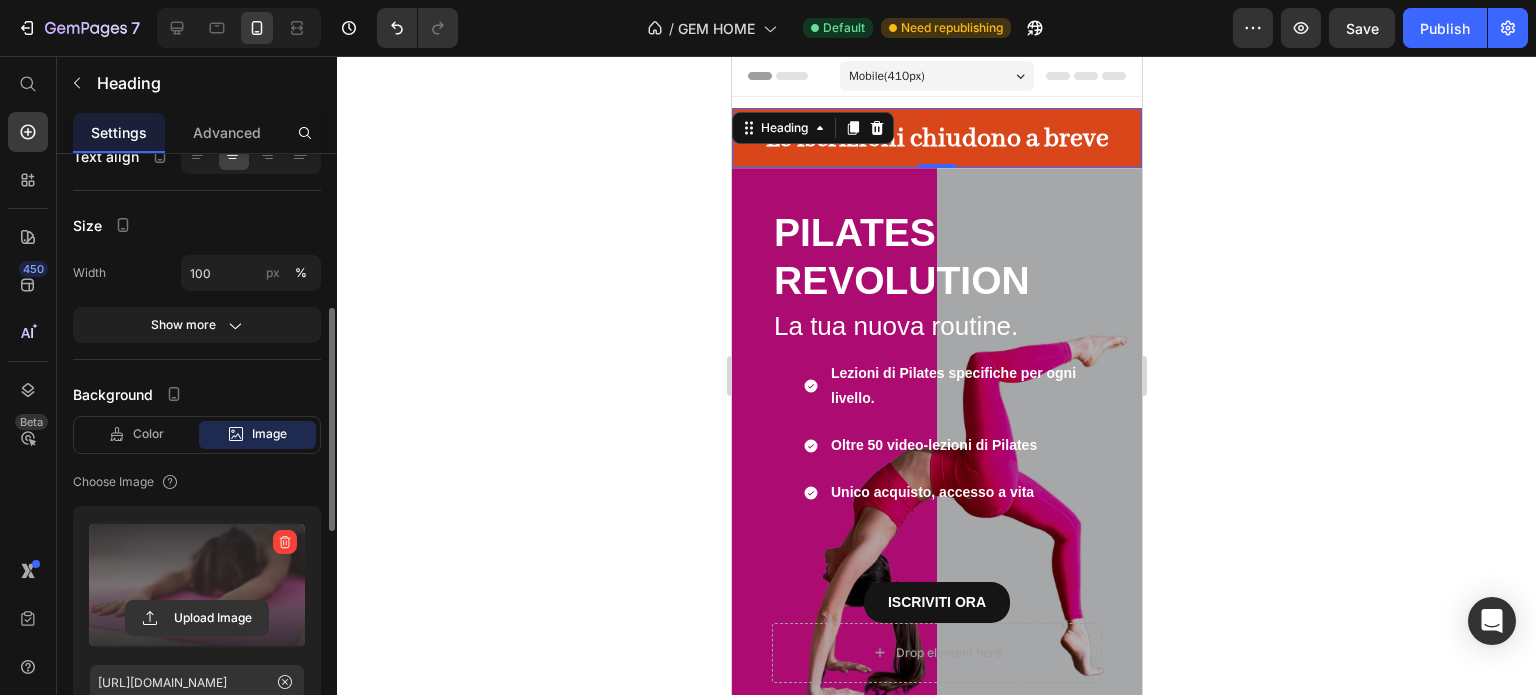 scroll, scrollTop: 611, scrollLeft: 0, axis: vertical 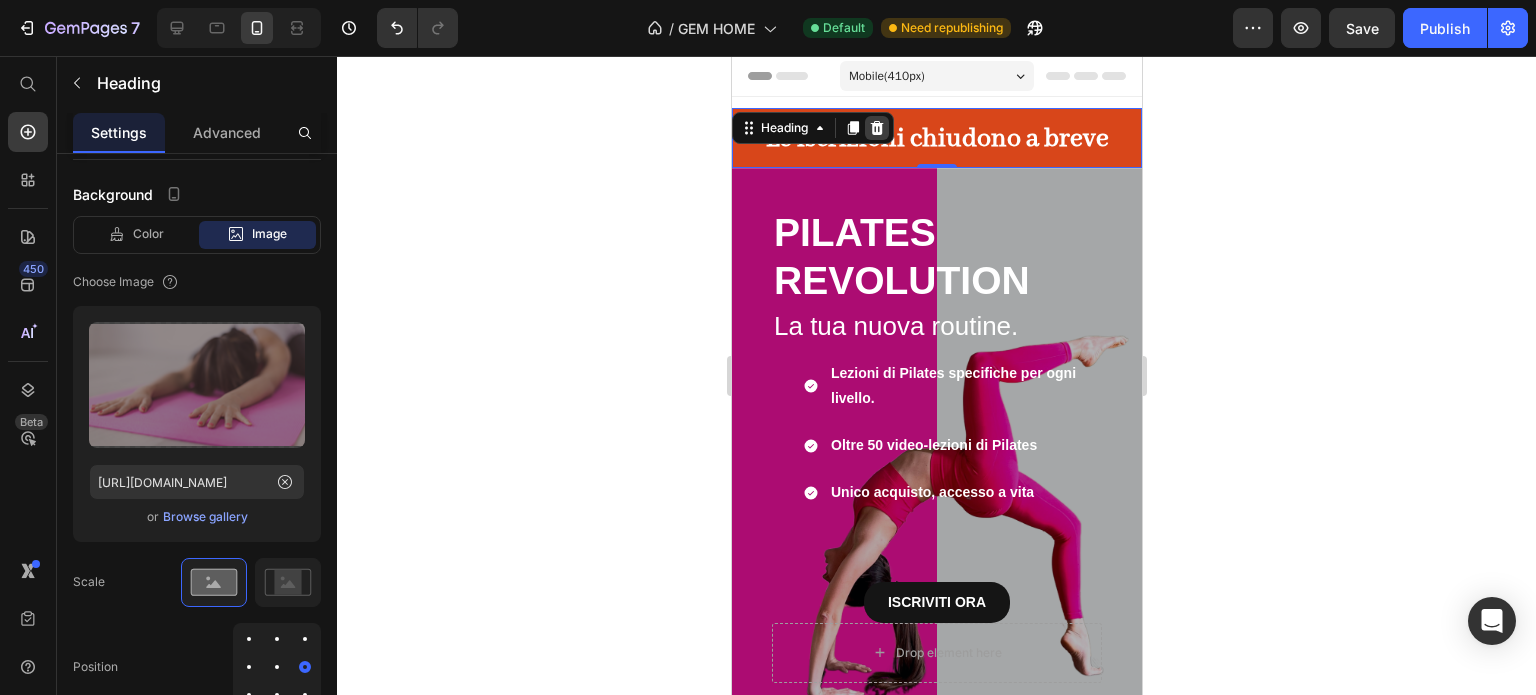 click 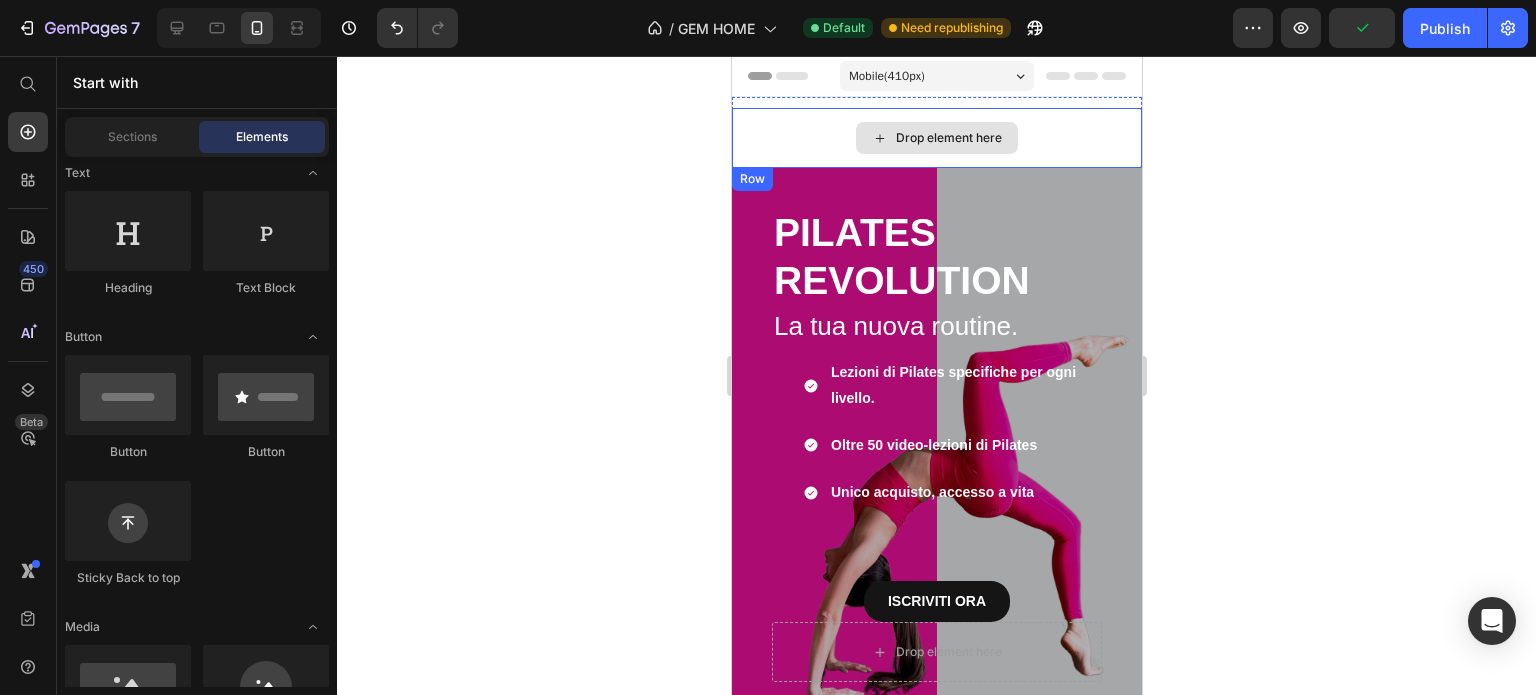 click on "Drop element here" at bounding box center (936, 138) 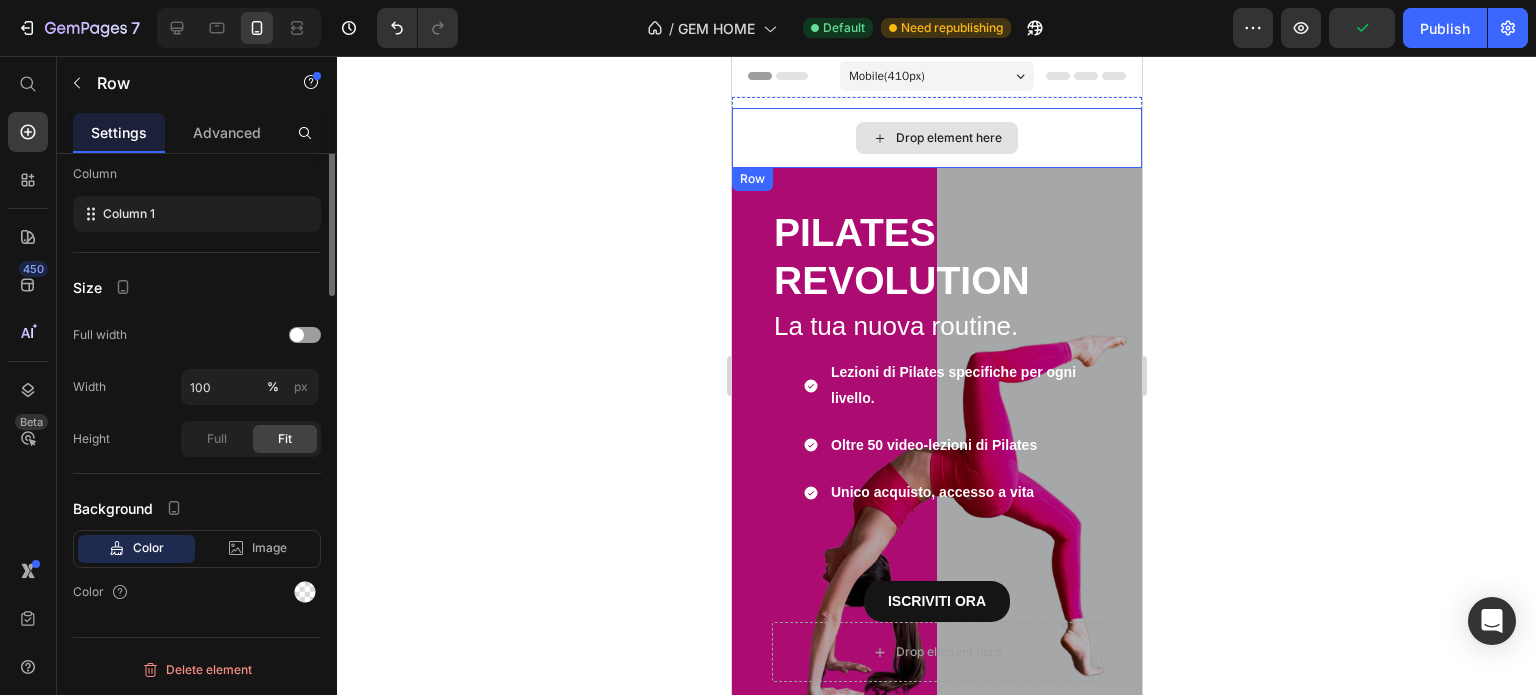 scroll, scrollTop: 0, scrollLeft: 0, axis: both 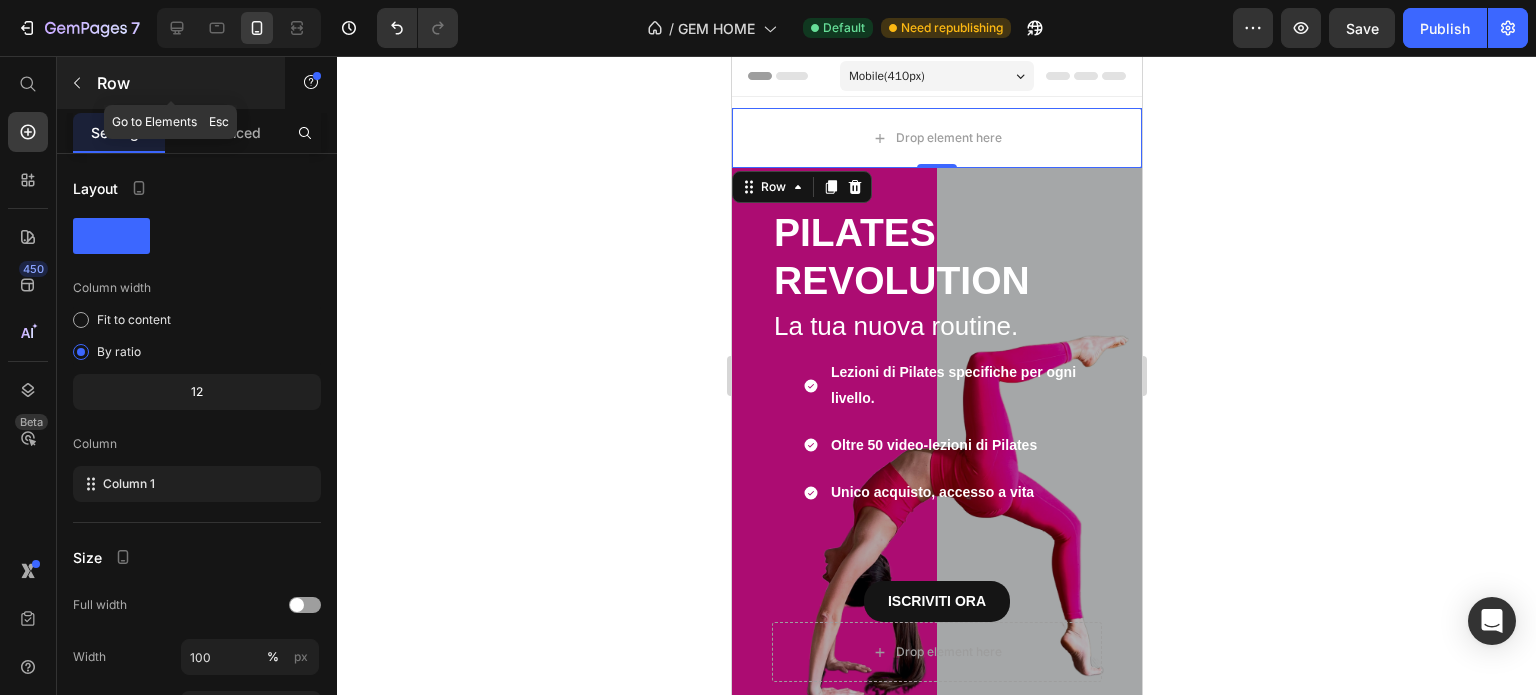 click 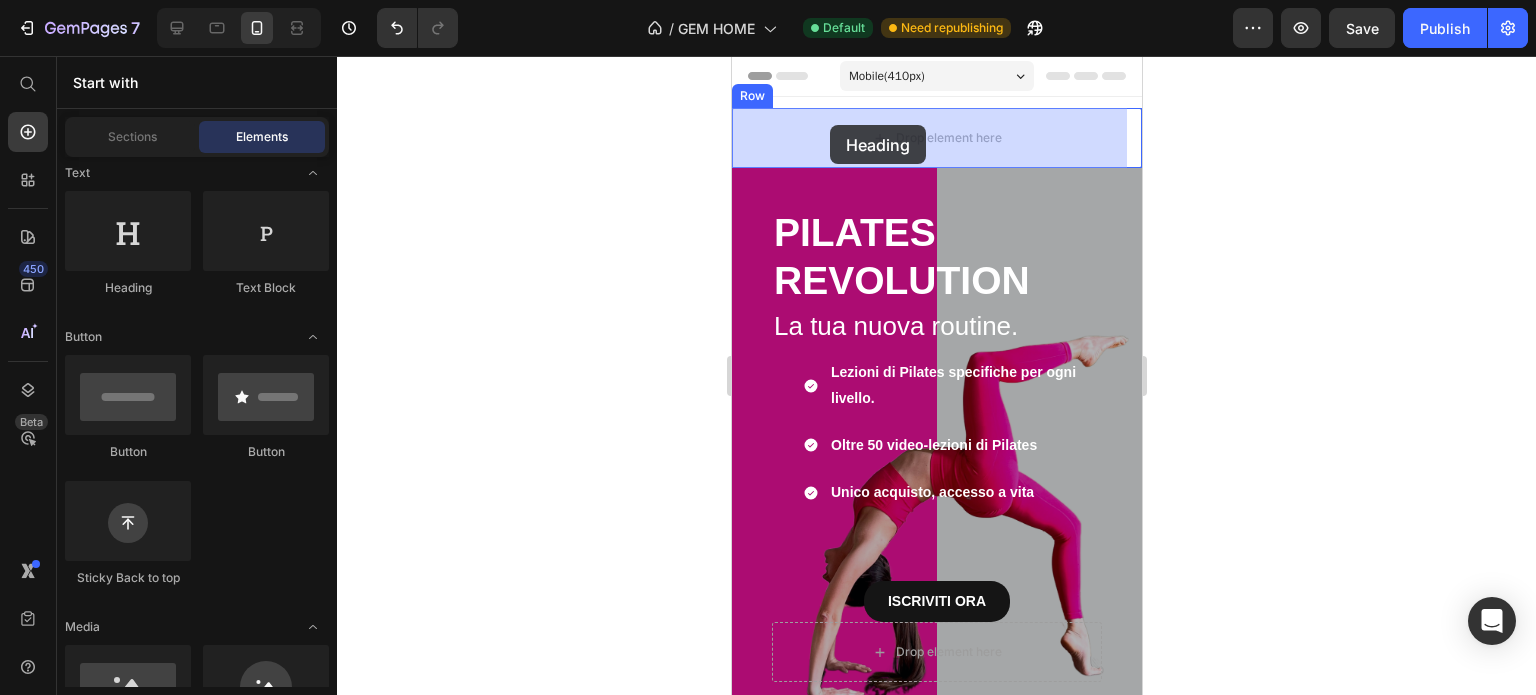 drag, startPoint x: 863, startPoint y: 296, endPoint x: 741, endPoint y: 143, distance: 195.68597 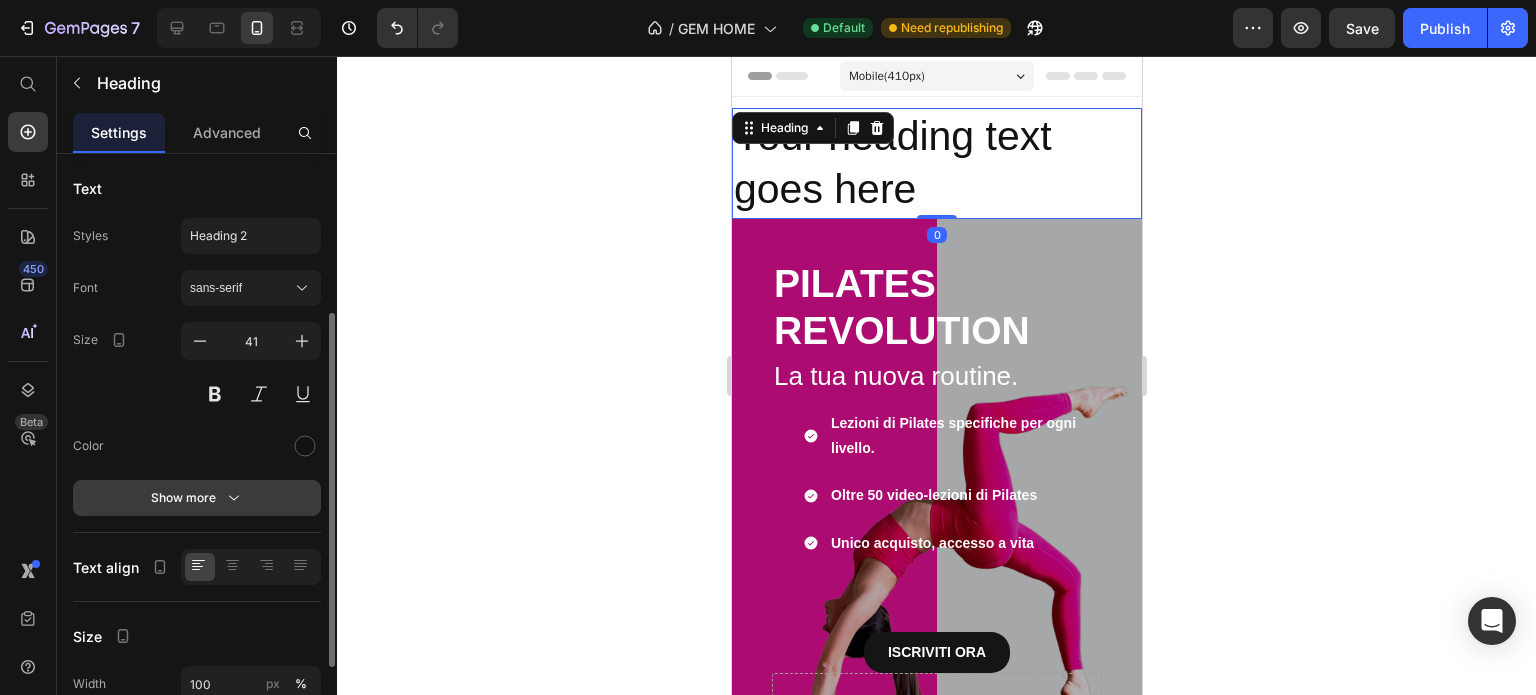 scroll, scrollTop: 411, scrollLeft: 0, axis: vertical 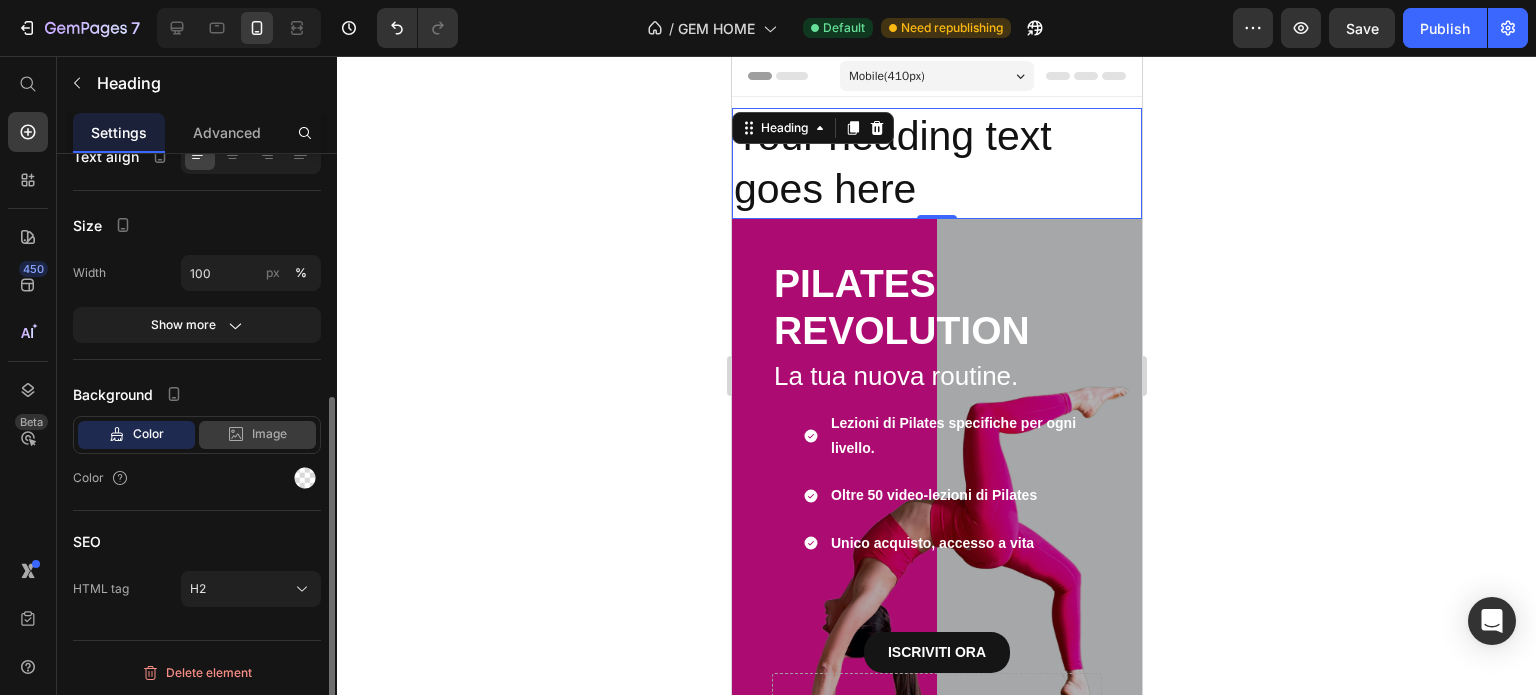 click on "Image" at bounding box center (269, 434) 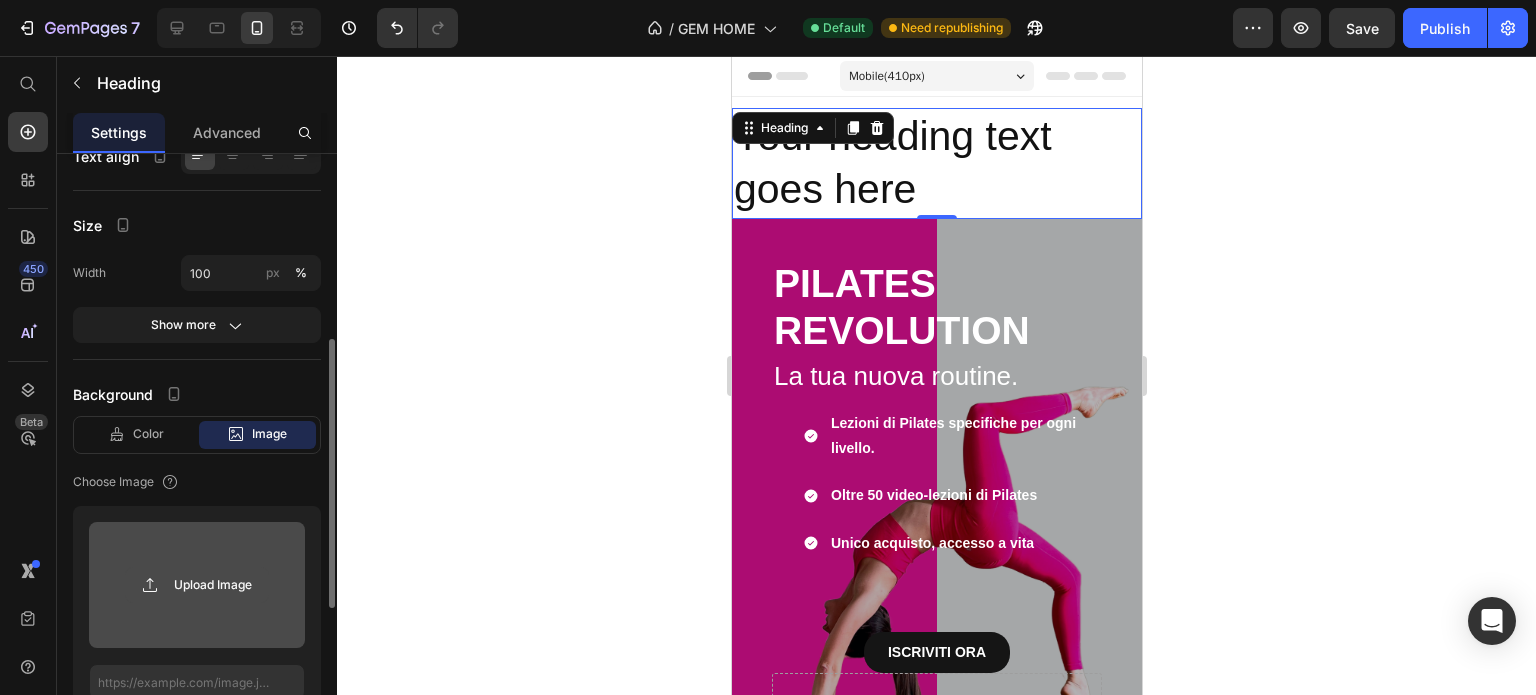 click 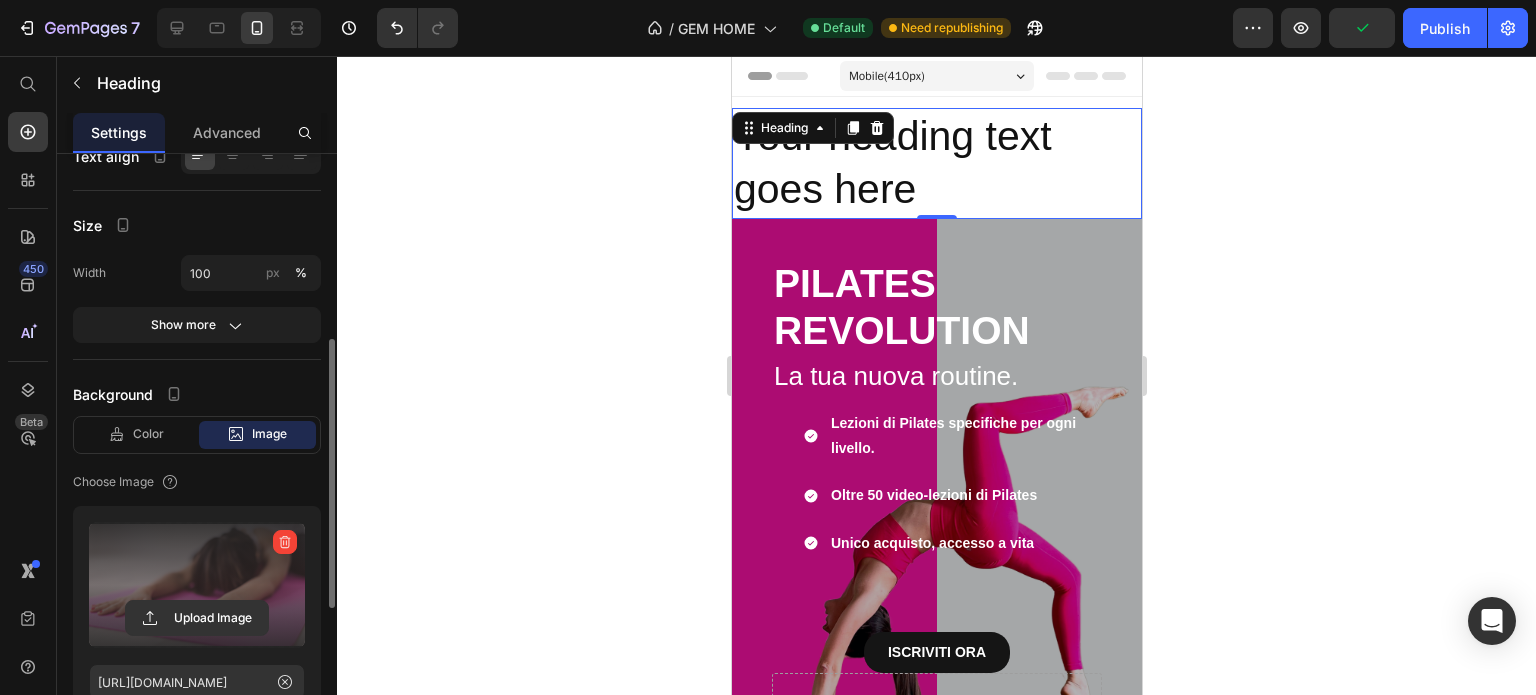 click at bounding box center [197, 585] 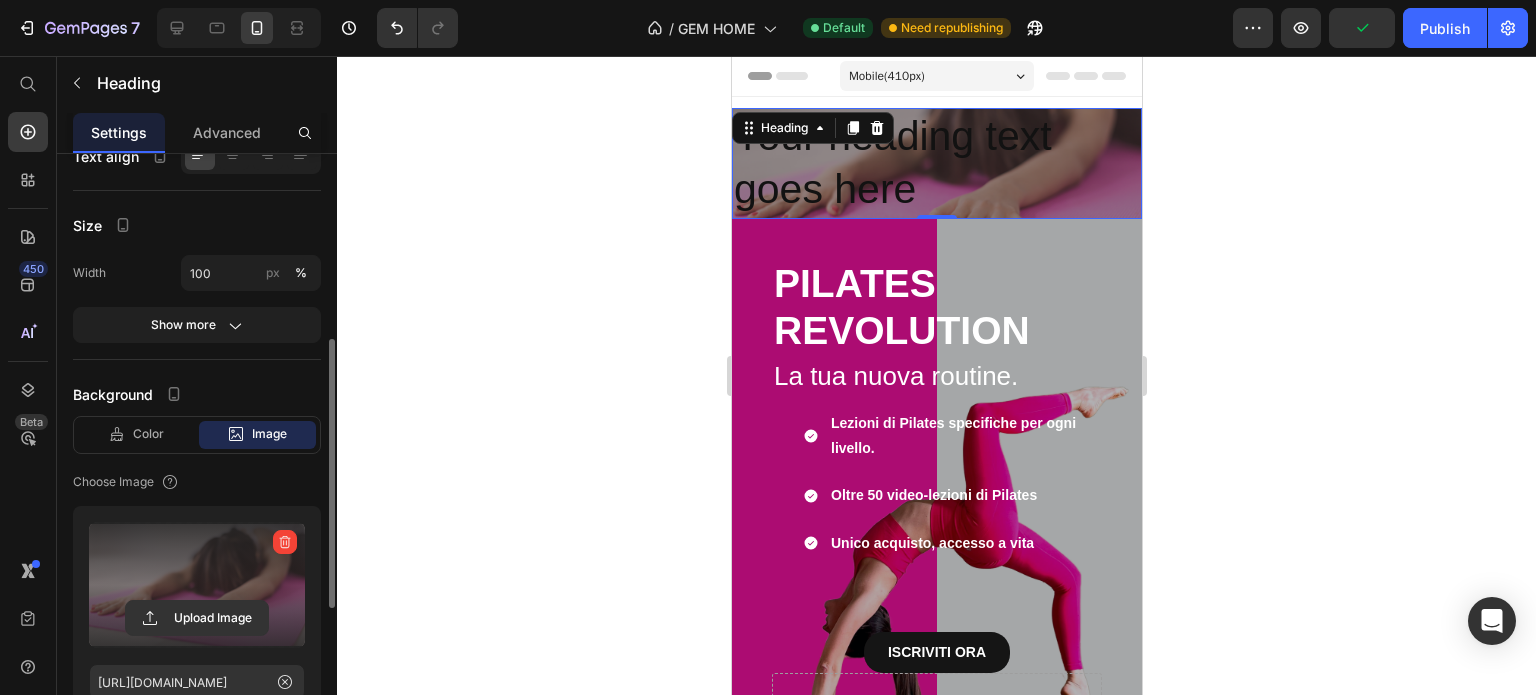 click 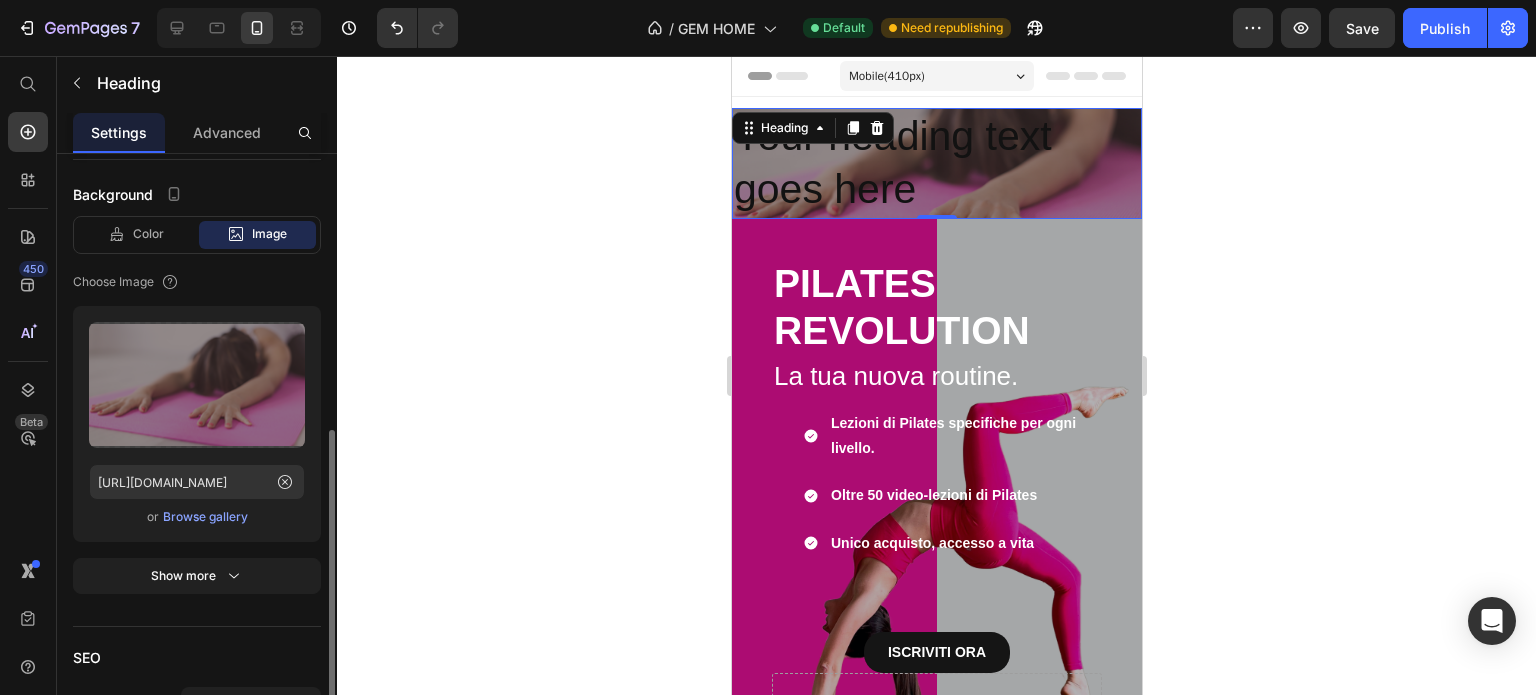 scroll, scrollTop: 711, scrollLeft: 0, axis: vertical 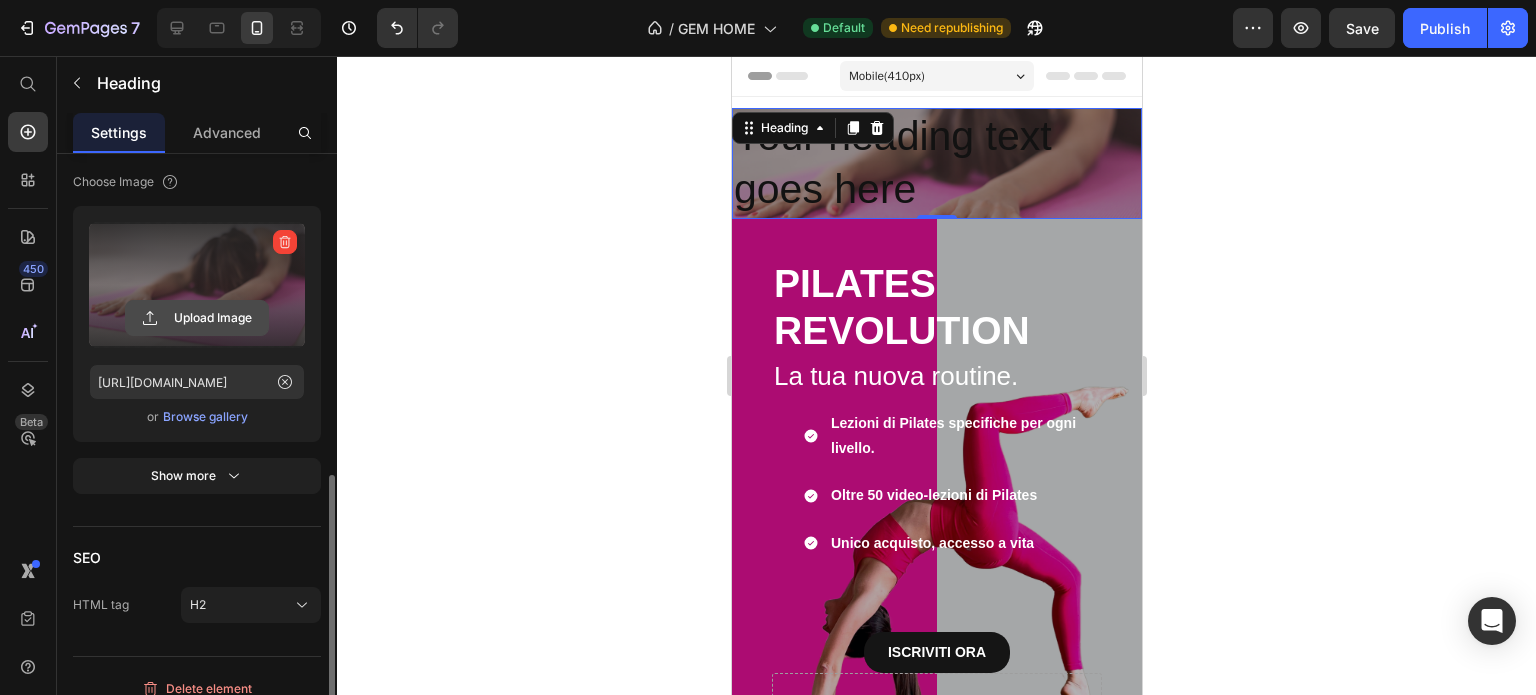 click 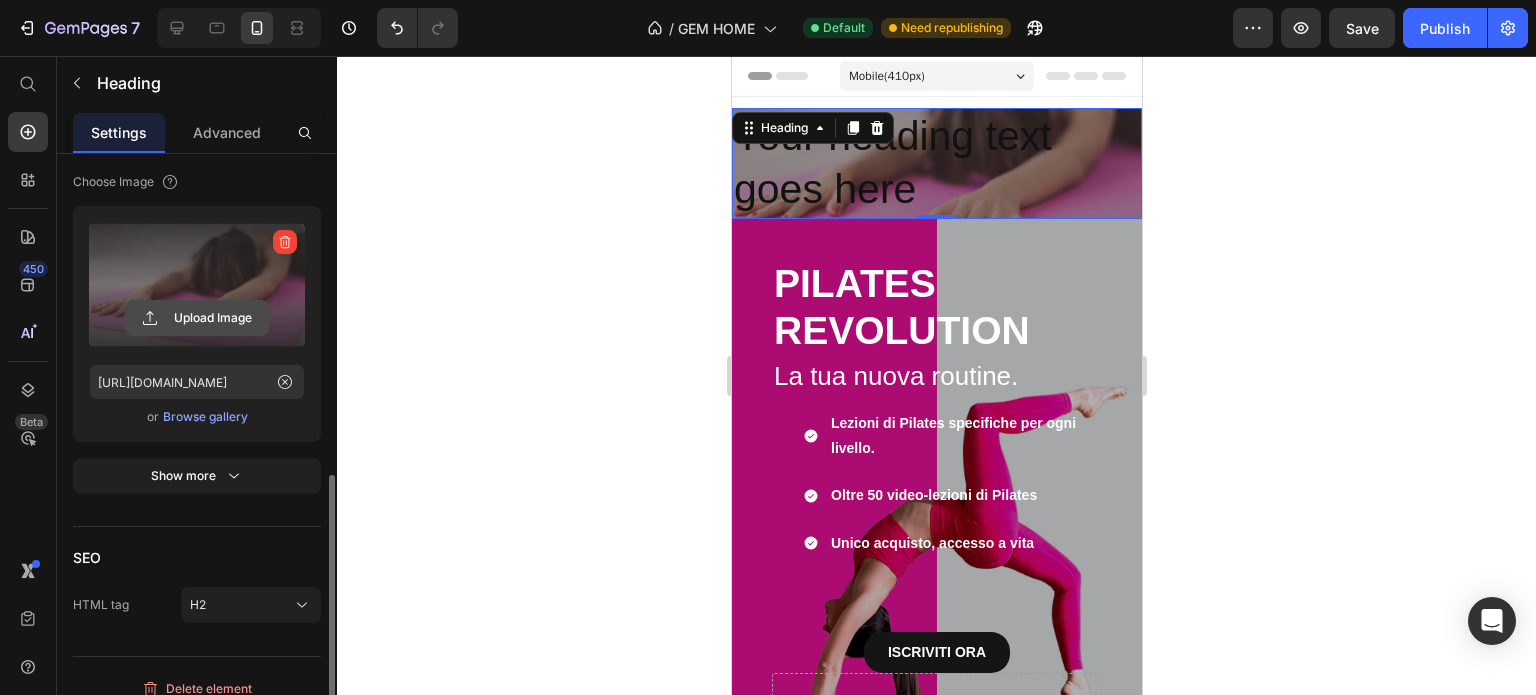 click 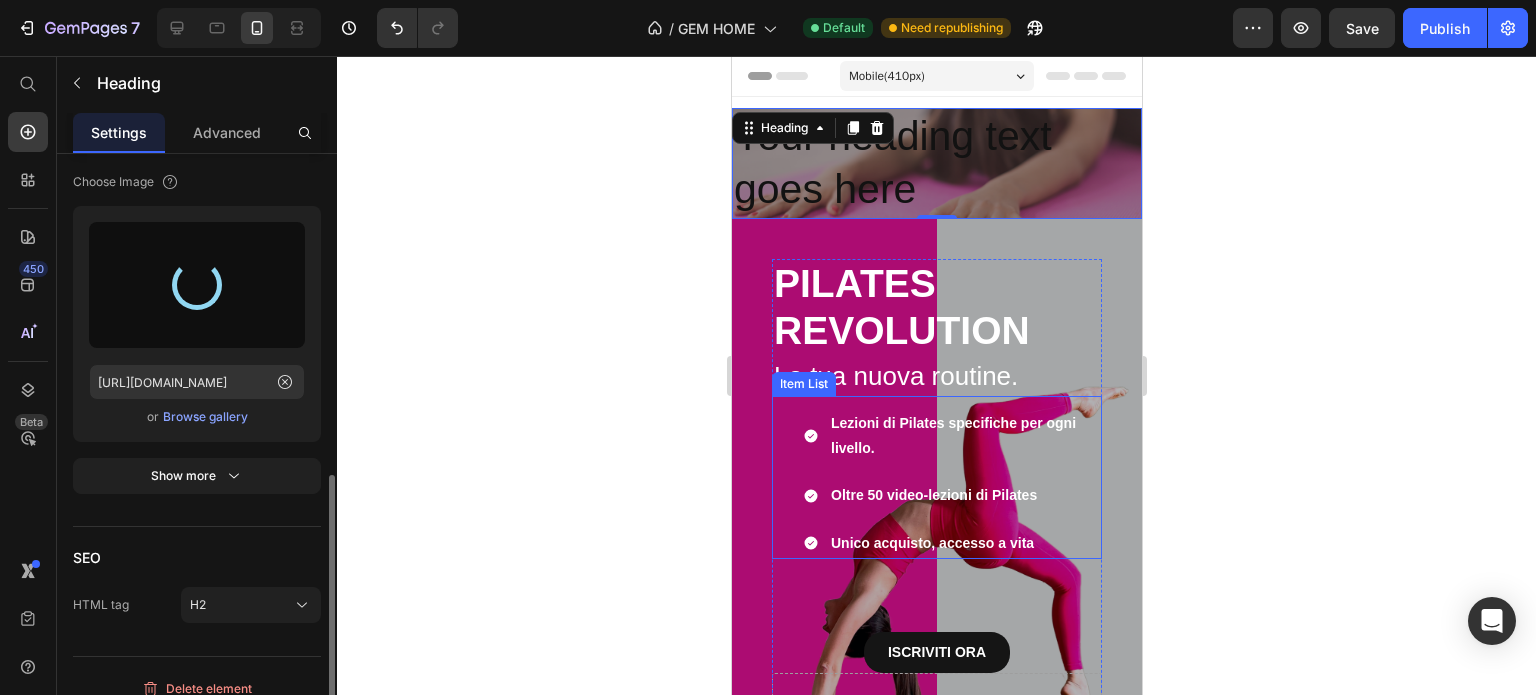 type on "[URL][DOMAIN_NAME]" 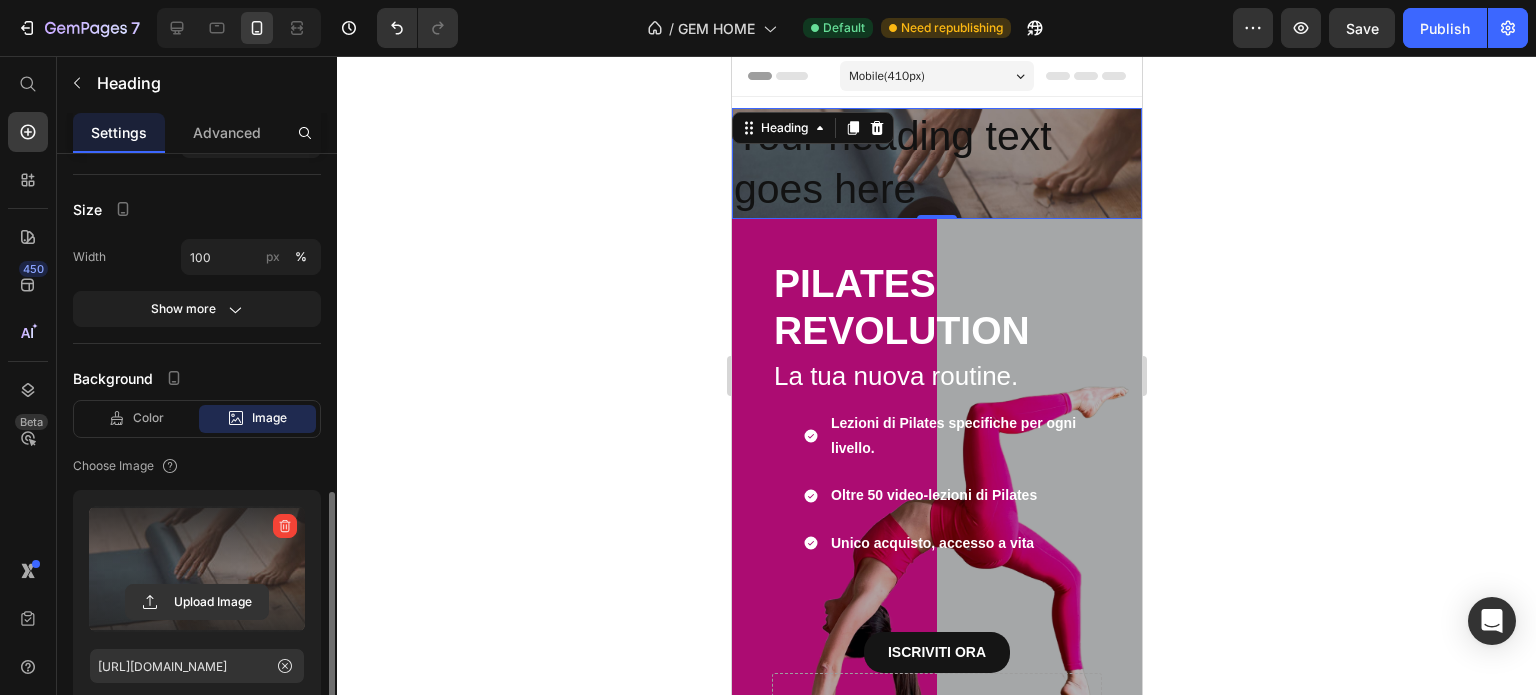 scroll, scrollTop: 527, scrollLeft: 0, axis: vertical 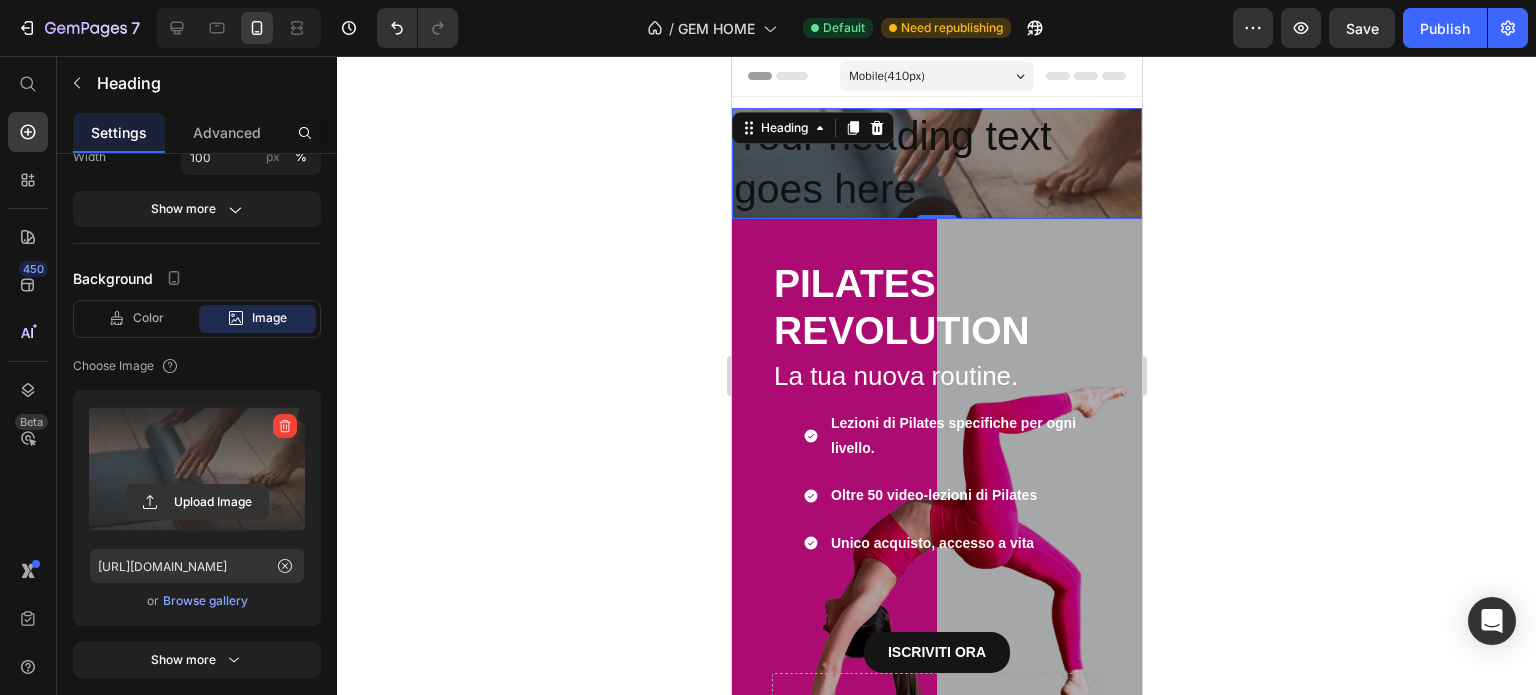 click 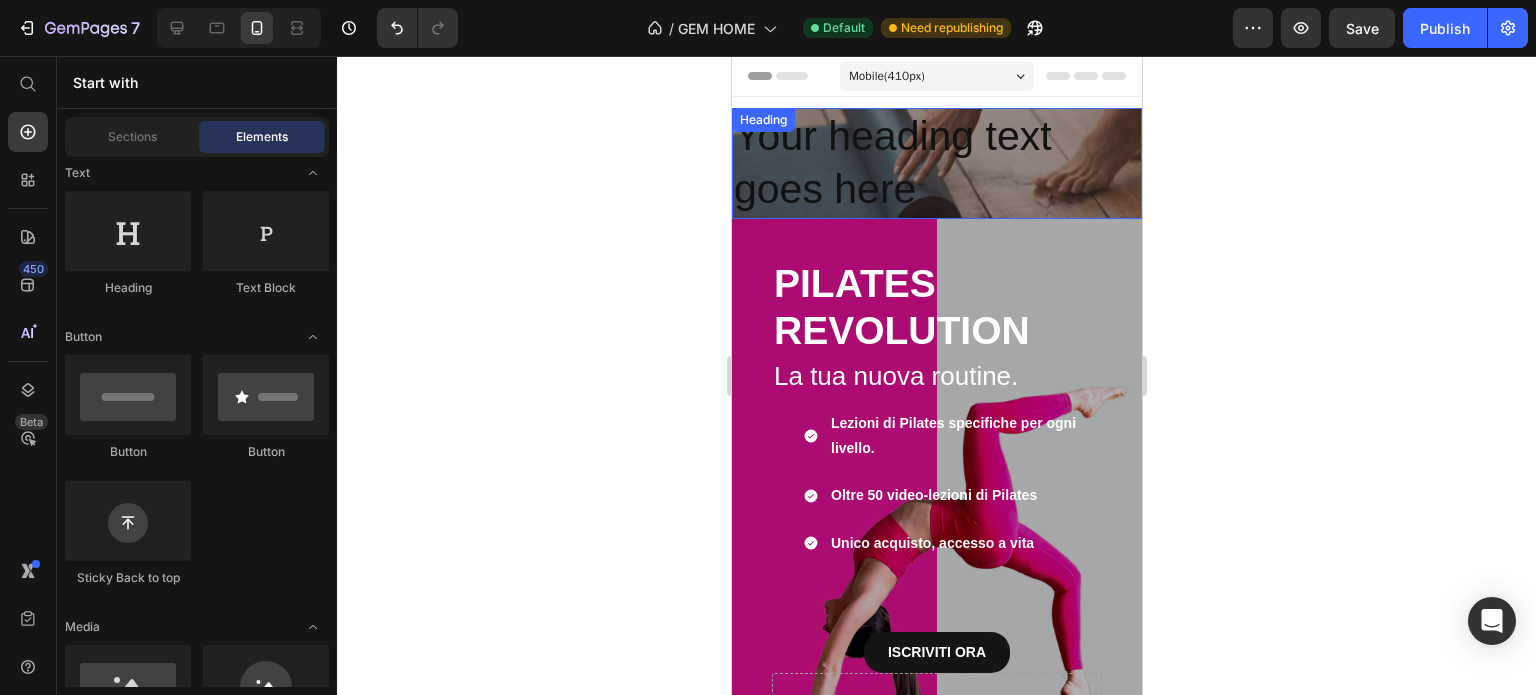 click on "Your heading text goes here" at bounding box center [936, 163] 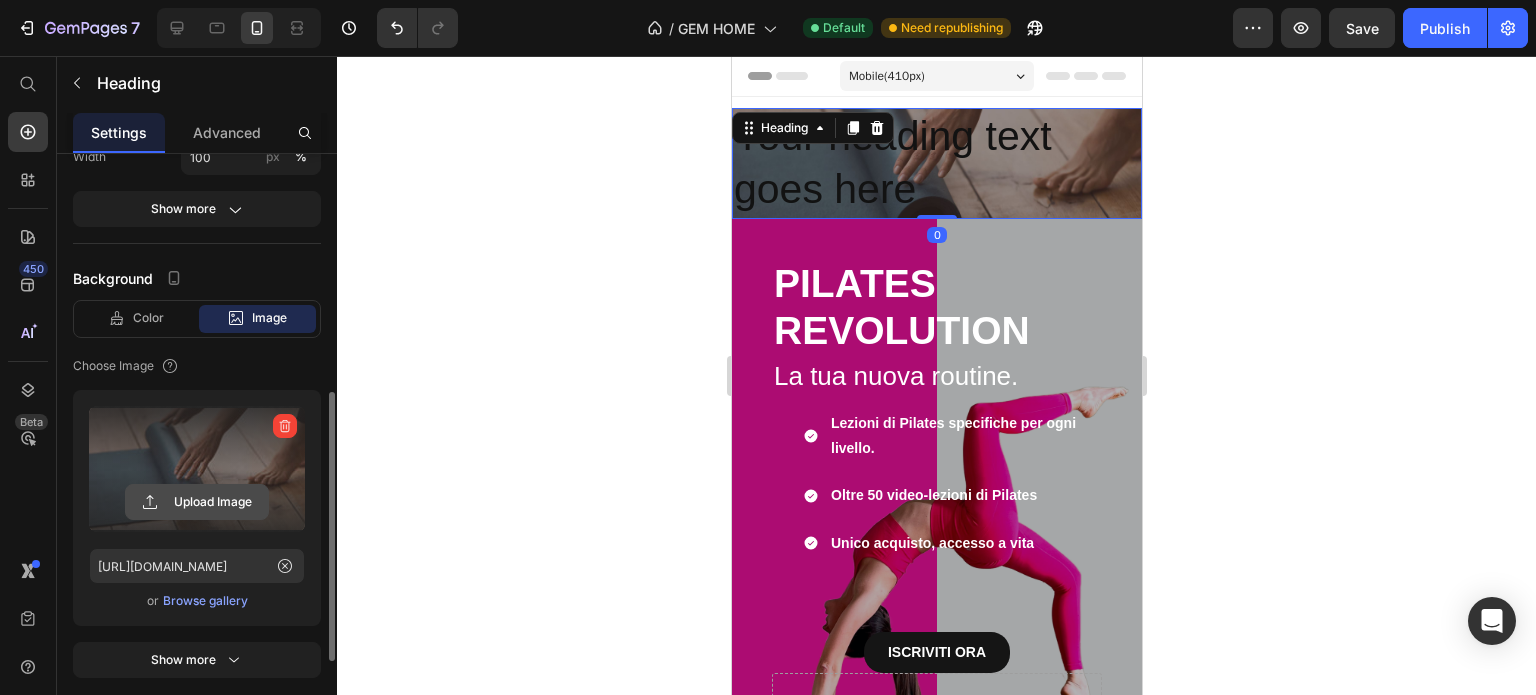 click 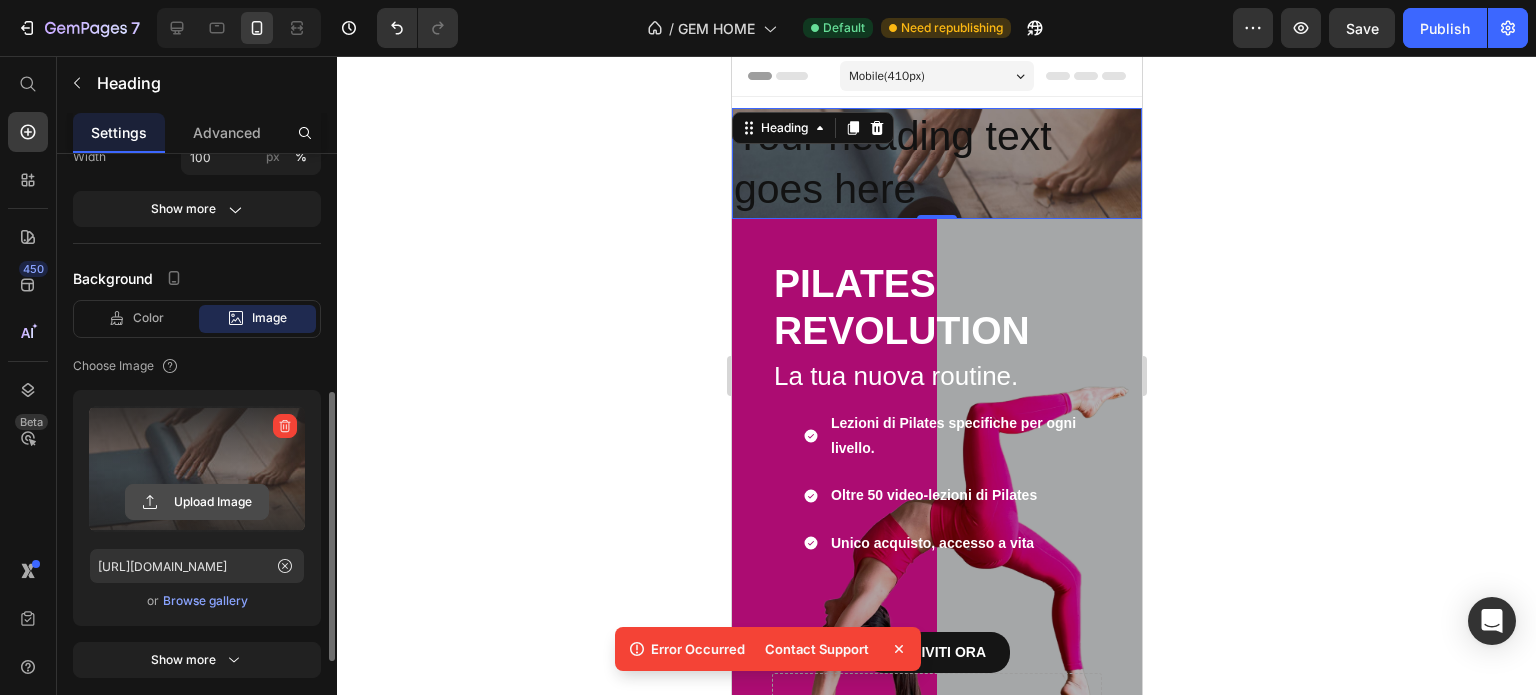 click 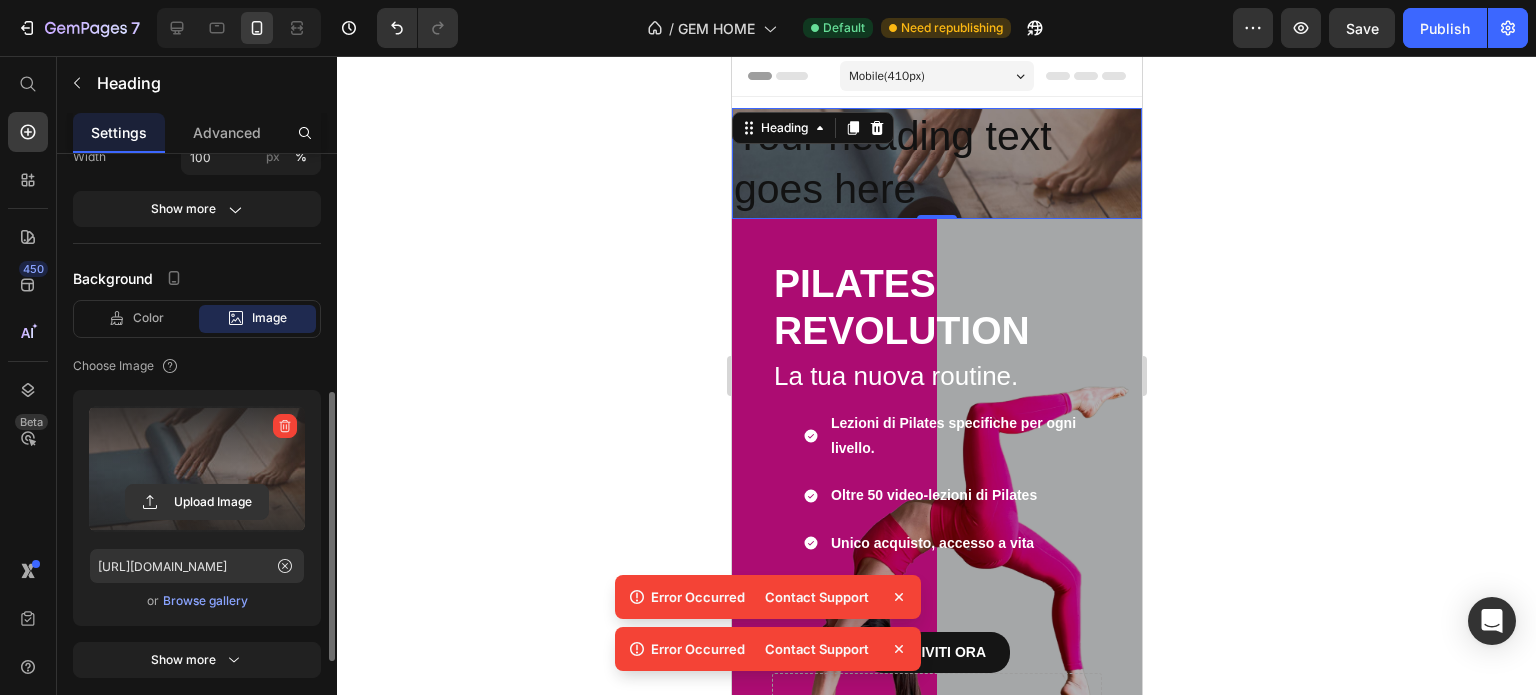 click 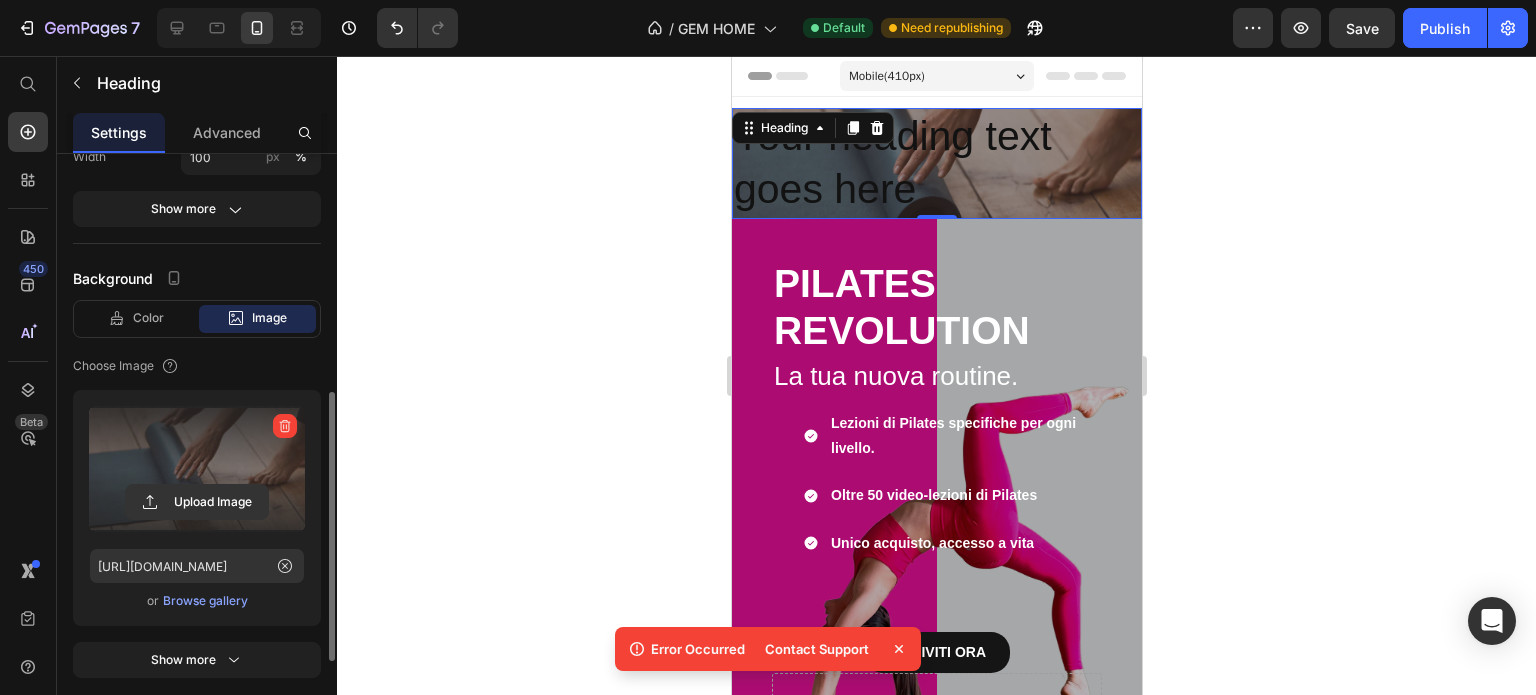 click 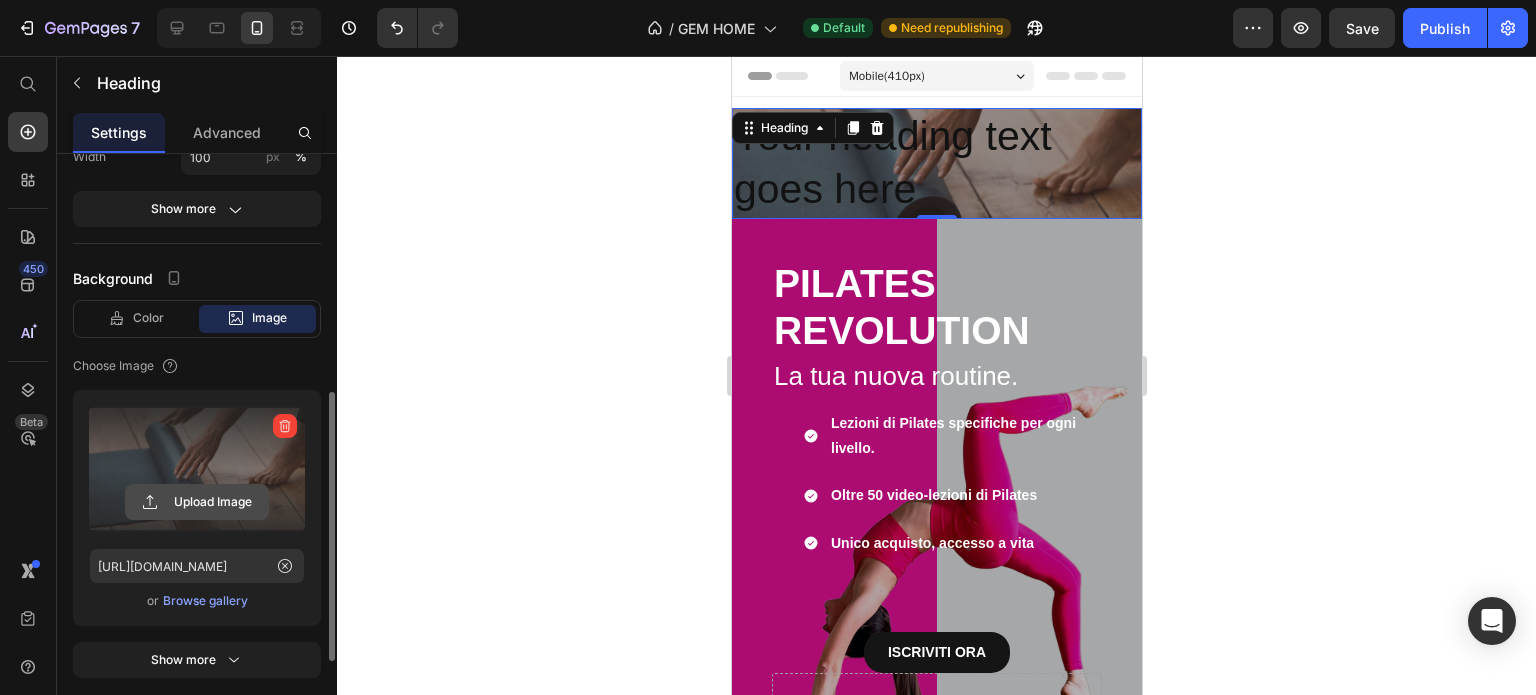 click 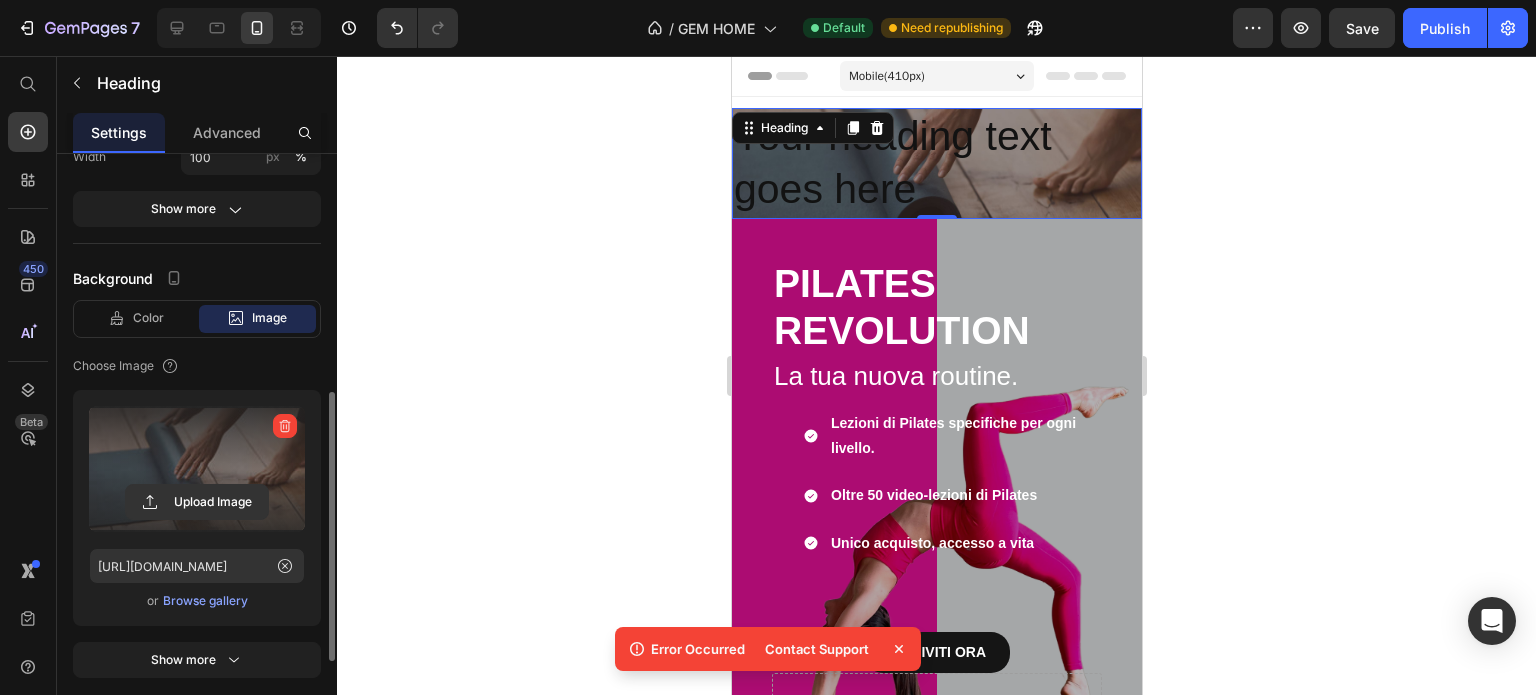 click 